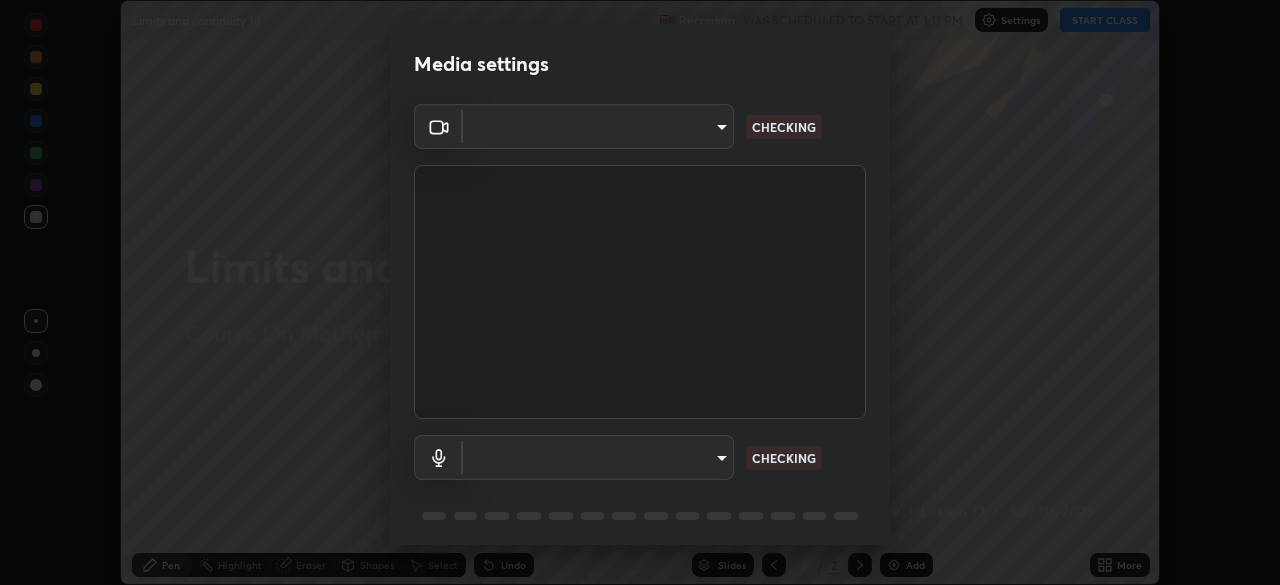 scroll, scrollTop: 0, scrollLeft: 0, axis: both 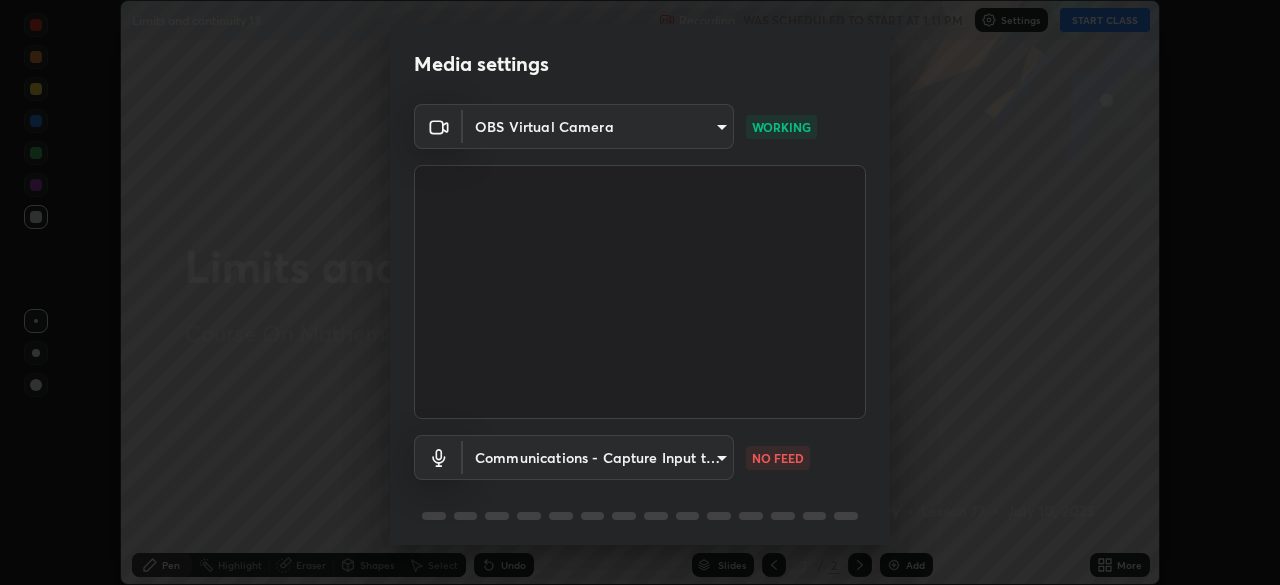 click on "Erase all Limits and continuity 13 Recording WAS SCHEDULED TO START AT  1:11 PM Settings START CLASS Setting up your live class Limits and continuity 13 • L77 of Course On Mathematics for JEE Excel 1 2026 [PERSON_NAME] Pen Highlight Eraser Shapes Select Undo Slides 2 / 2 Add More No doubts shared Encourage your learners to ask a doubt for better clarity Report an issue Reason for reporting Buffering Chat not working Audio - Video sync issue Educator video quality low ​ Attach an image Report Media settings OBS Virtual Camera 5f3b6d496a596c4a025354944834ba7e4ce3077867ceb1f8f5d1c7a928929c03 WORKING Communications - Capture Input terminal (Digital Array MIC) communications NO FEED 1 / 5 Next" at bounding box center (640, 292) 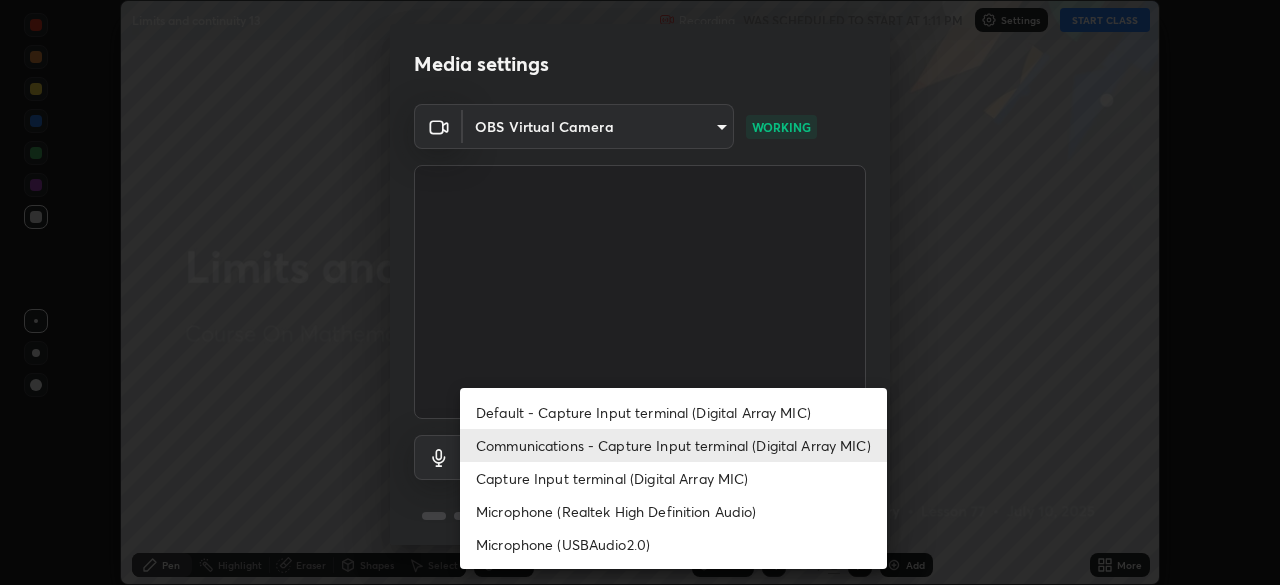 click on "Default - Capture Input terminal (Digital Array MIC)" at bounding box center [673, 412] 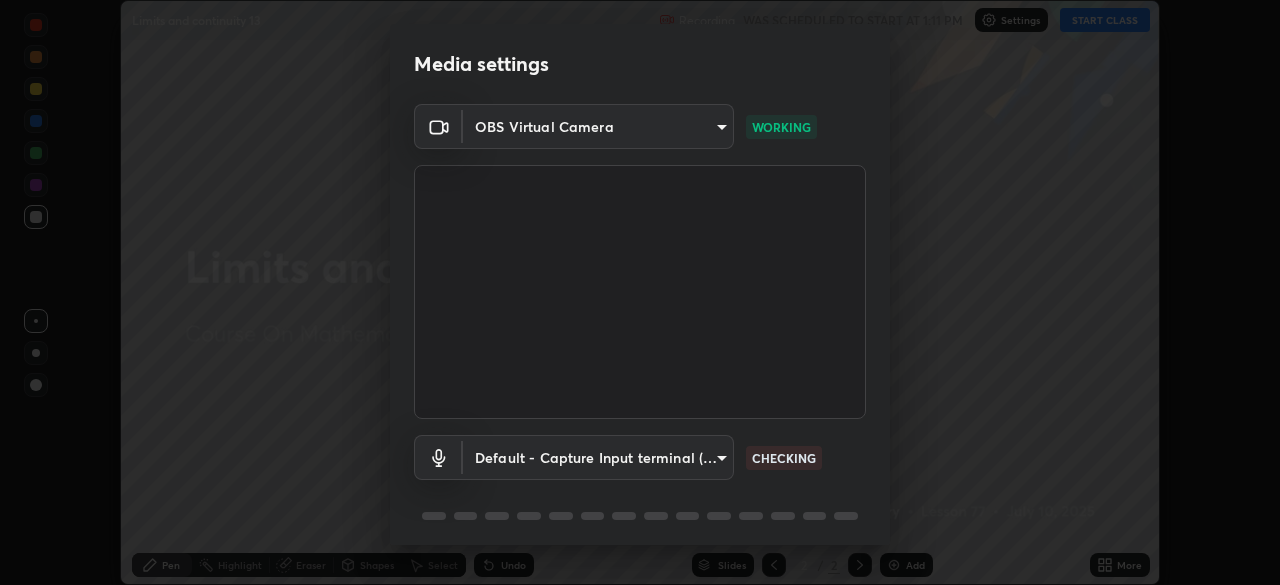 click on "Erase all Limits and continuity 13 Recording WAS SCHEDULED TO START AT  1:11 PM Settings START CLASS Setting up your live class Limits and continuity 13 • L77 of Course On Mathematics for JEE Excel 1 2026 [PERSON_NAME] Pen Highlight Eraser Shapes Select Undo Slides 2 / 2 Add More No doubts shared Encourage your learners to ask a doubt for better clarity Report an issue Reason for reporting Buffering Chat not working Audio - Video sync issue Educator video quality low ​ Attach an image Report Media settings OBS Virtual Camera 5f3b6d496a596c4a025354944834ba7e4ce3077867ceb1f8f5d1c7a928929c03 WORKING Default - Capture Input terminal (Digital Array MIC) default CHECKING 1 / 5 Next" at bounding box center [640, 292] 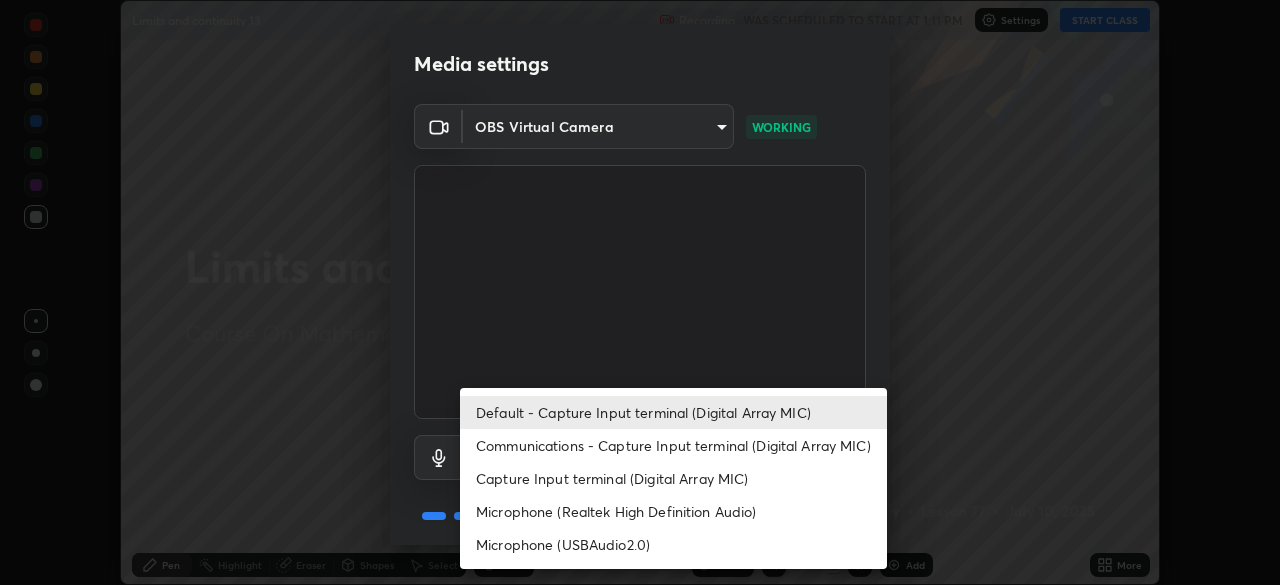 click on "Communications - Capture Input terminal (Digital Array MIC)" at bounding box center (673, 445) 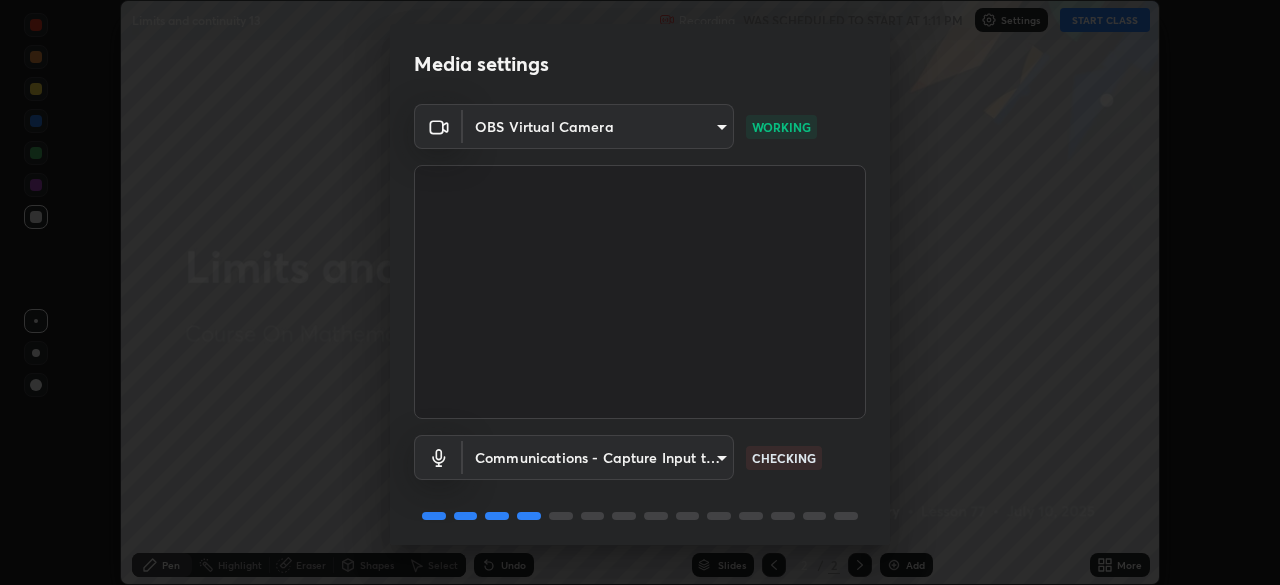type on "communications" 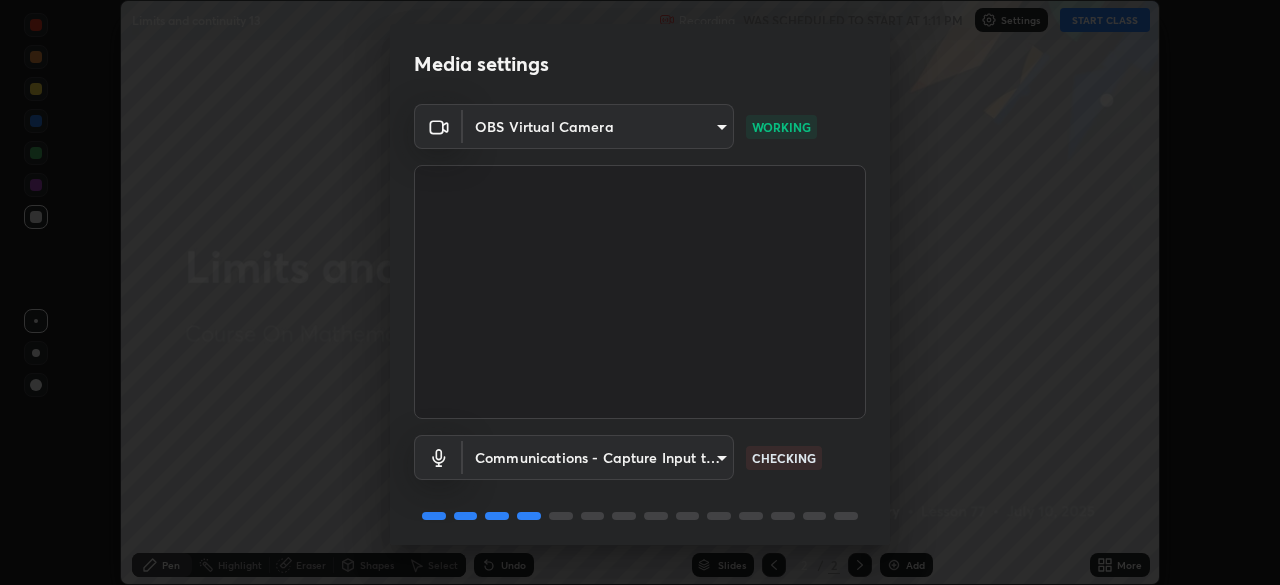 scroll, scrollTop: 71, scrollLeft: 0, axis: vertical 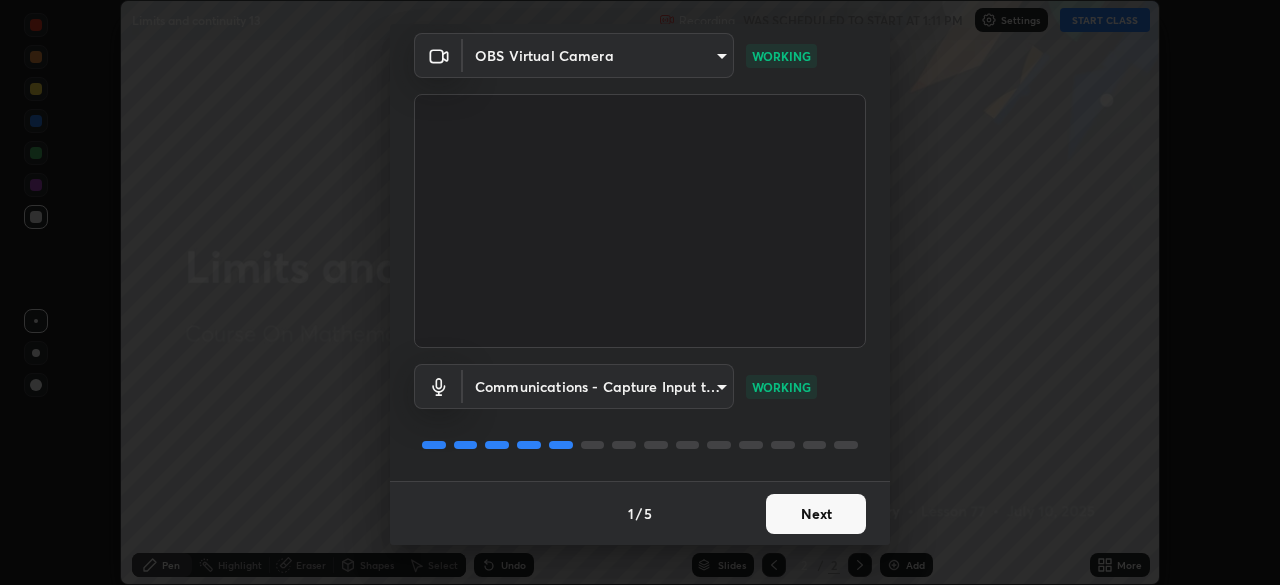 click on "Next" at bounding box center [816, 514] 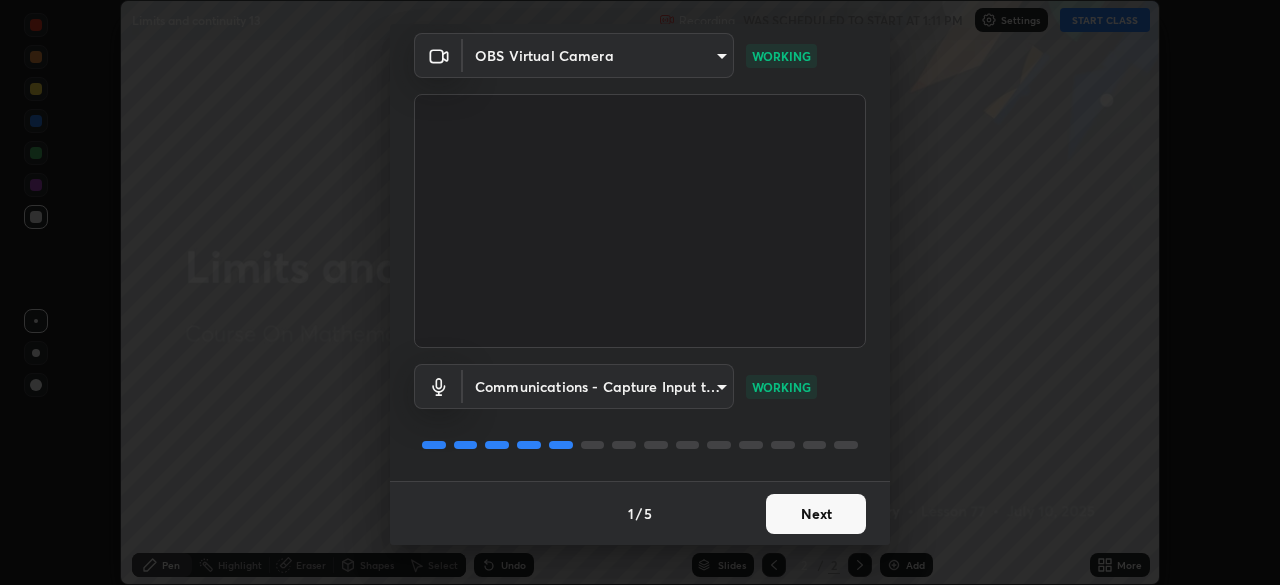 scroll, scrollTop: 0, scrollLeft: 0, axis: both 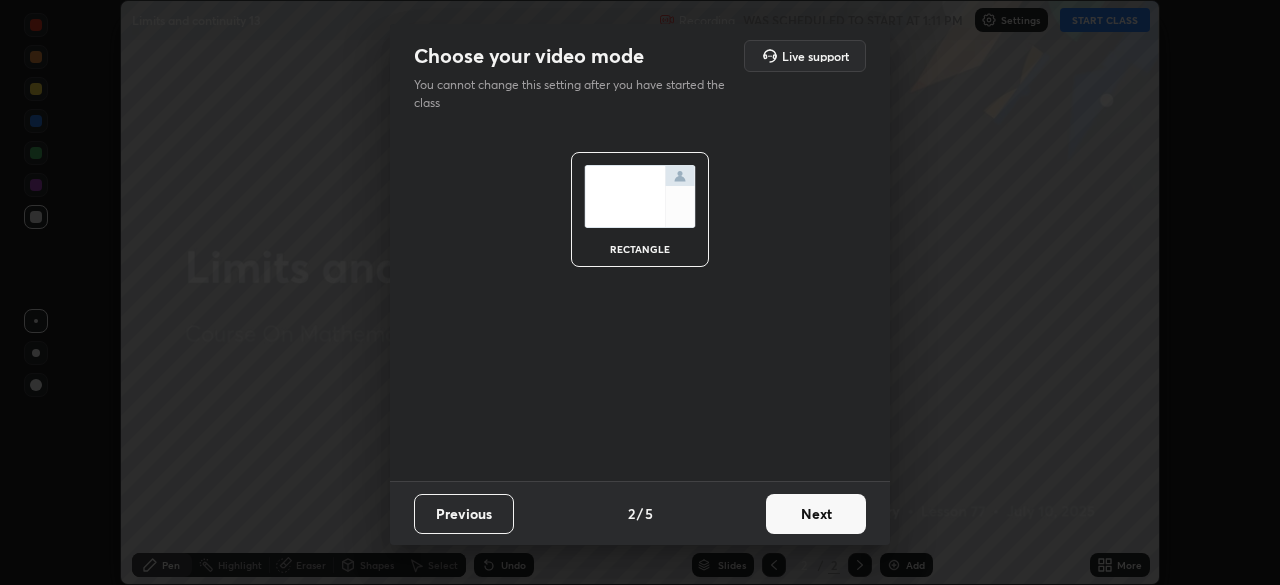 click on "Next" at bounding box center (816, 514) 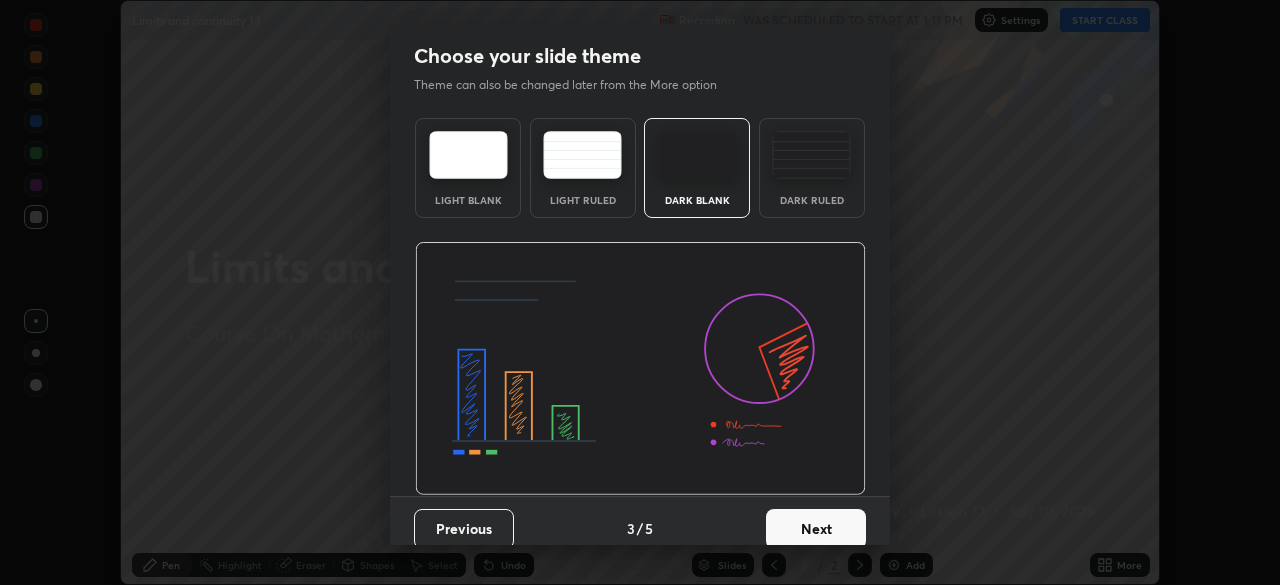 click on "Next" at bounding box center [816, 529] 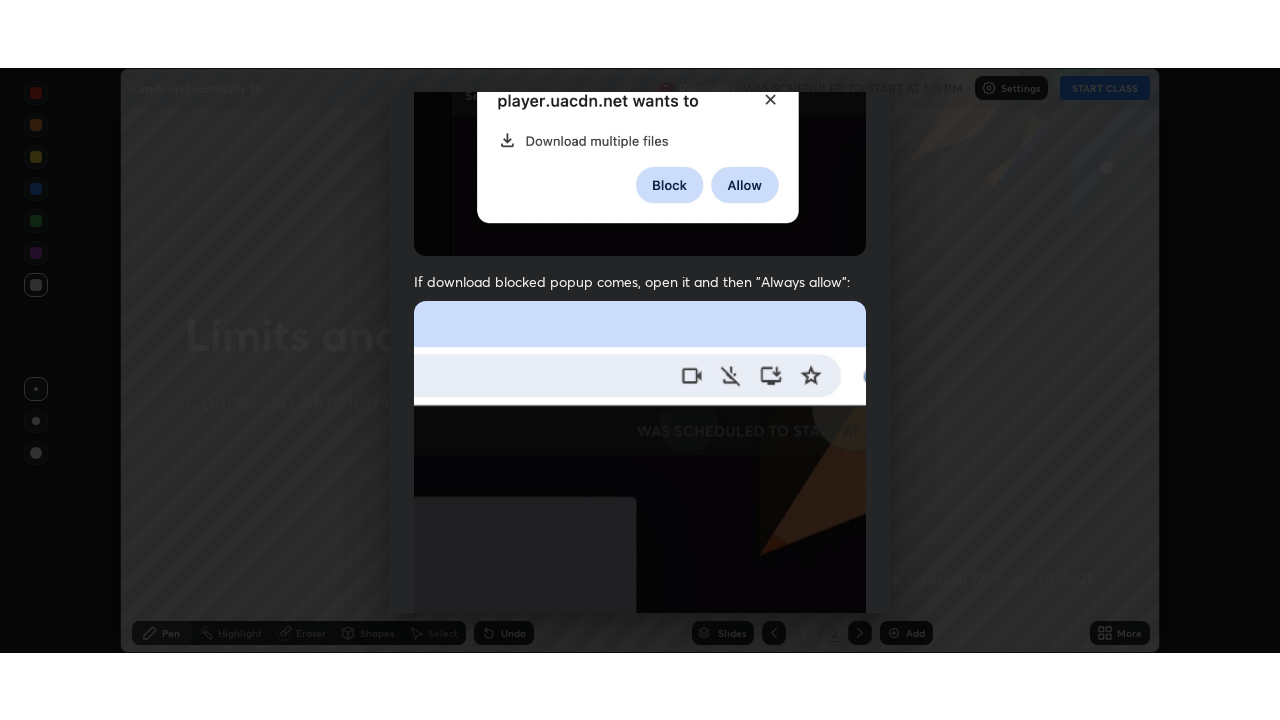 scroll, scrollTop: 479, scrollLeft: 0, axis: vertical 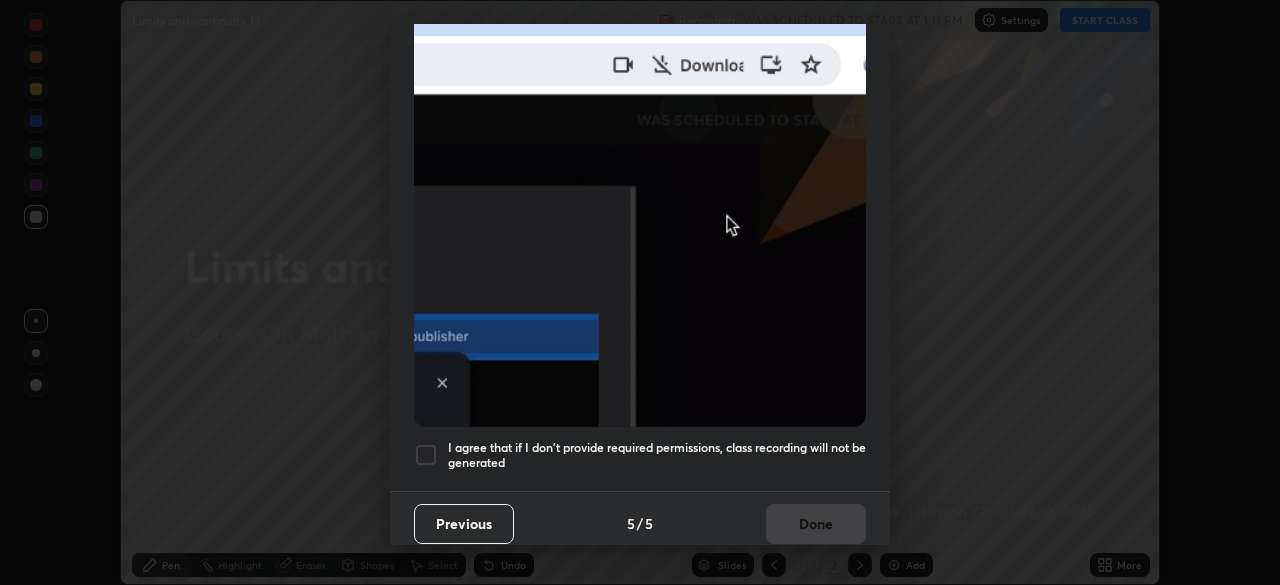 click at bounding box center (426, 455) 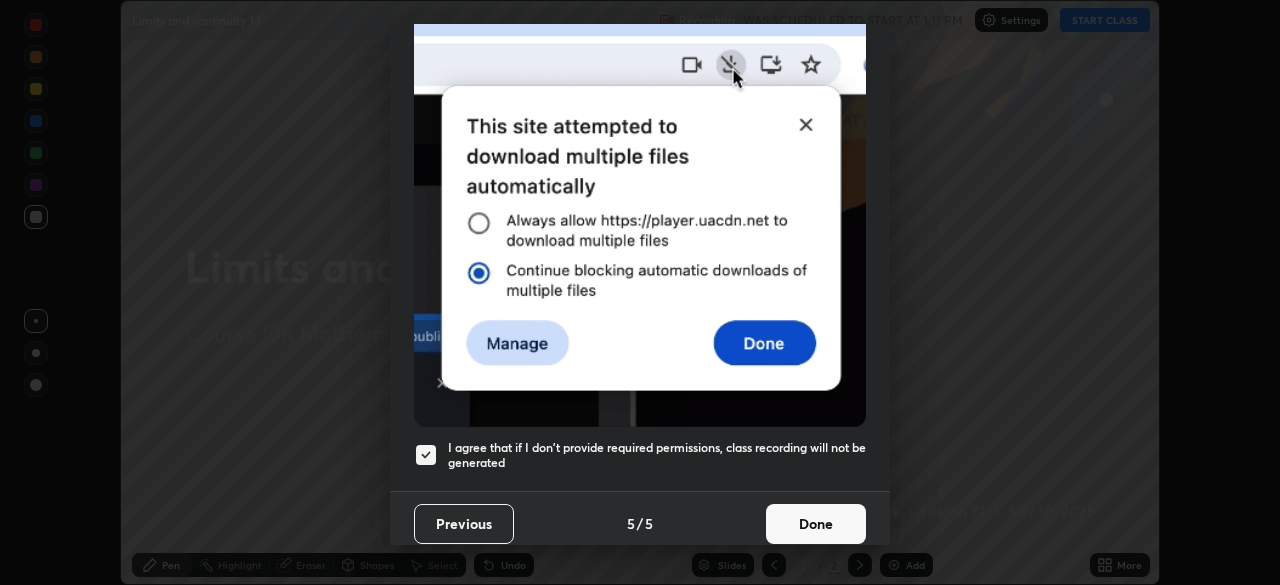 click on "Done" at bounding box center [816, 524] 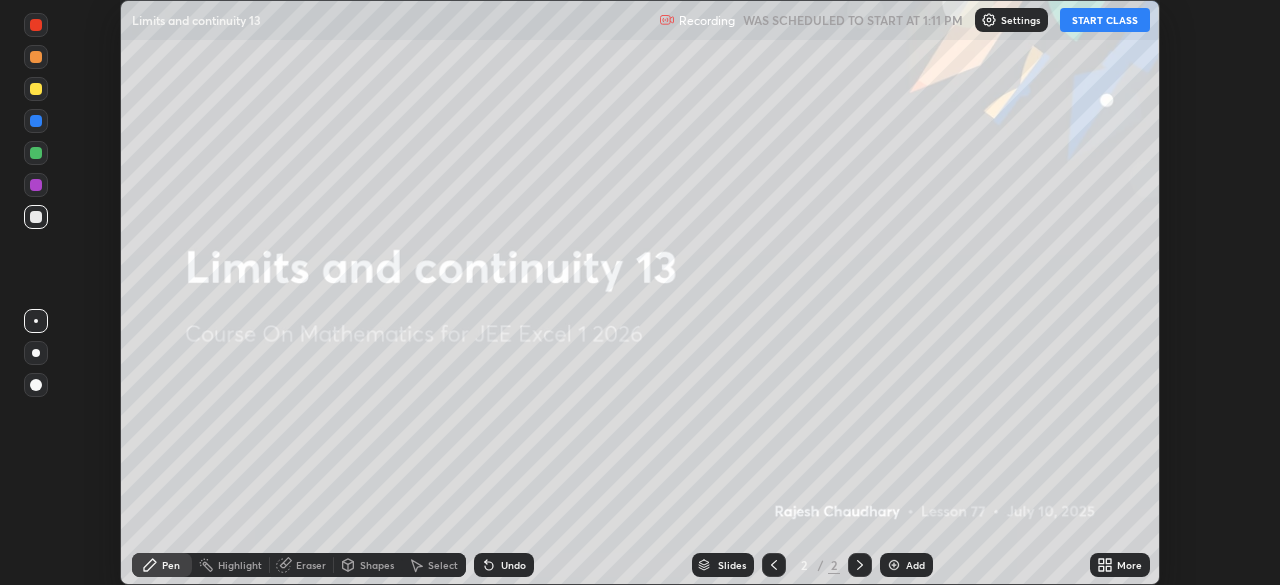 click on "START CLASS" at bounding box center [1105, 20] 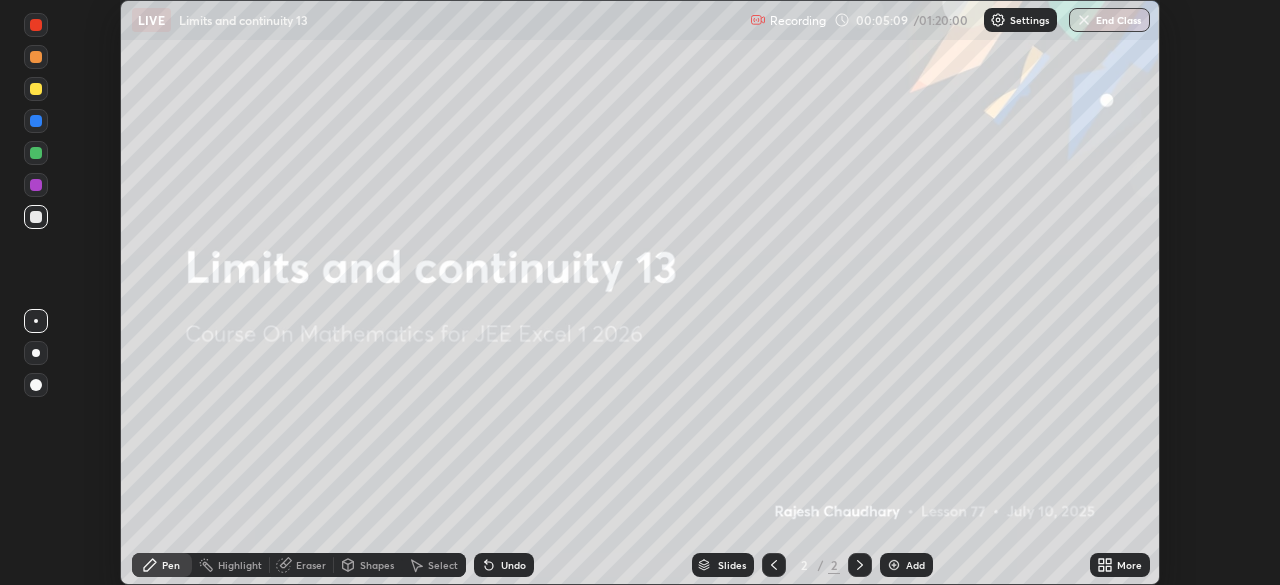 click 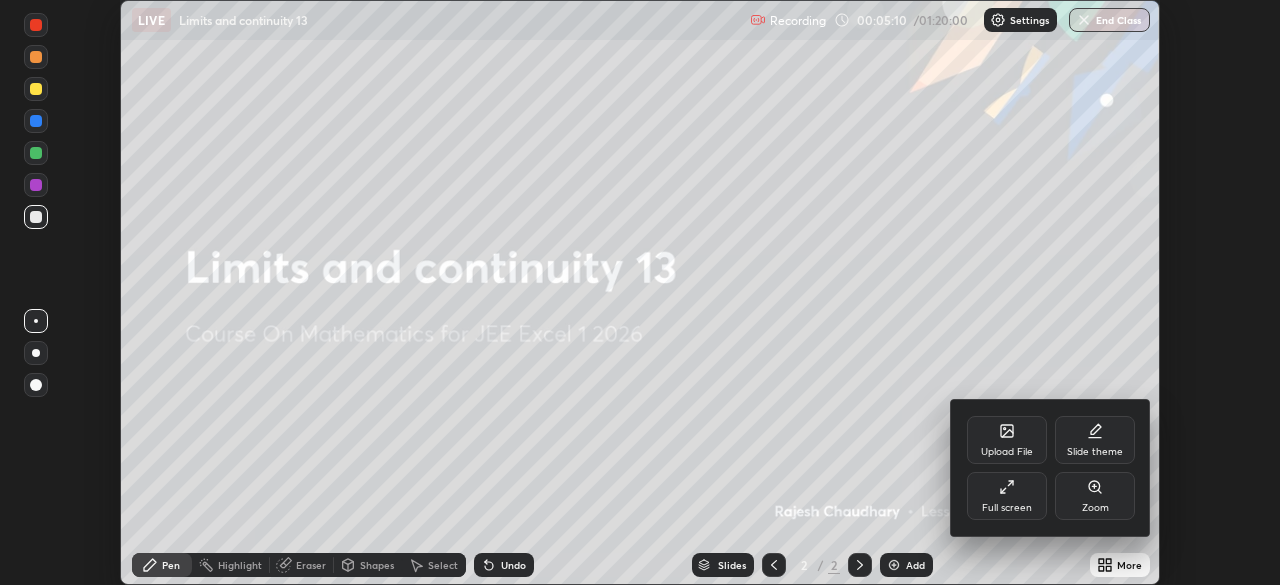 click on "Full screen" at bounding box center (1007, 496) 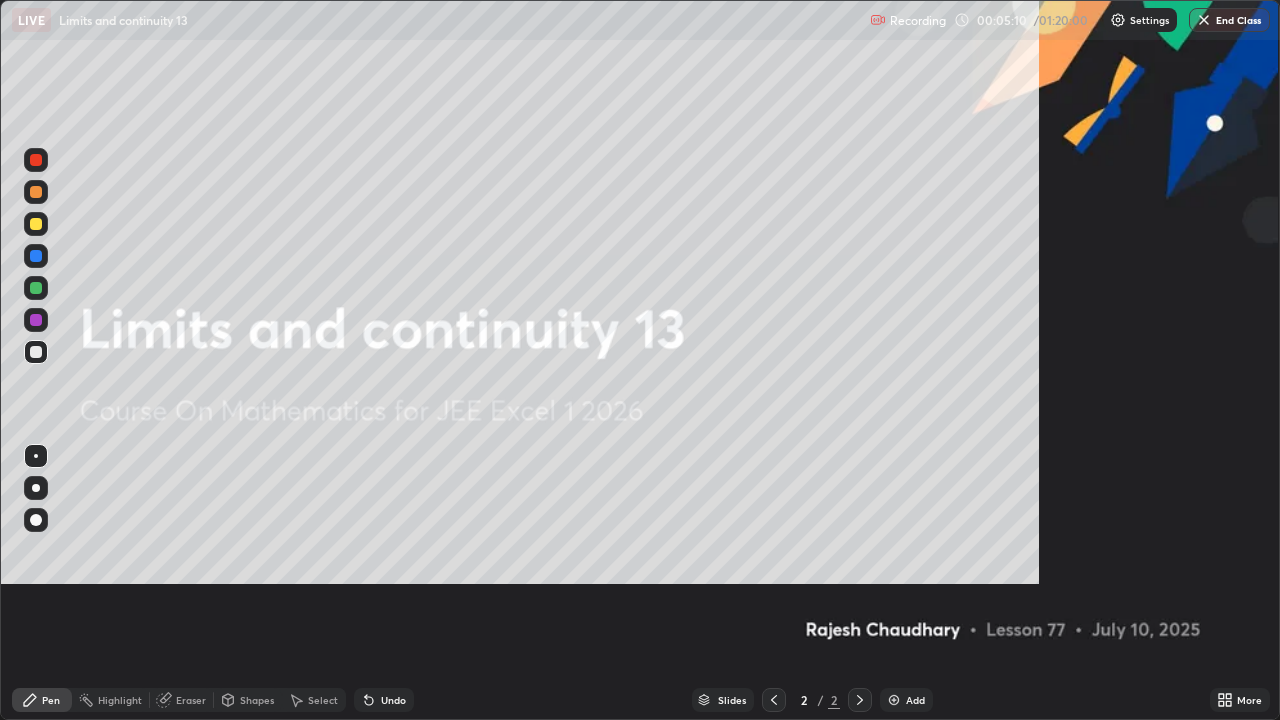 scroll, scrollTop: 99280, scrollLeft: 98720, axis: both 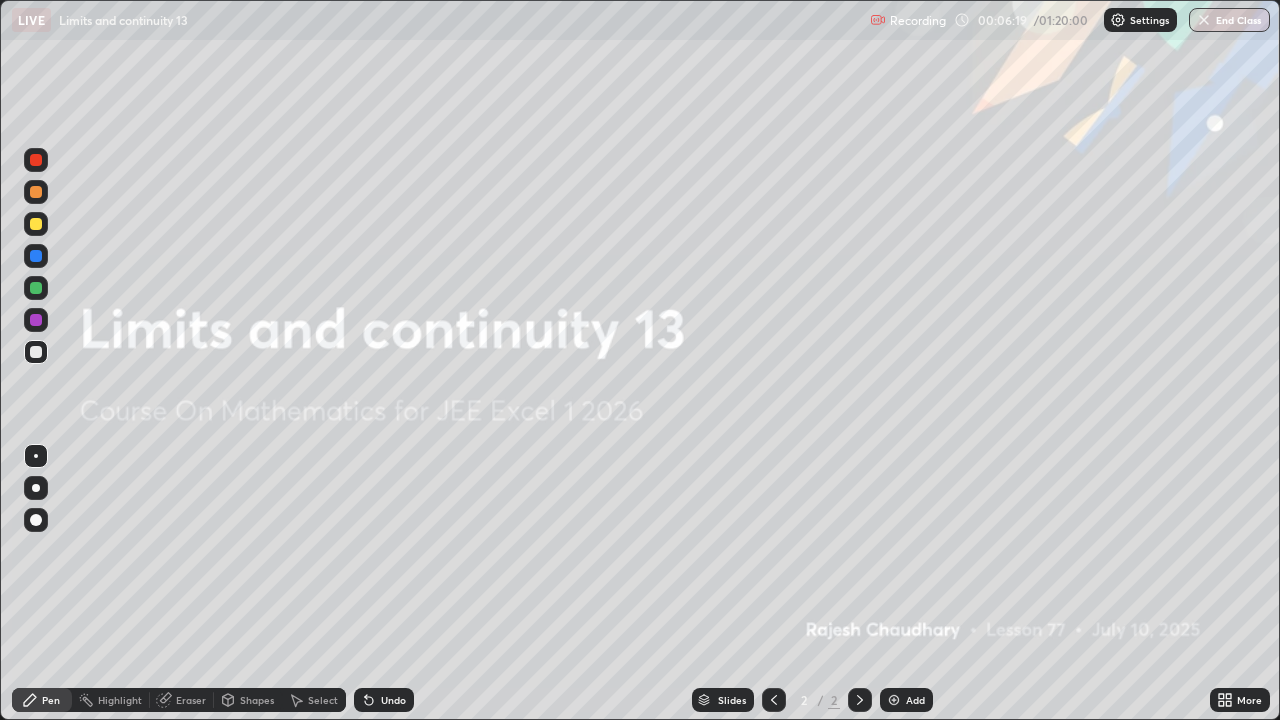 click 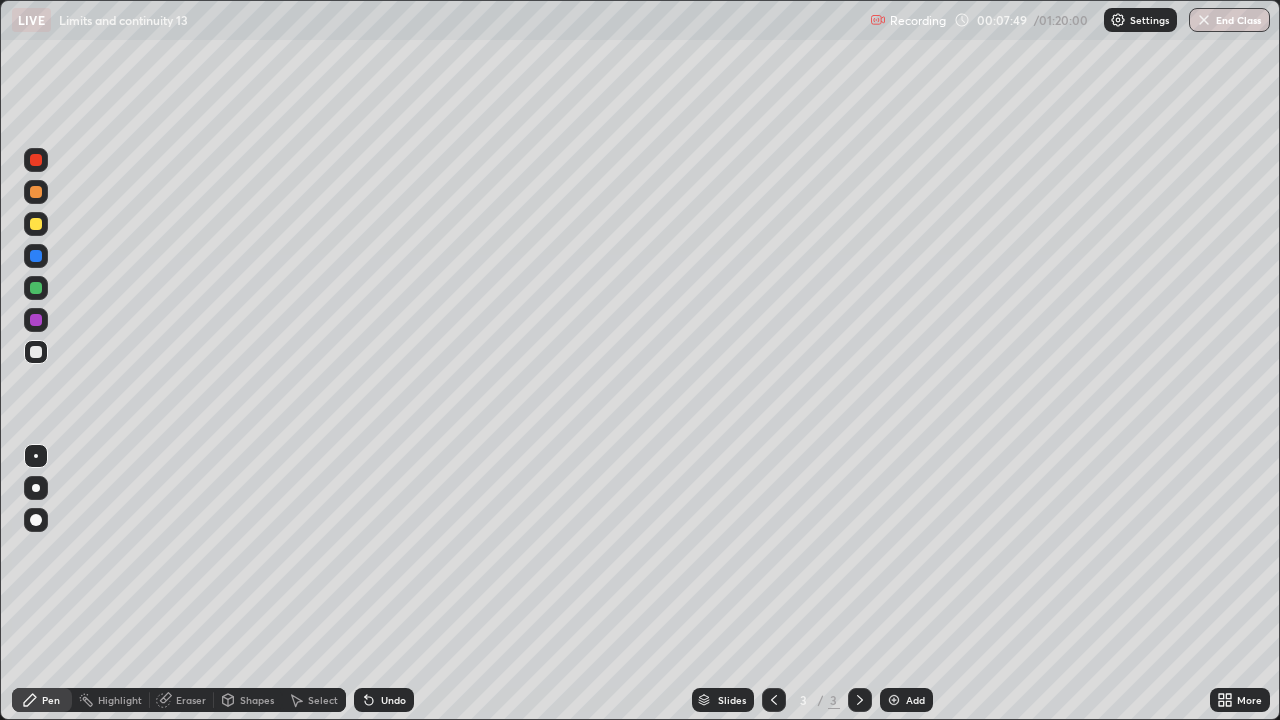click at bounding box center (36, 224) 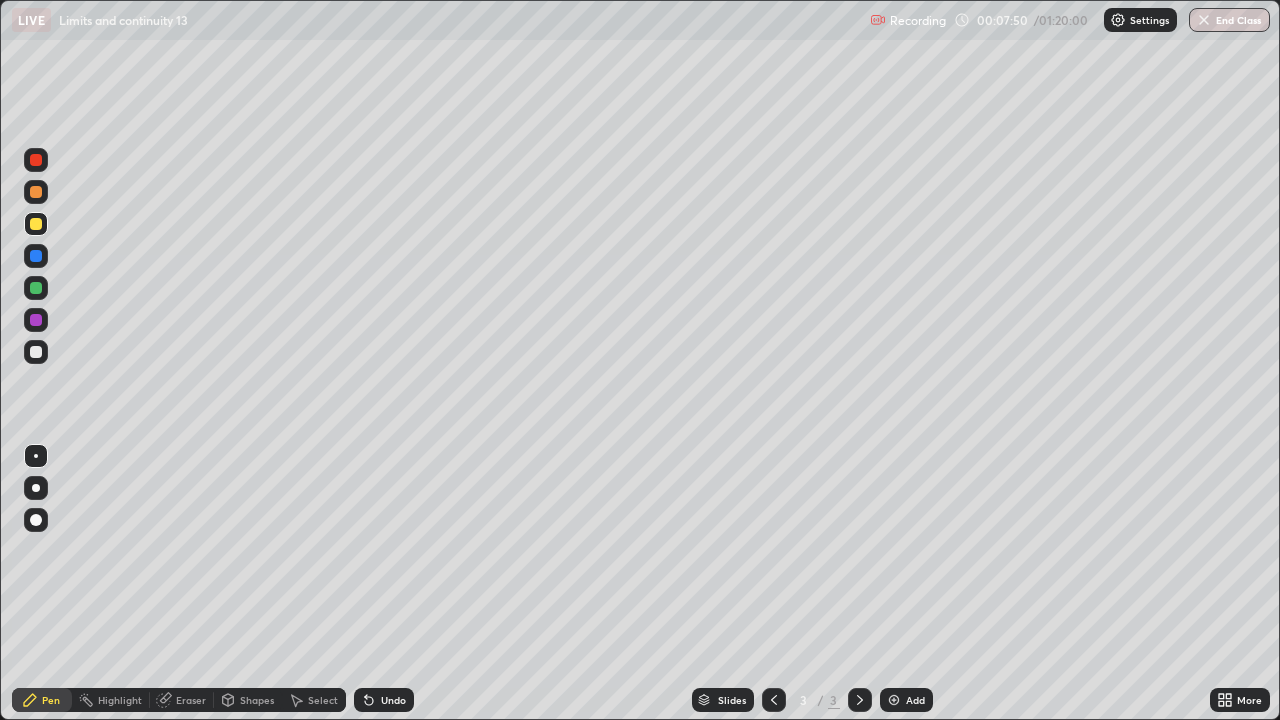 click at bounding box center (36, 488) 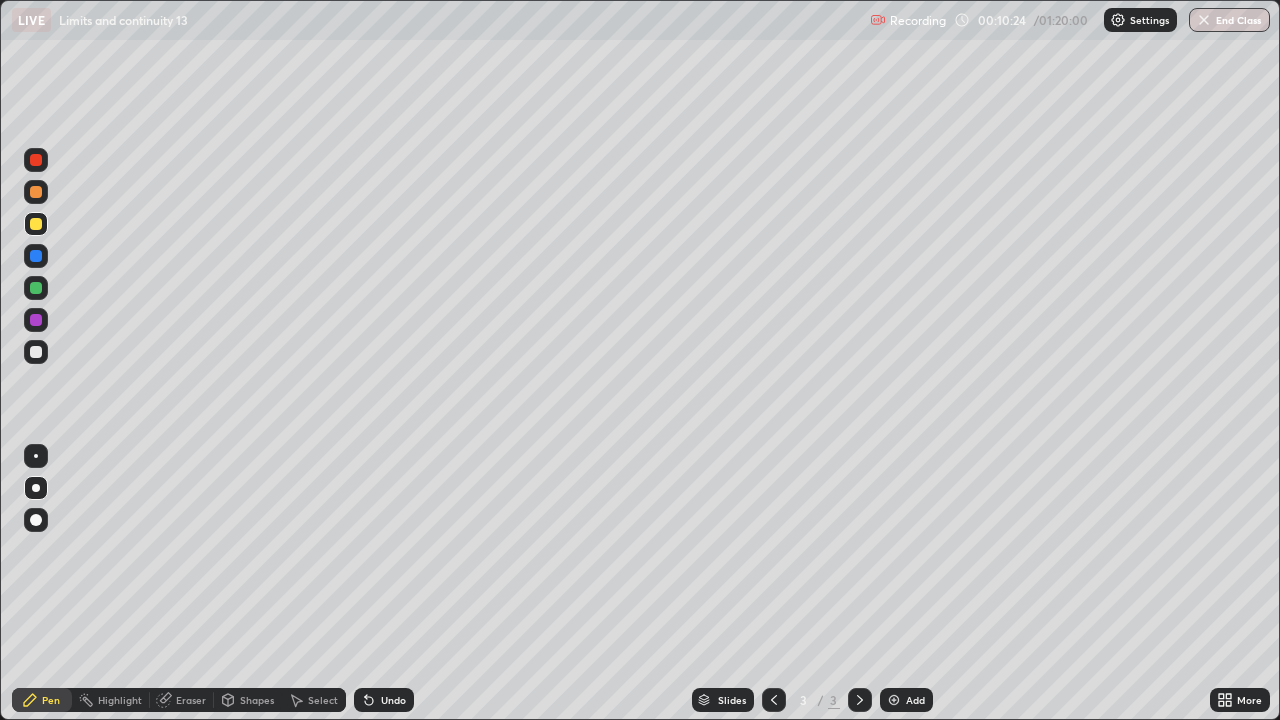 click at bounding box center (36, 256) 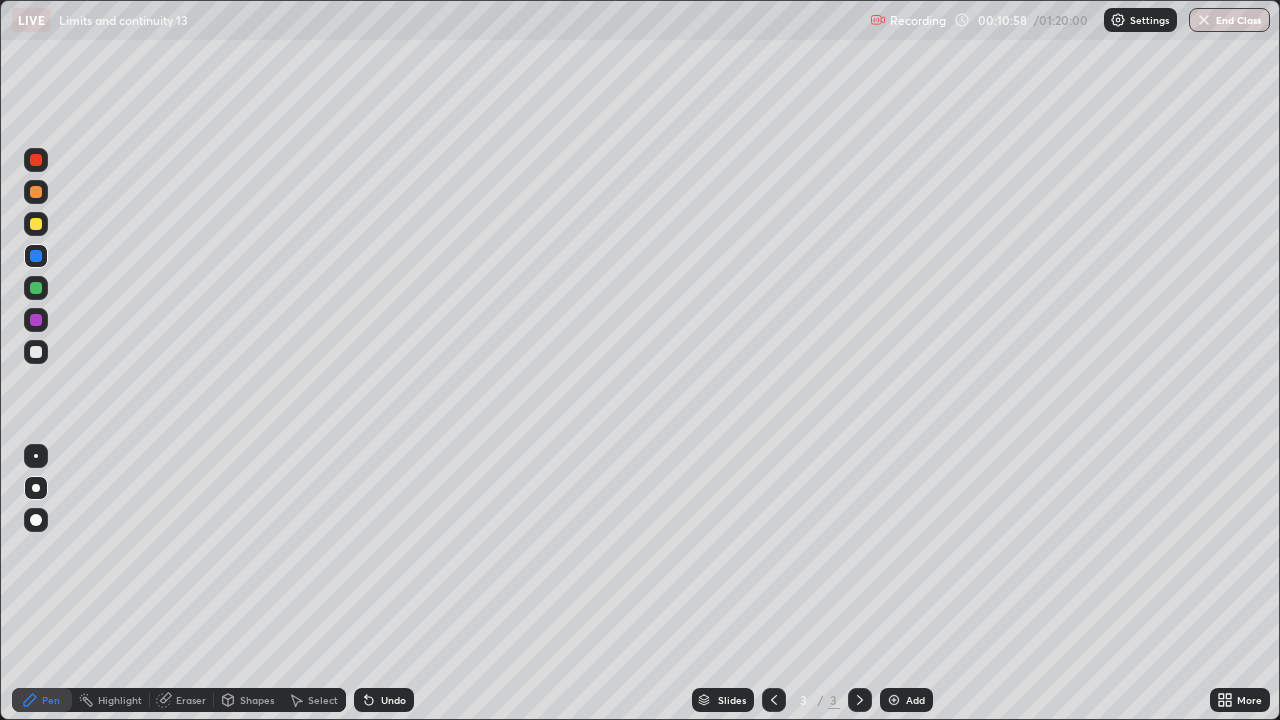 click at bounding box center (36, 224) 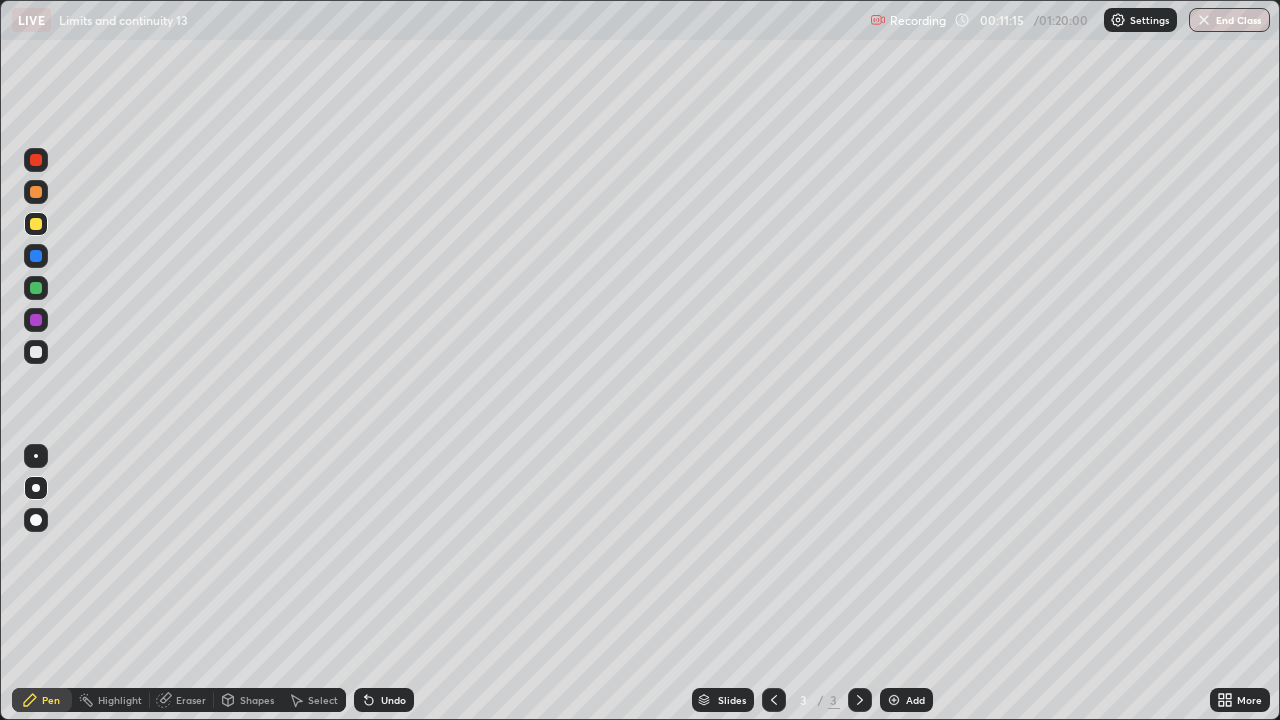 click at bounding box center (36, 192) 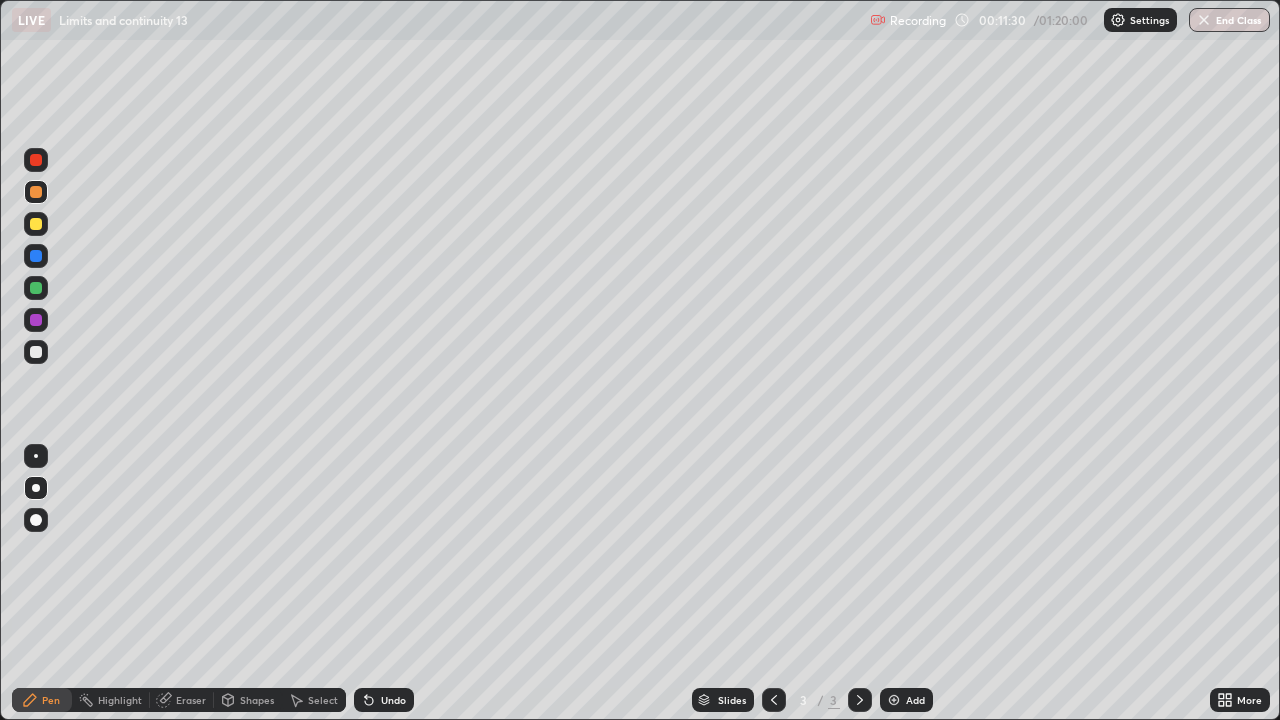 click on "Eraser" at bounding box center (191, 700) 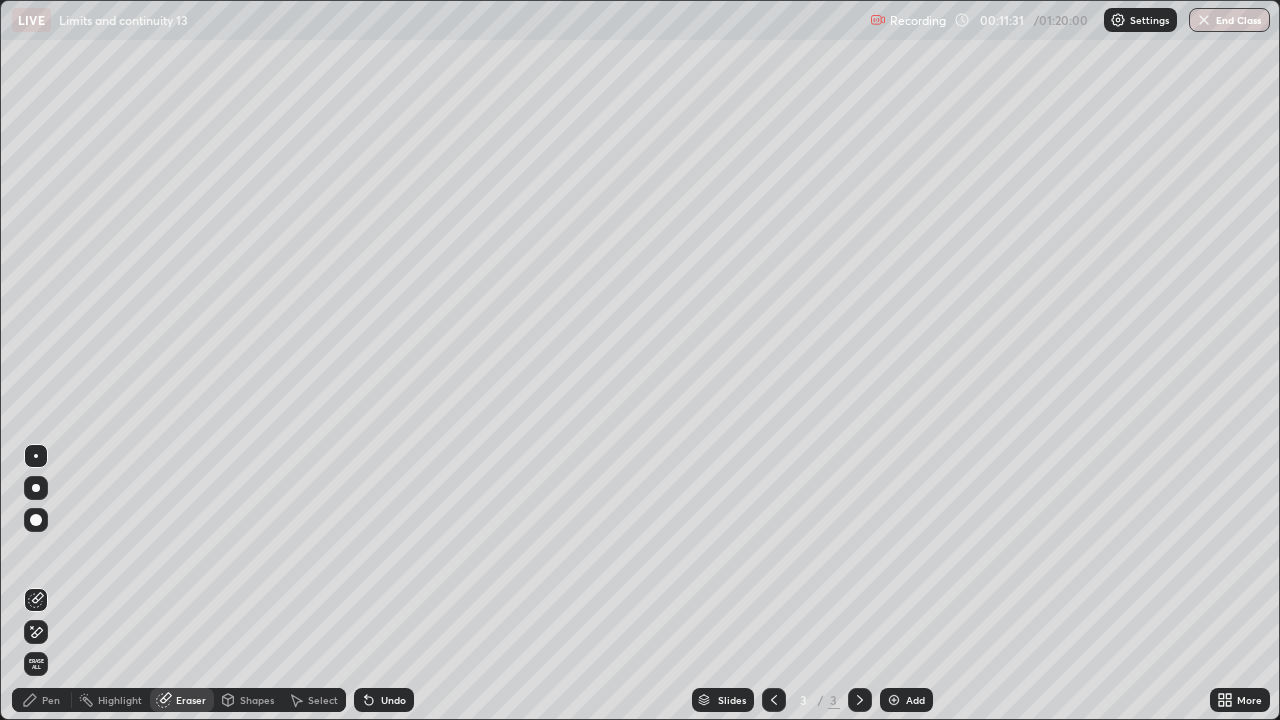 click 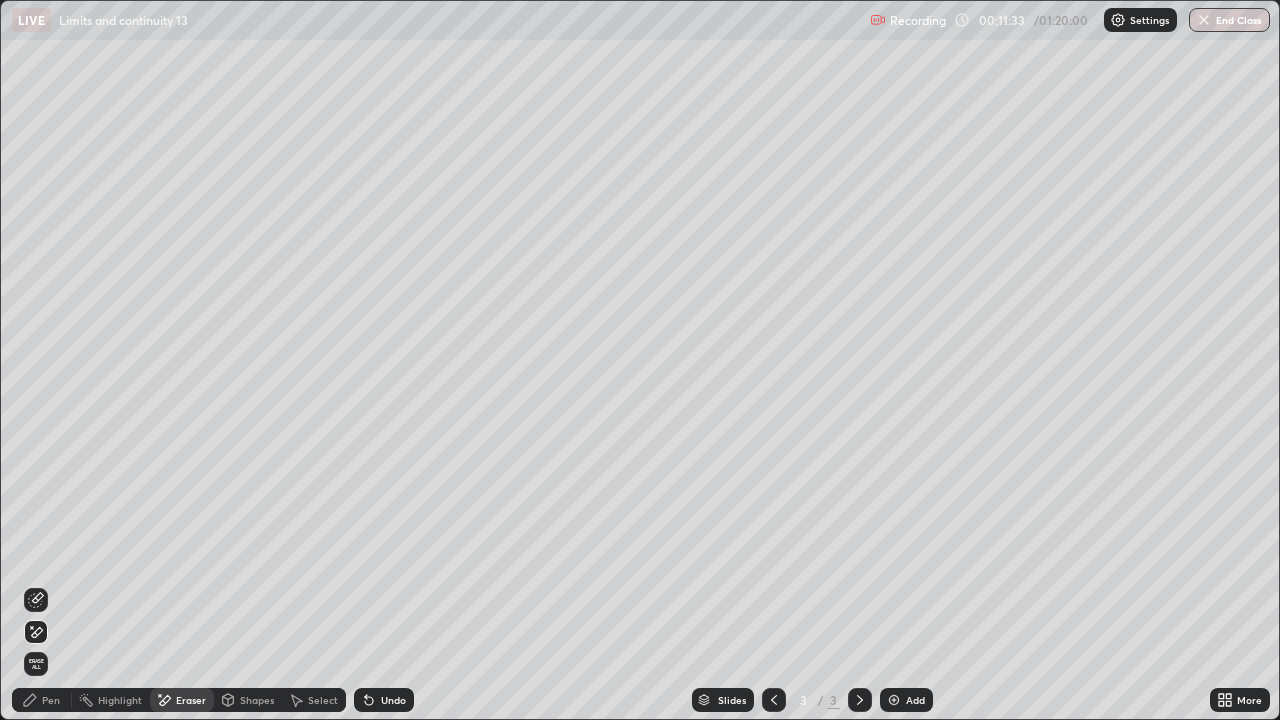 click on "Pen" at bounding box center (51, 700) 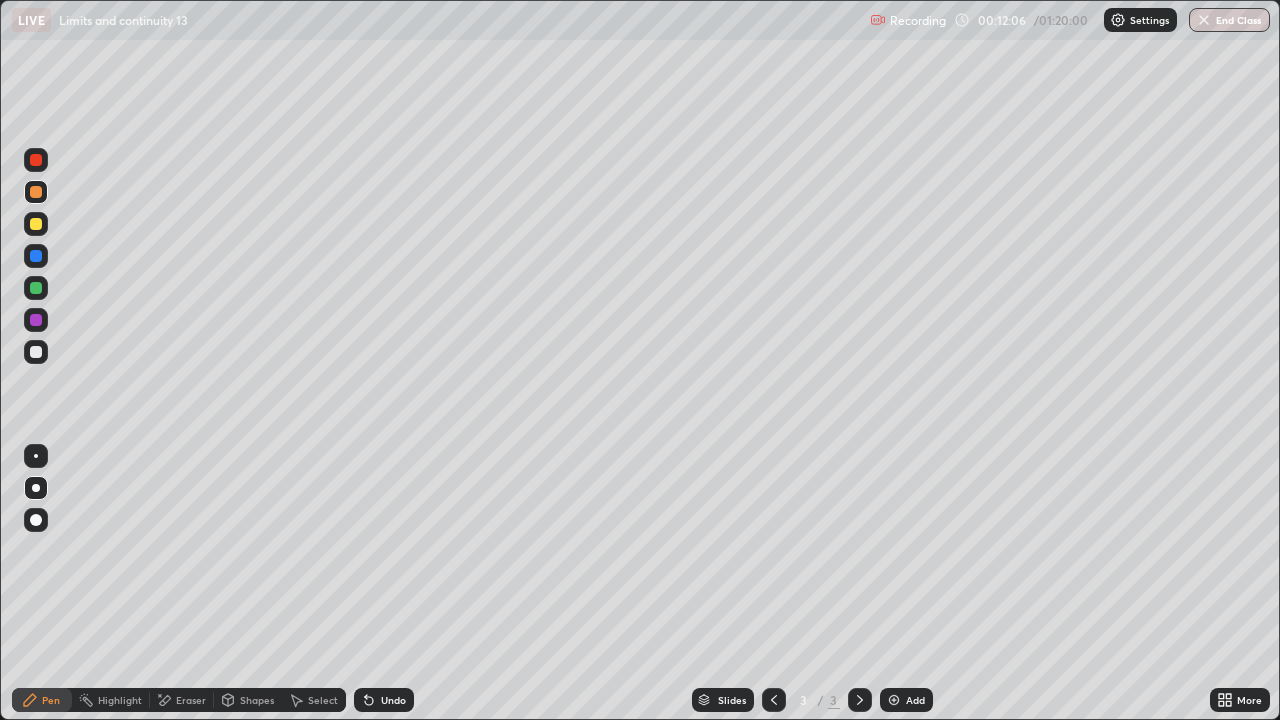 click on "Eraser" at bounding box center [191, 700] 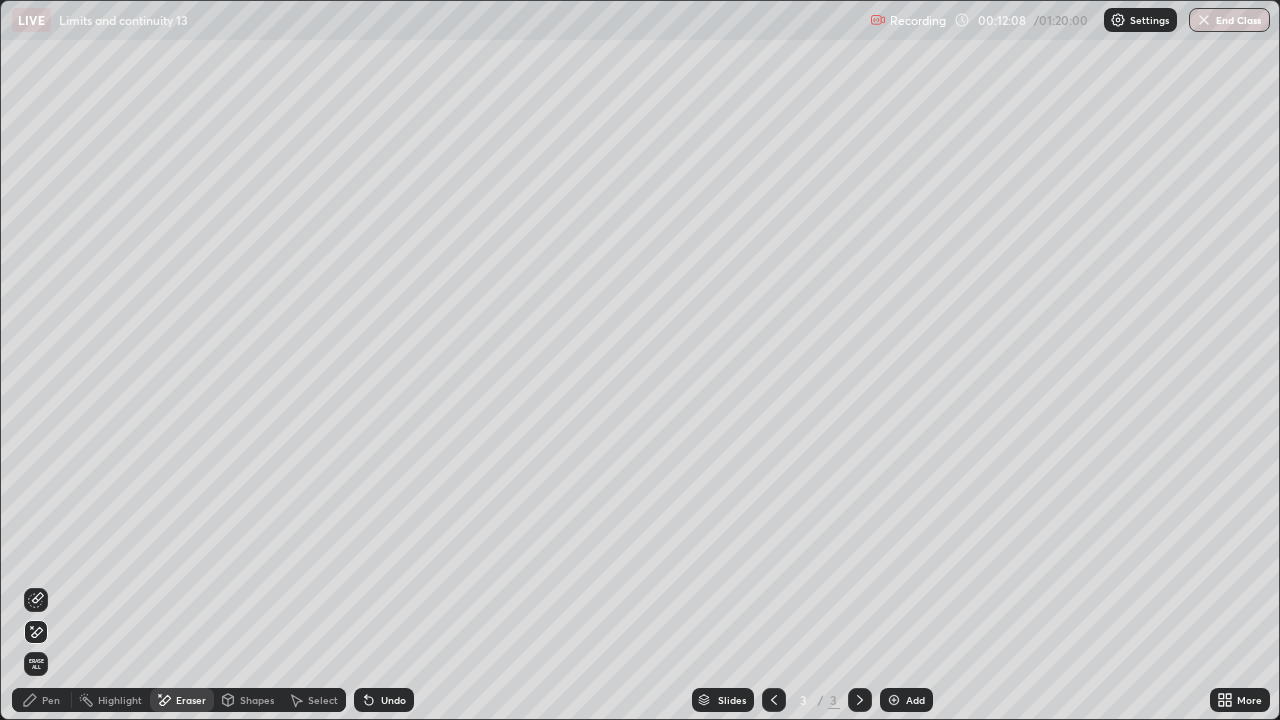 click on "Pen" at bounding box center (51, 700) 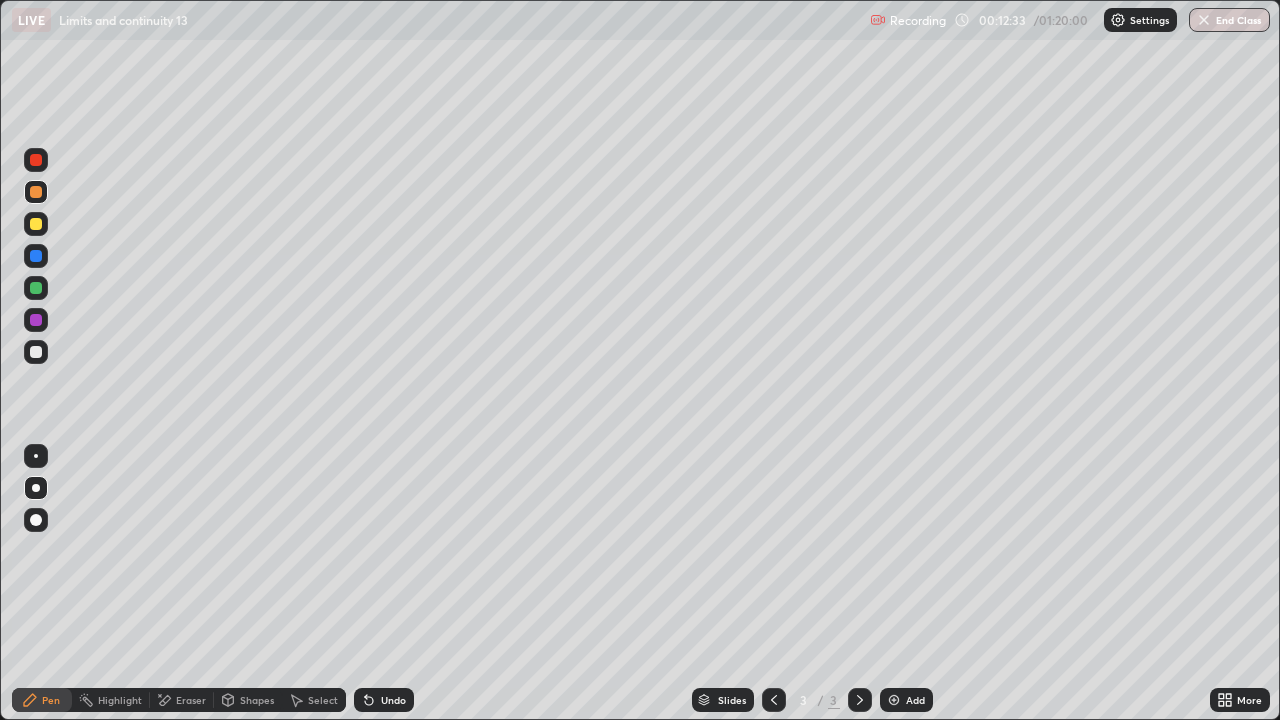 click at bounding box center [36, 288] 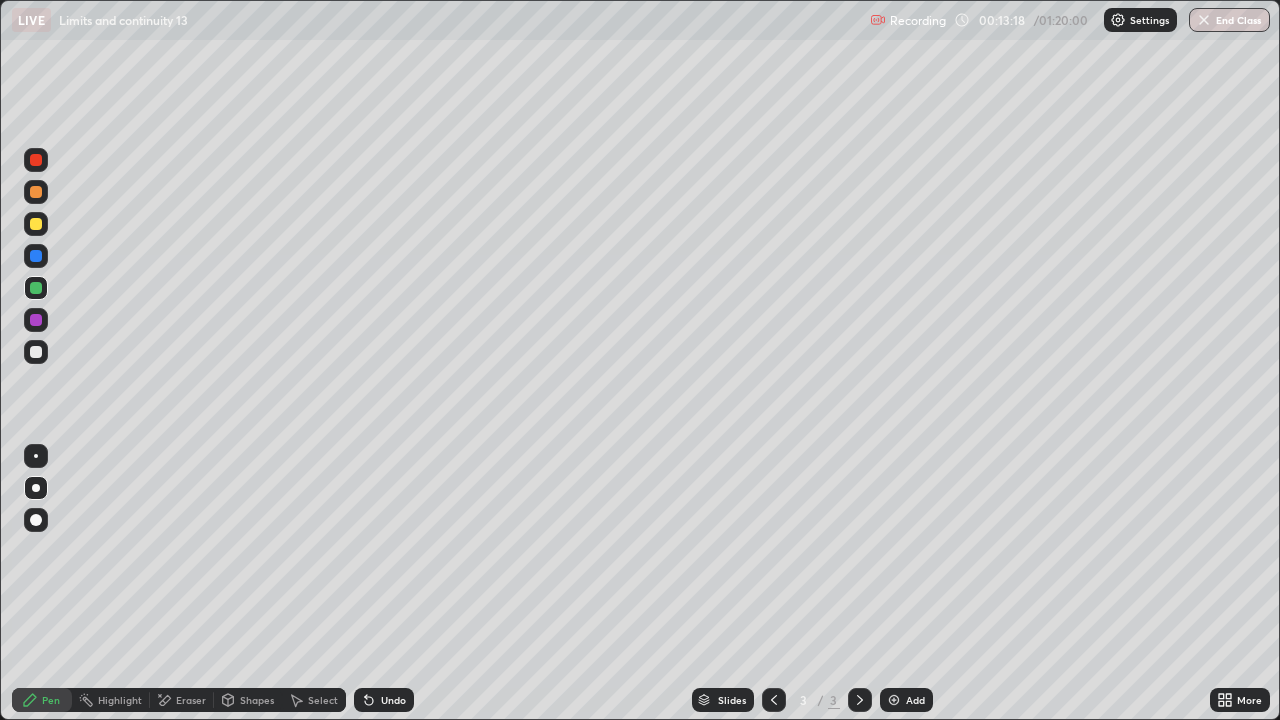 click 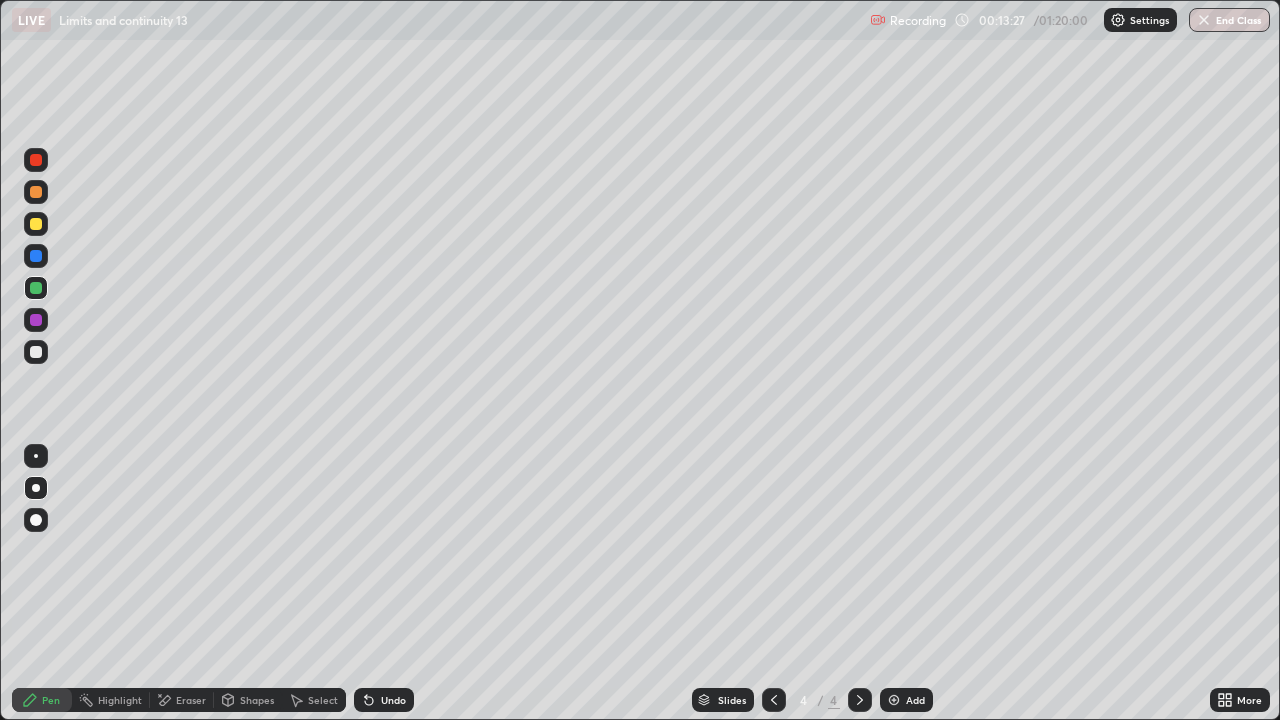 click at bounding box center [774, 700] 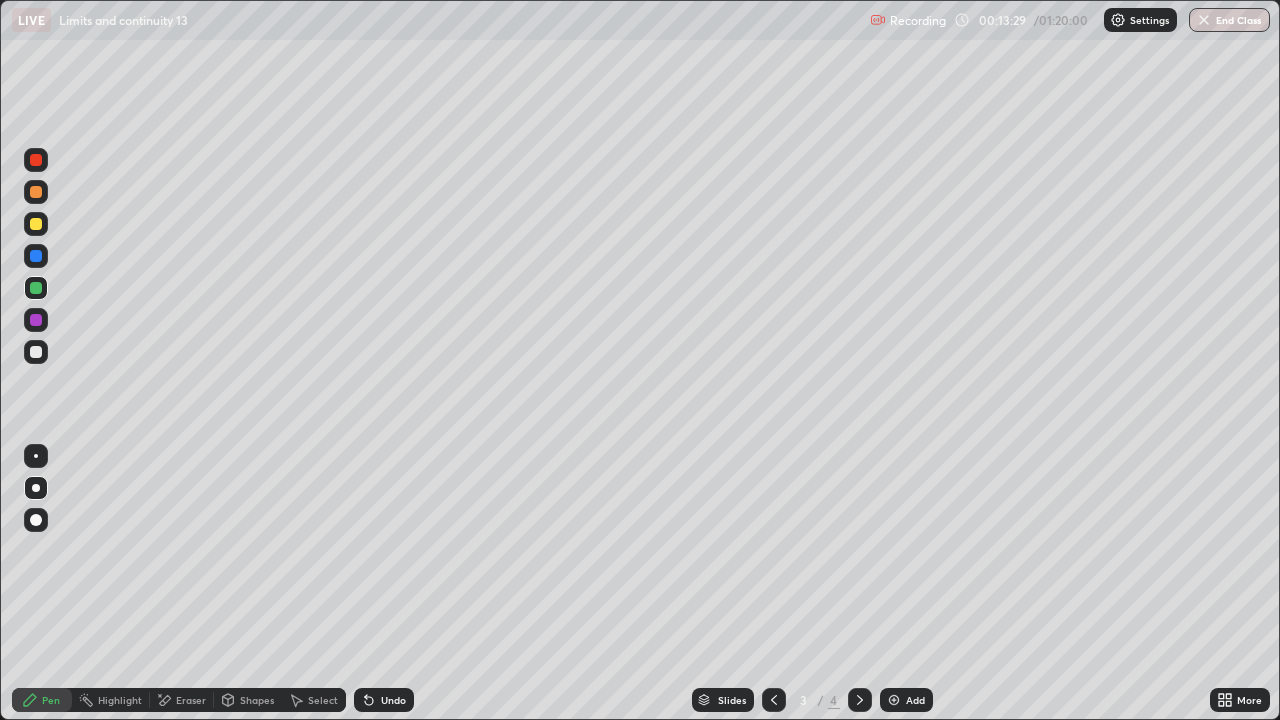 click 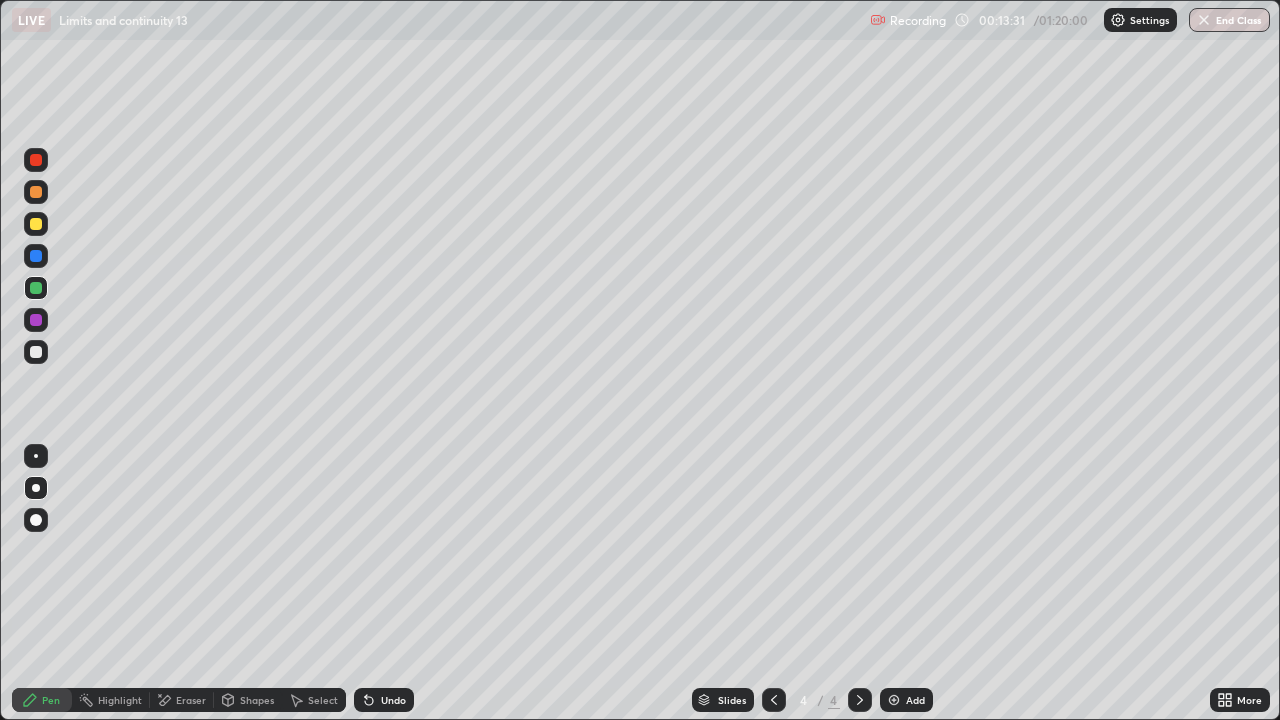 click at bounding box center (36, 224) 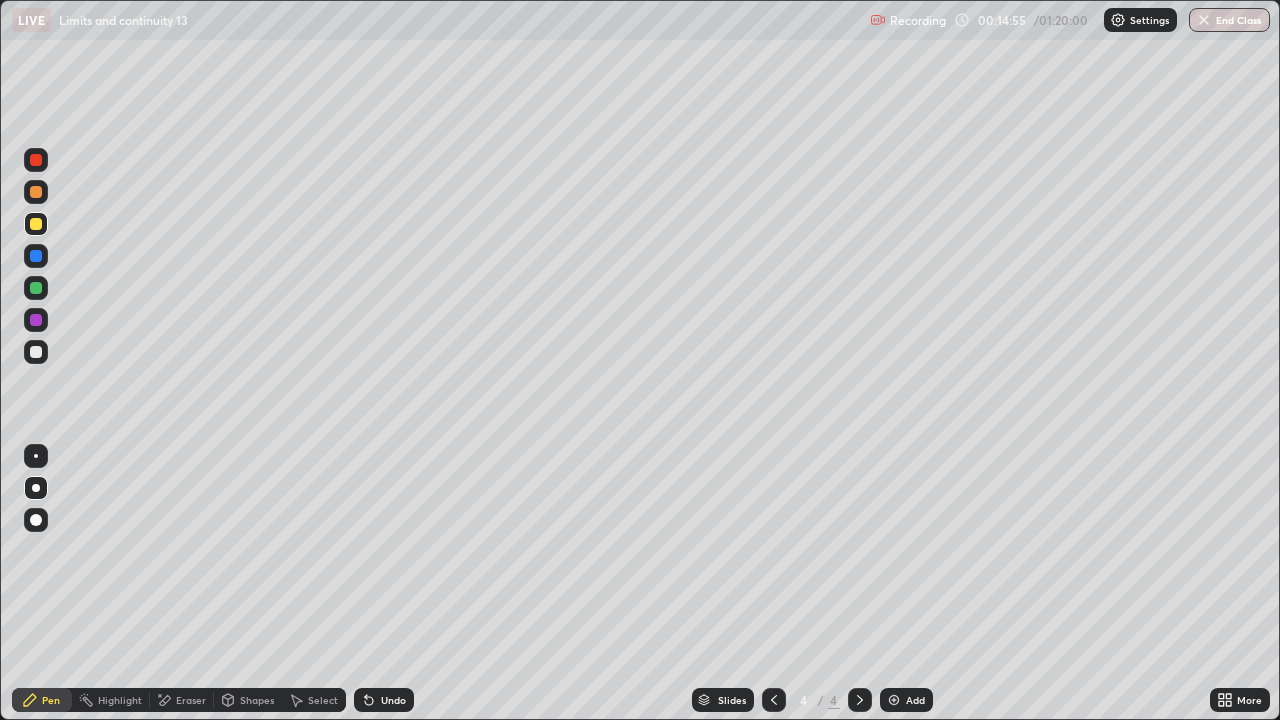 click 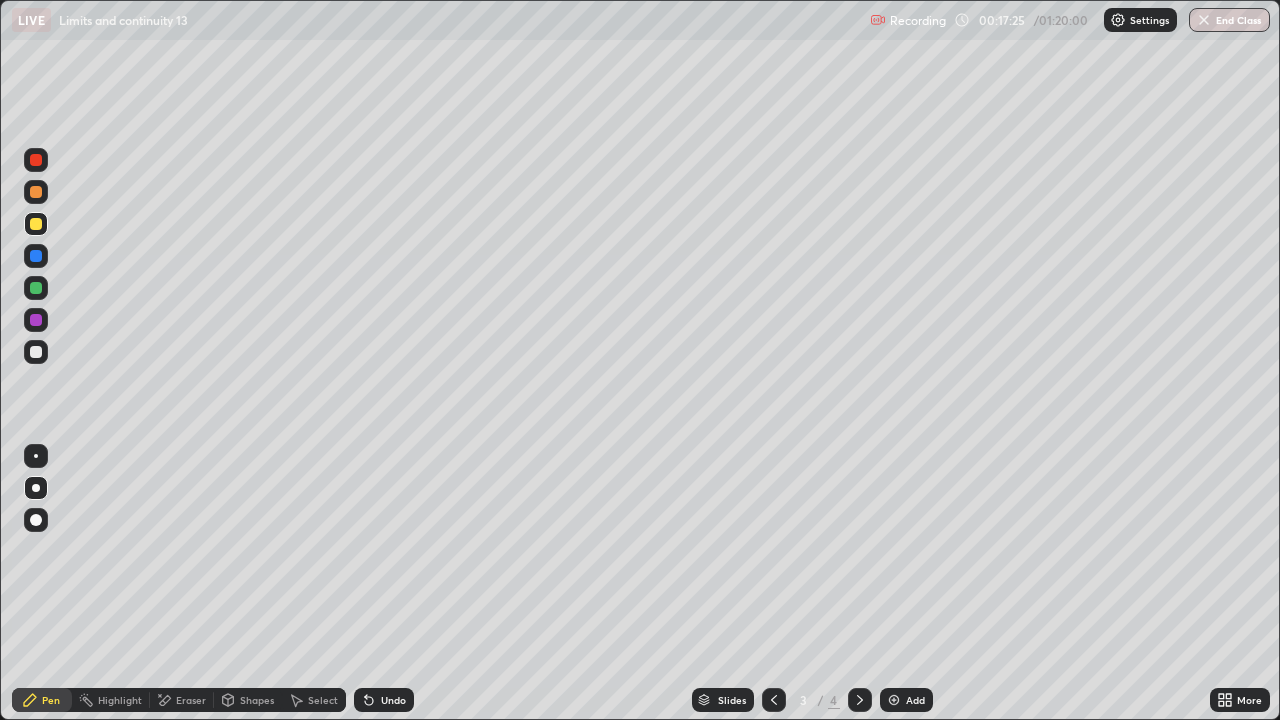 click at bounding box center (36, 352) 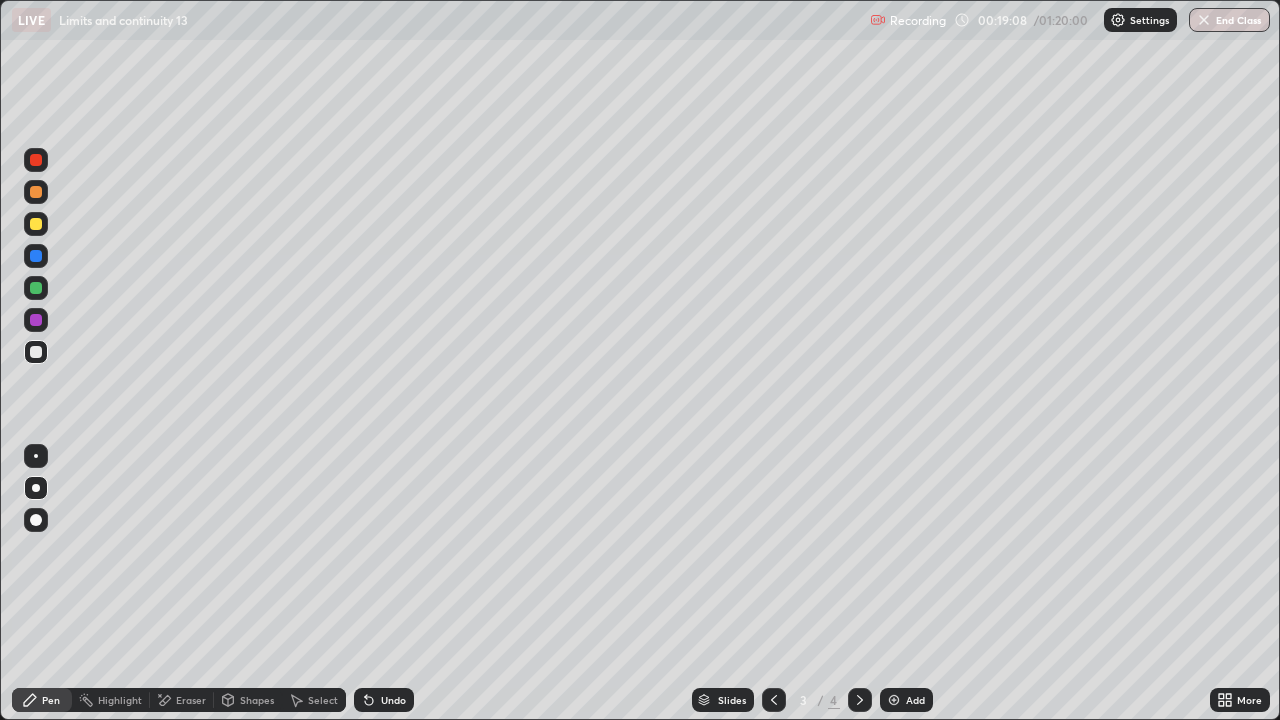 click 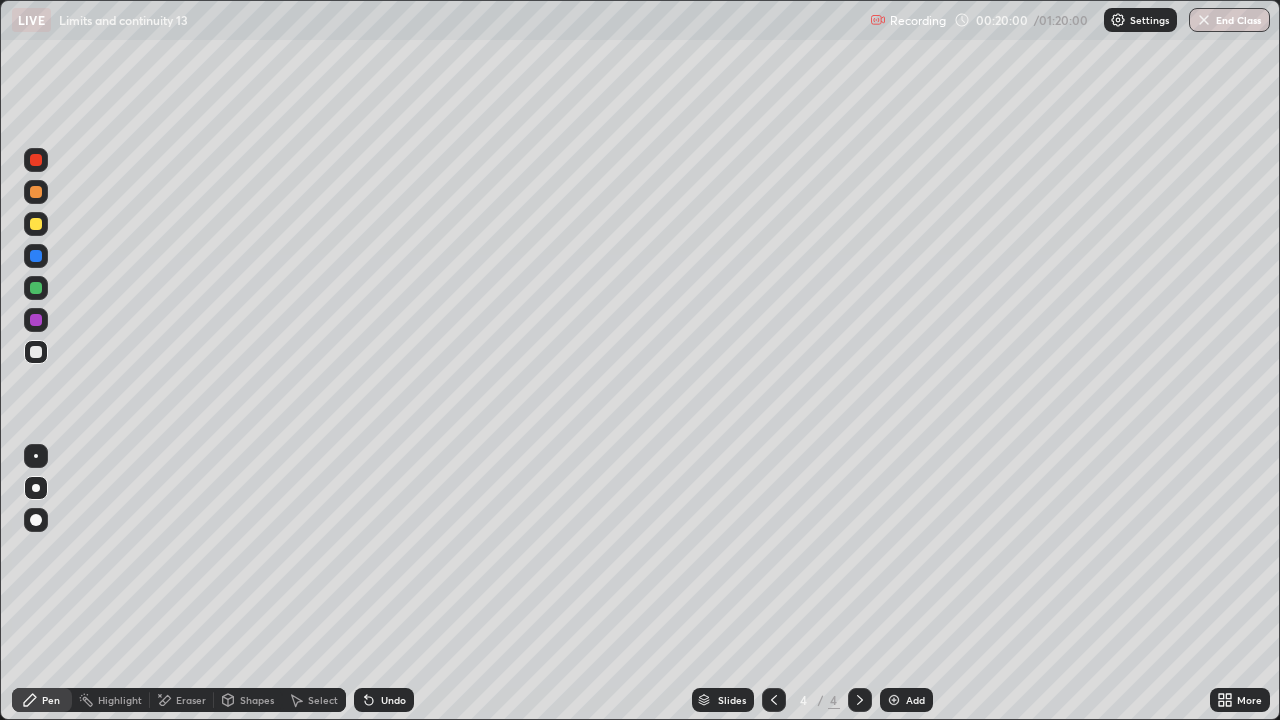 click 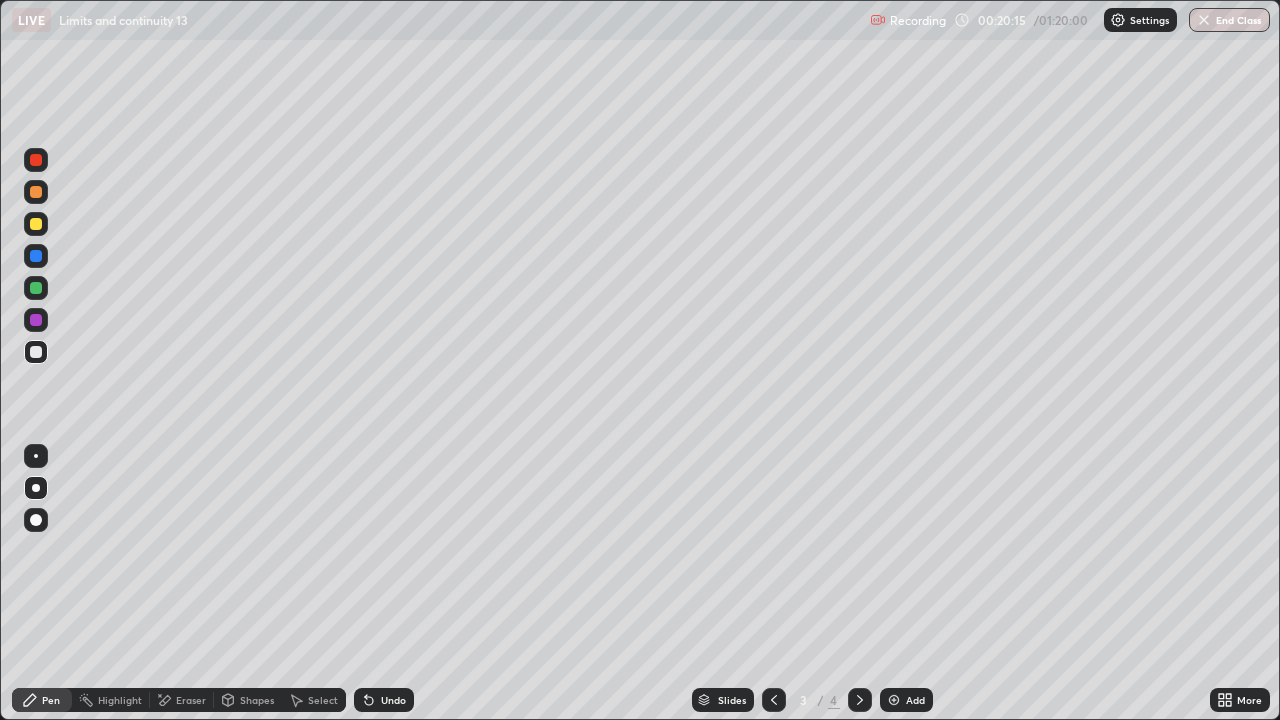 click on "Select" at bounding box center [314, 700] 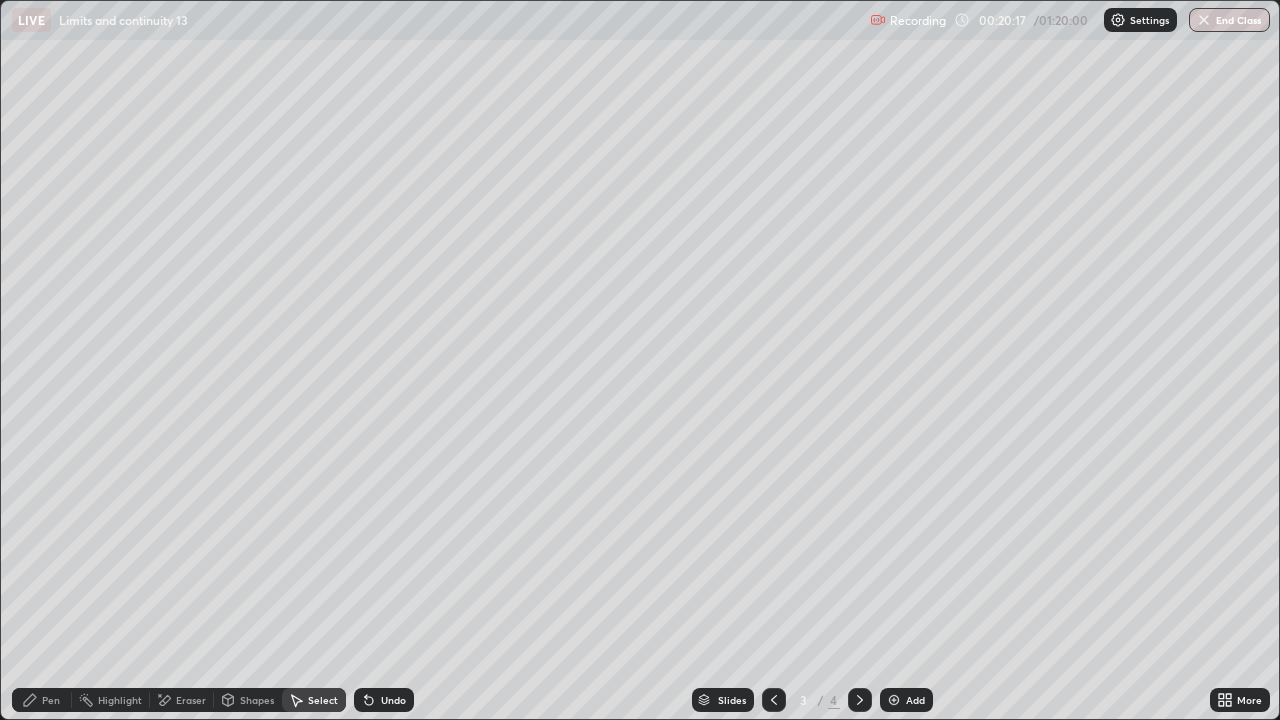 click on "Select" at bounding box center [323, 700] 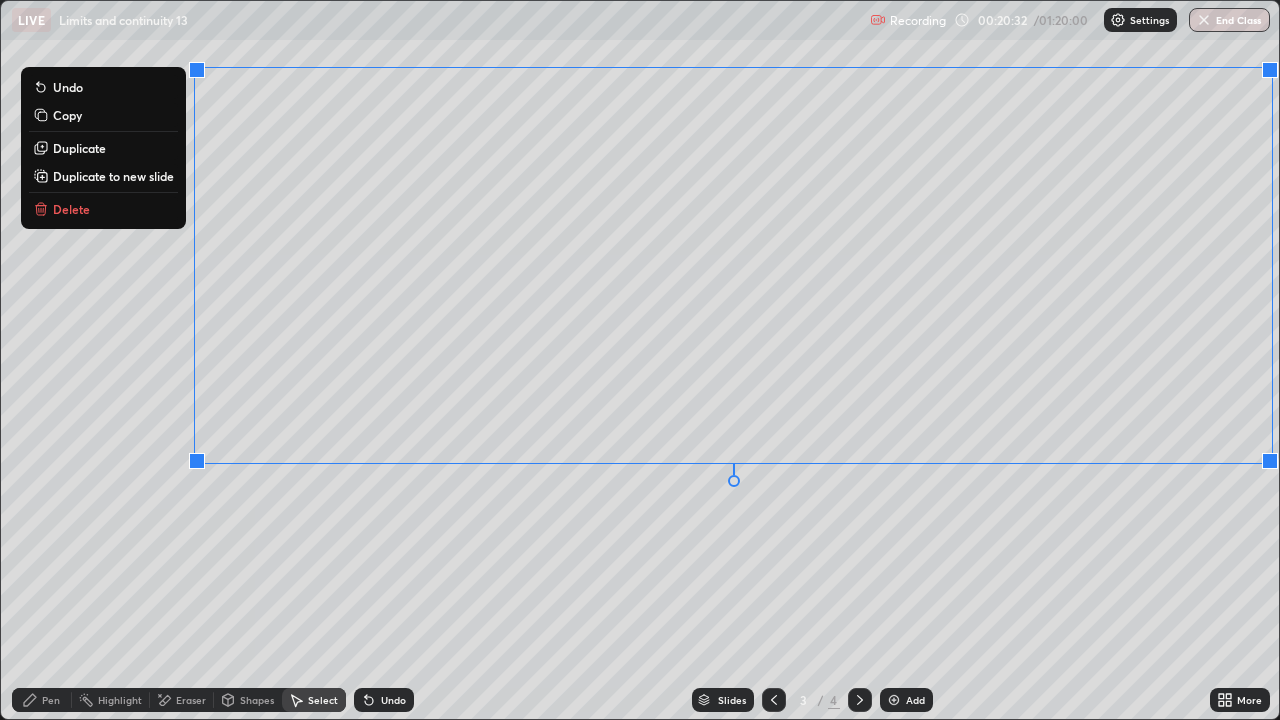 click on "Duplicate to new slide" at bounding box center (113, 176) 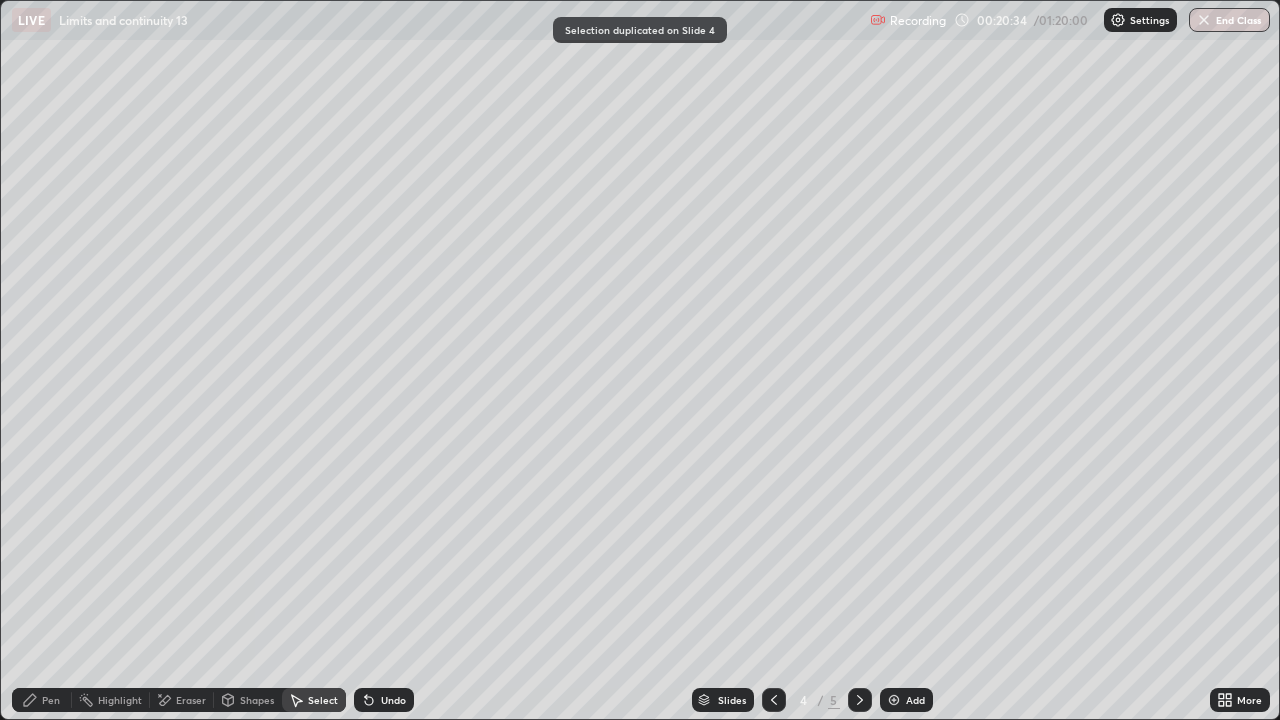 click on "Eraser" at bounding box center (191, 700) 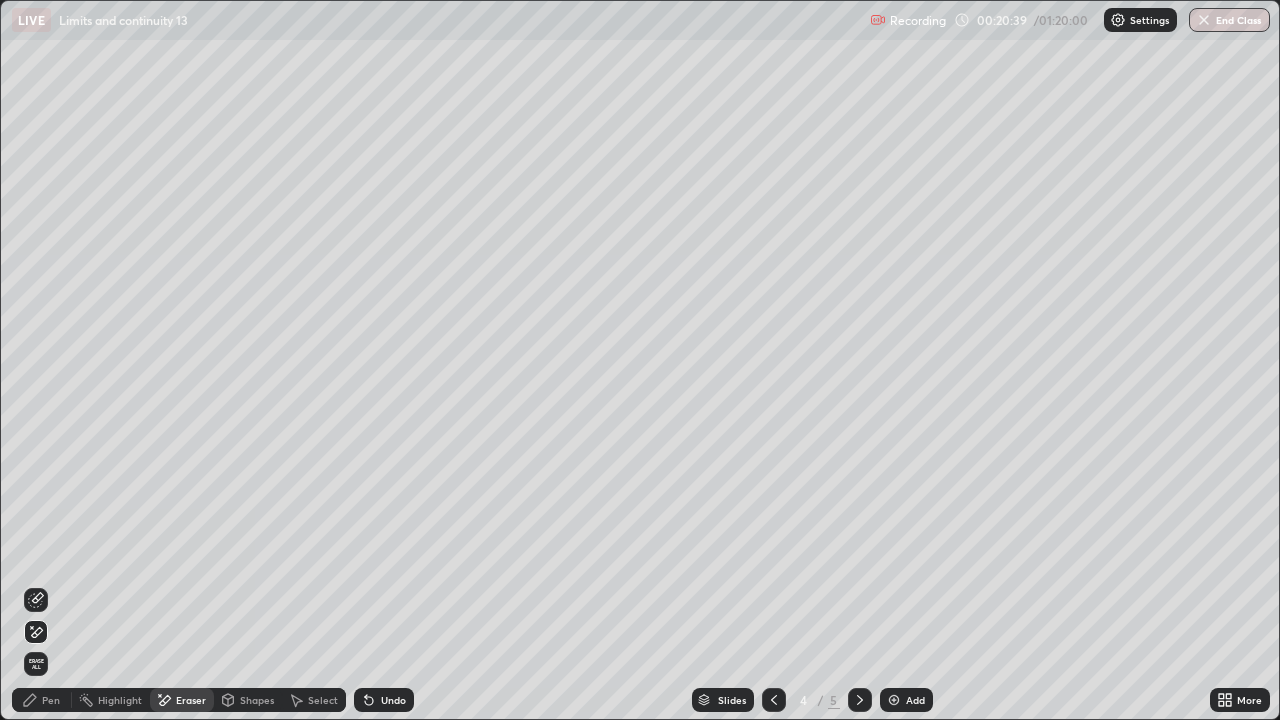 click on "Pen" at bounding box center (42, 700) 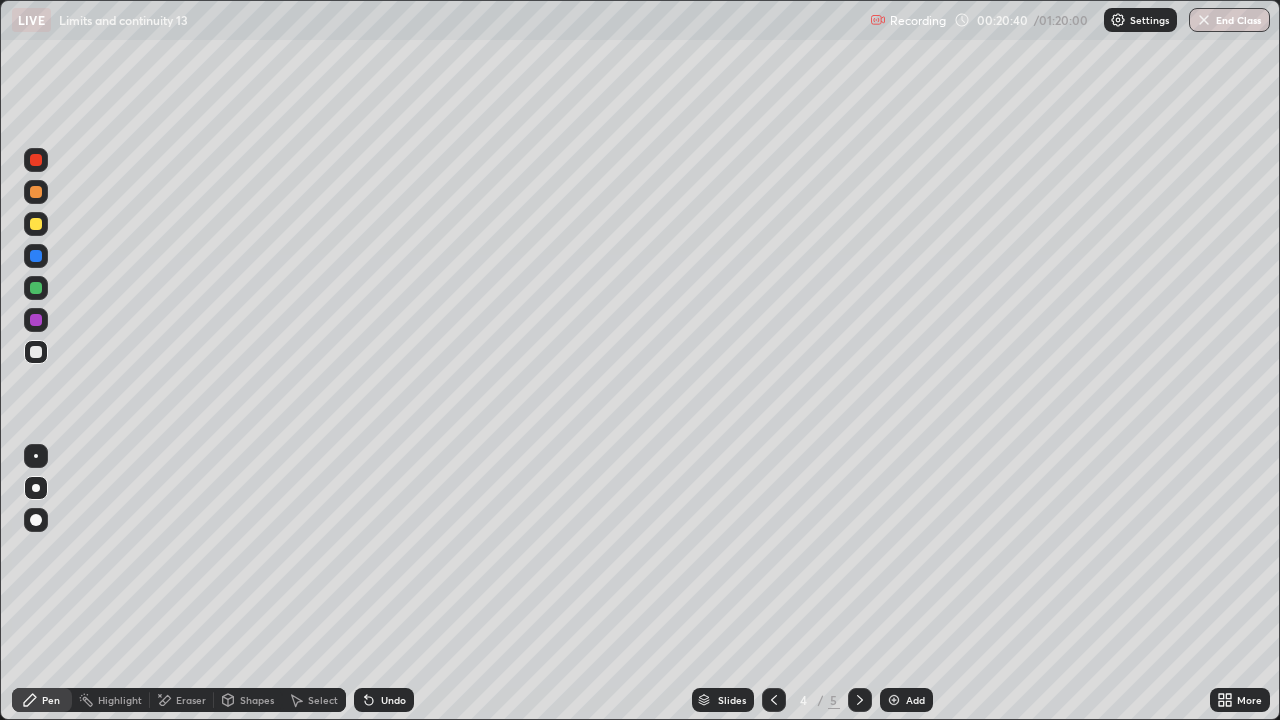 click at bounding box center [36, 224] 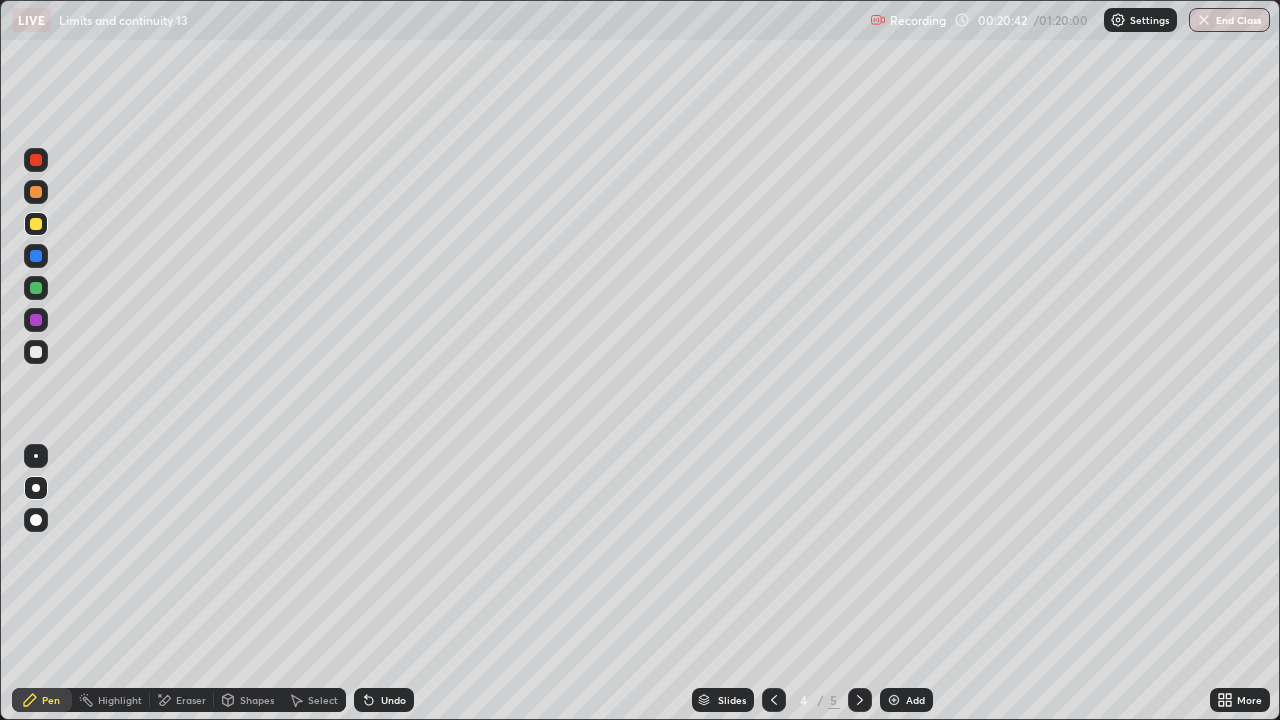 click on "Eraser" at bounding box center (191, 700) 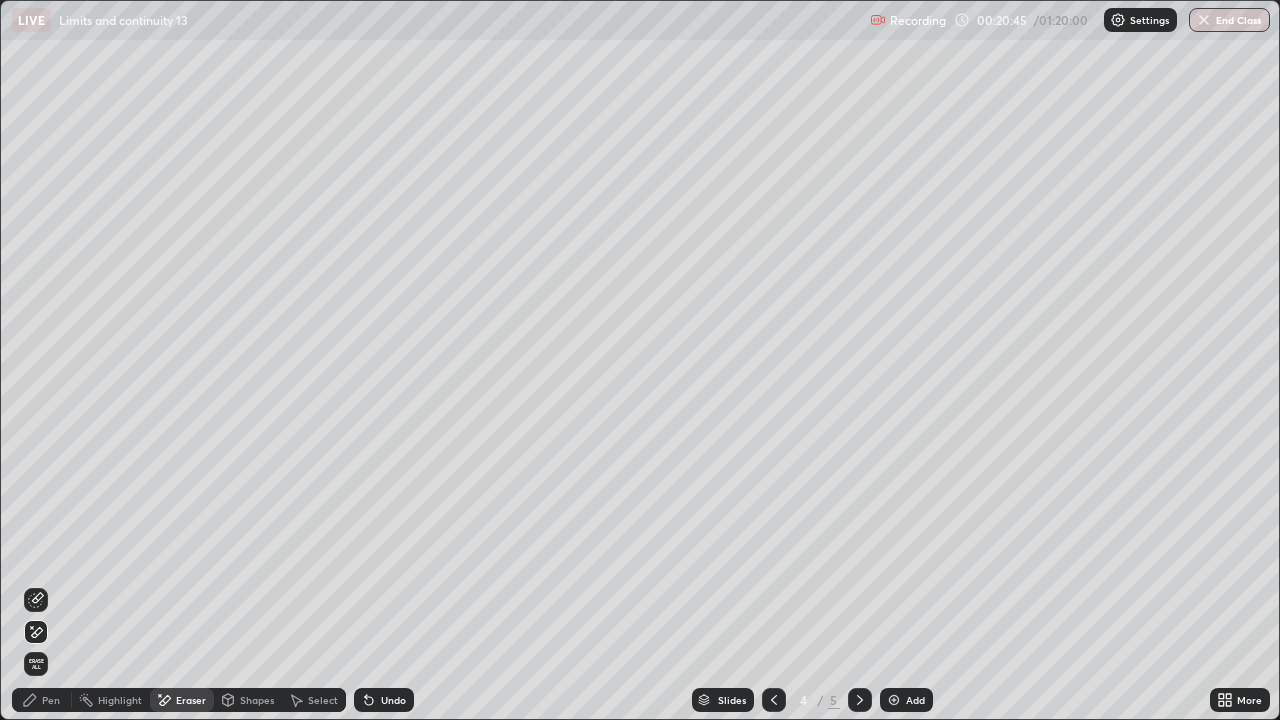 click on "Pen" at bounding box center (42, 700) 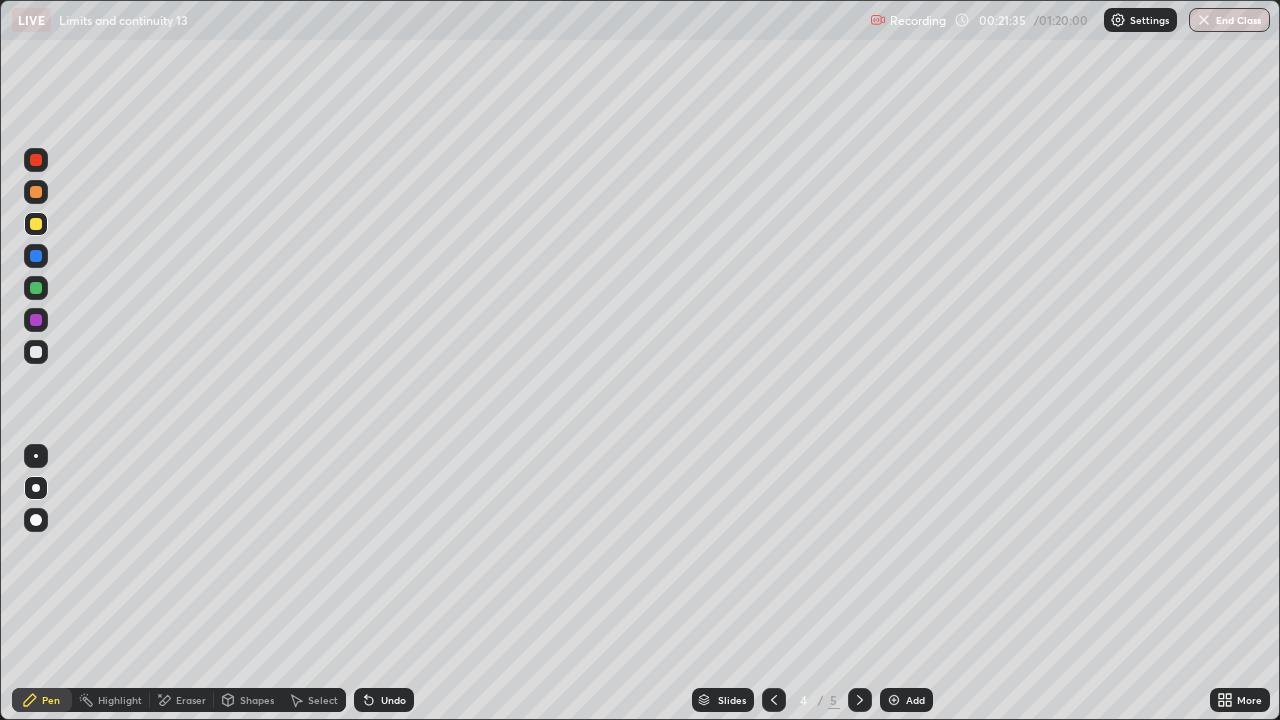 click 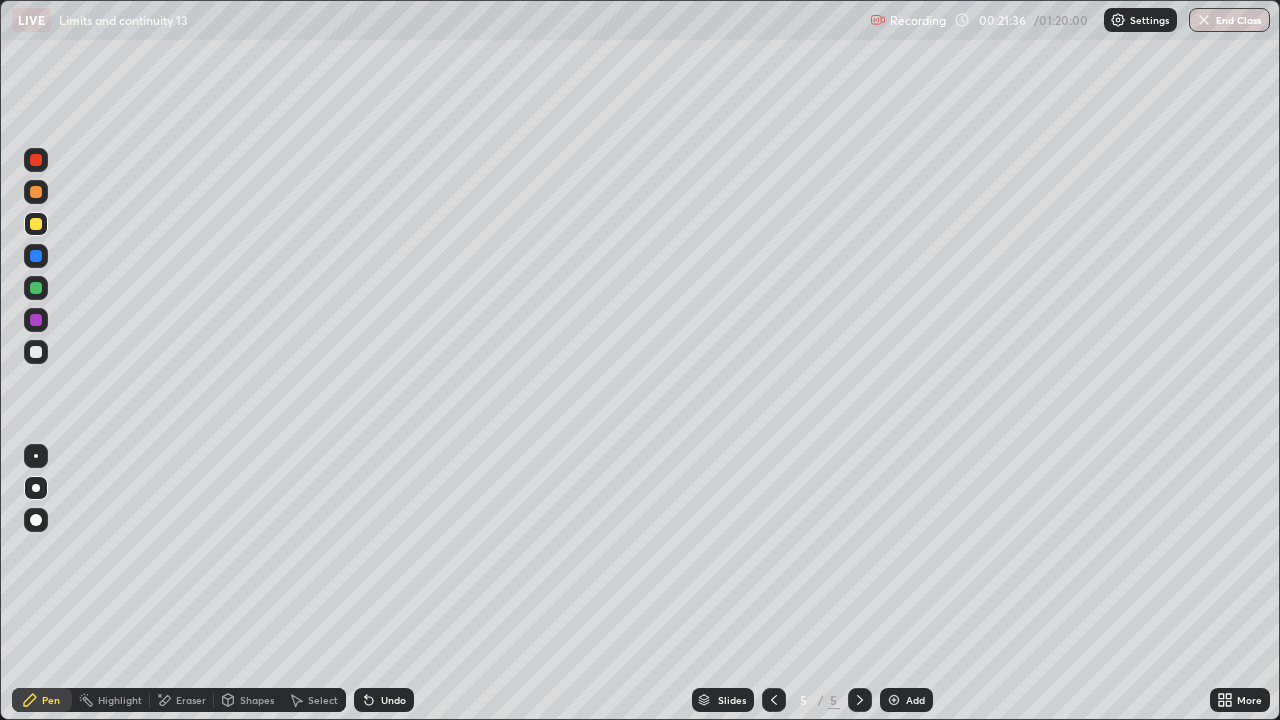 click 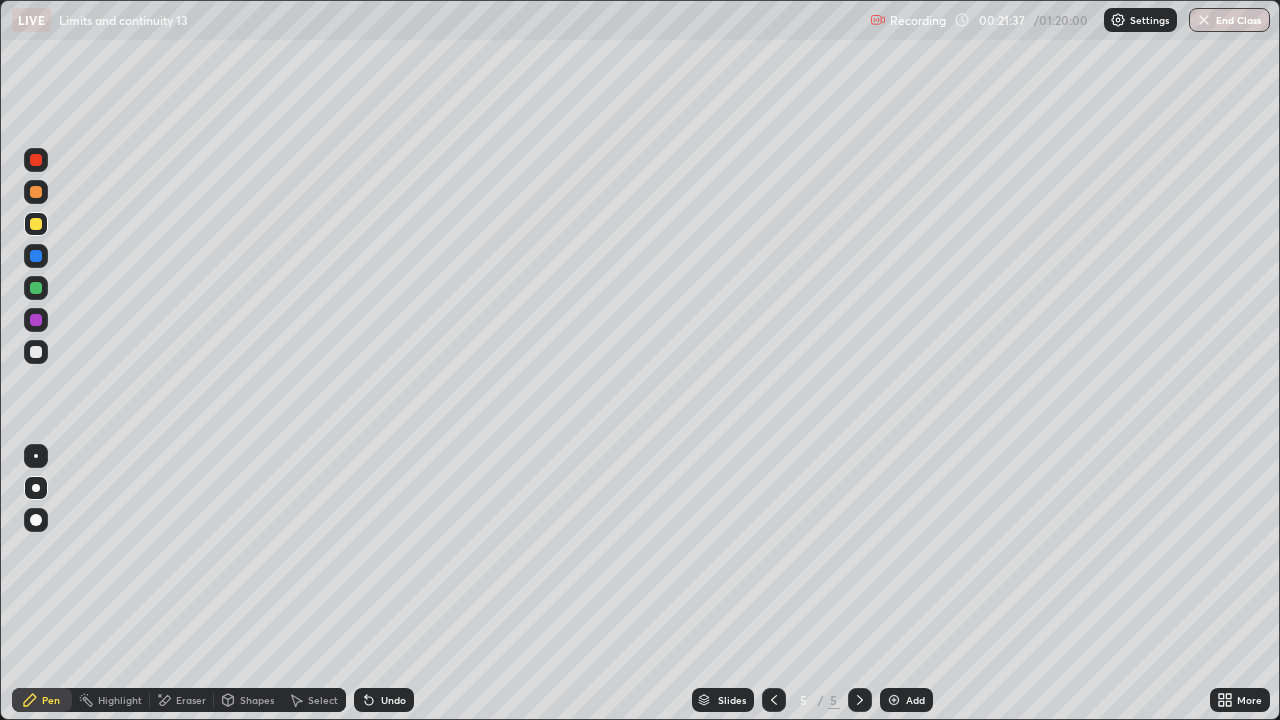 click 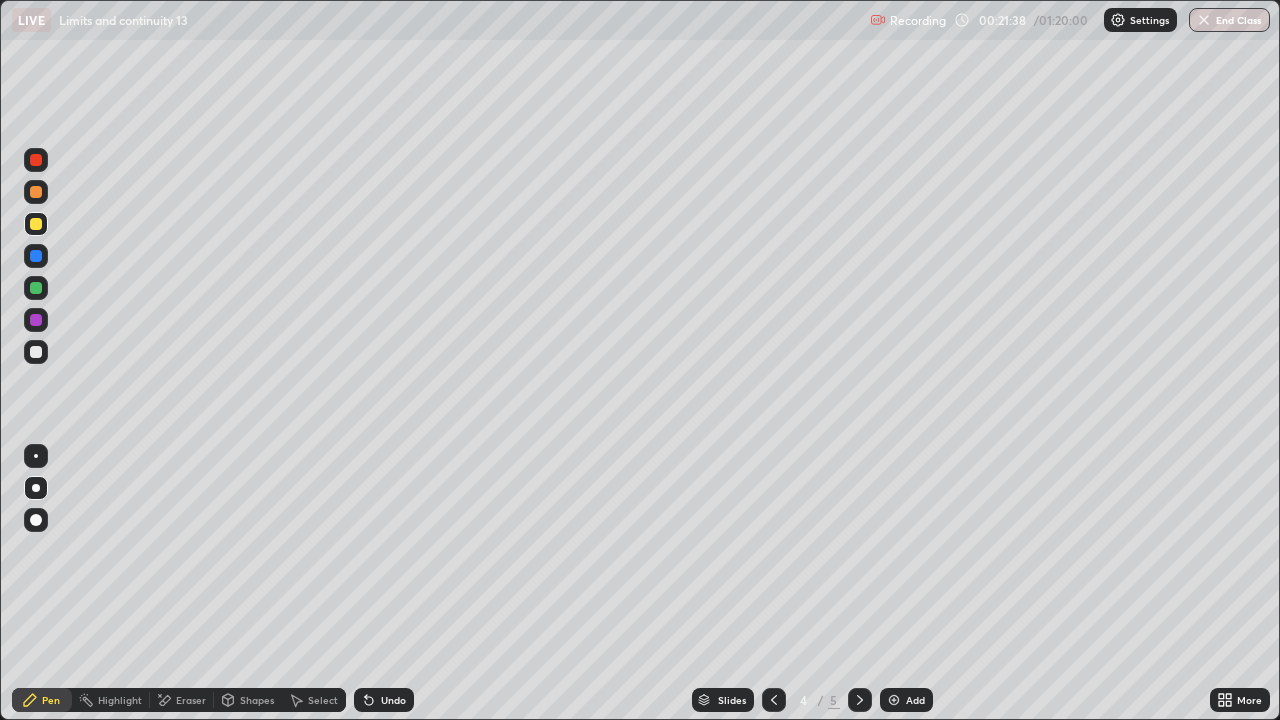 click on "Add" at bounding box center (906, 700) 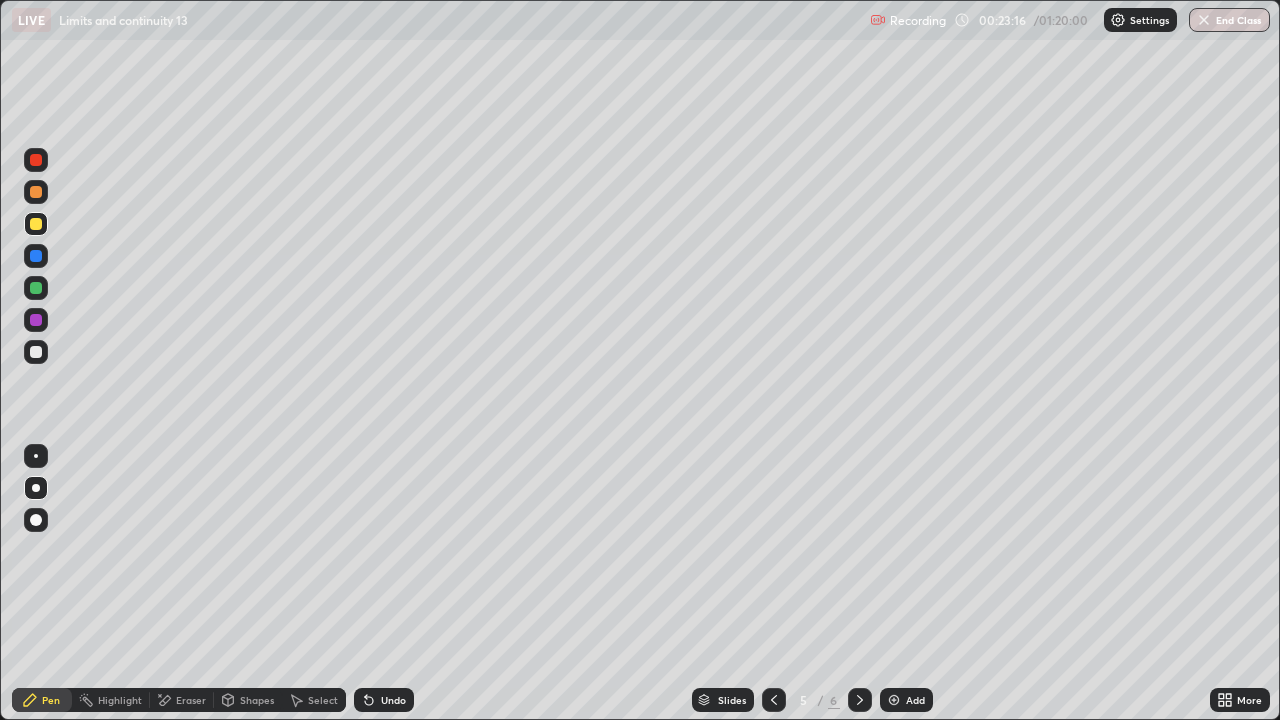 click at bounding box center [36, 288] 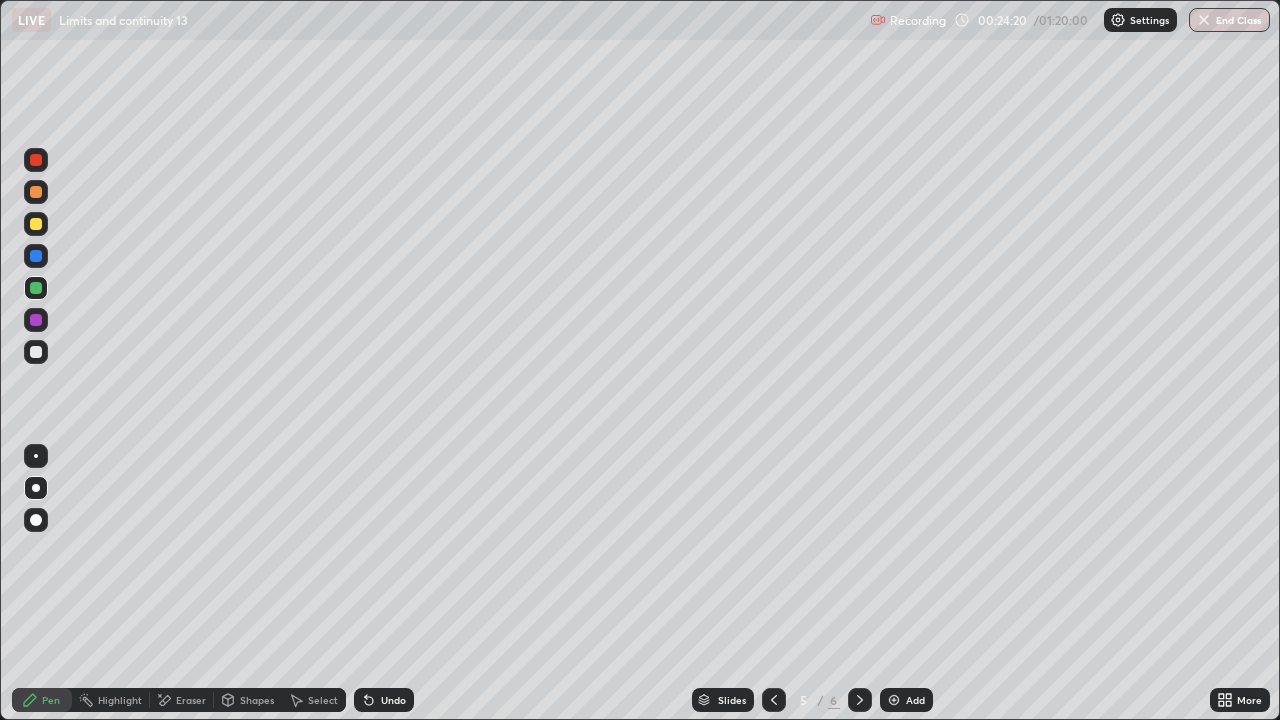 click at bounding box center (774, 700) 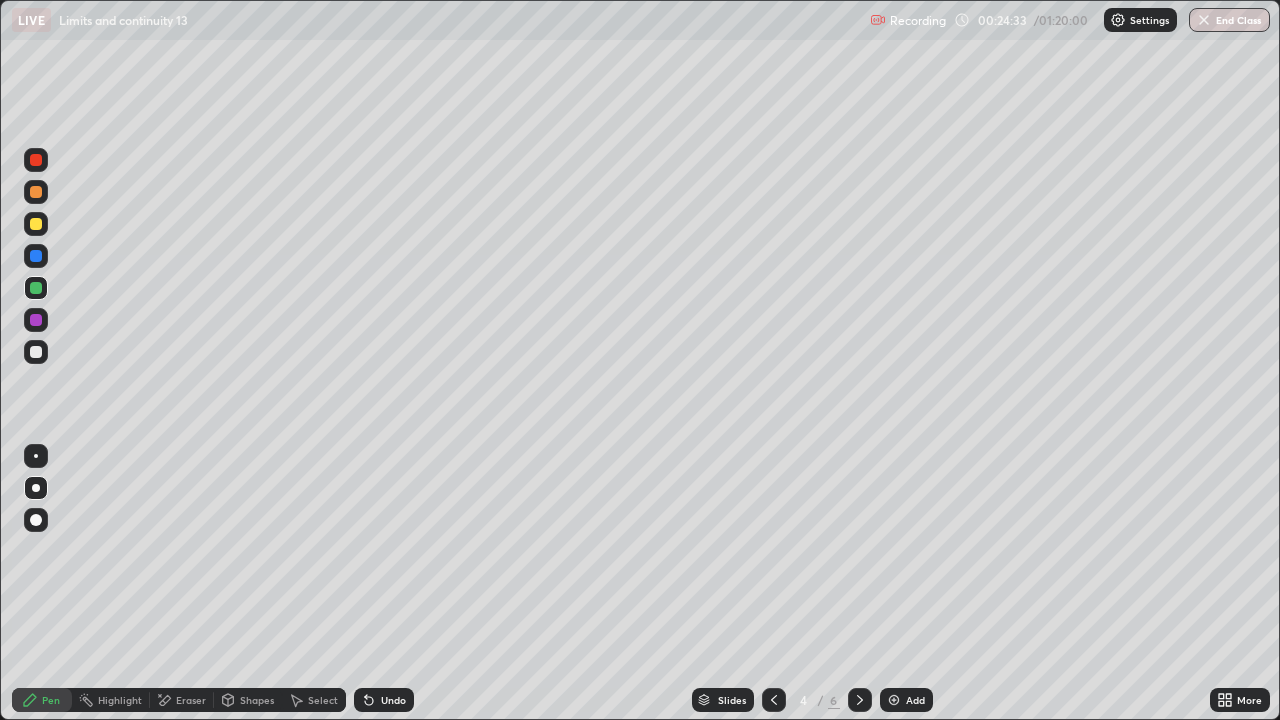 click 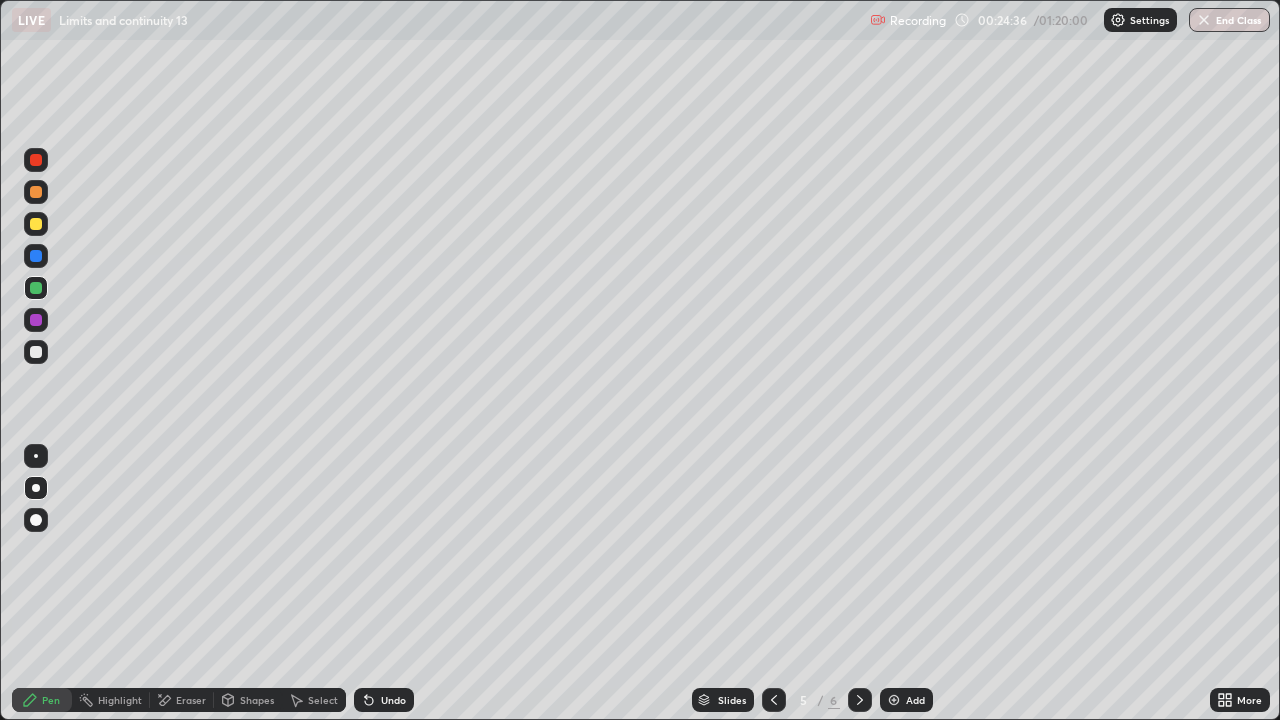 click 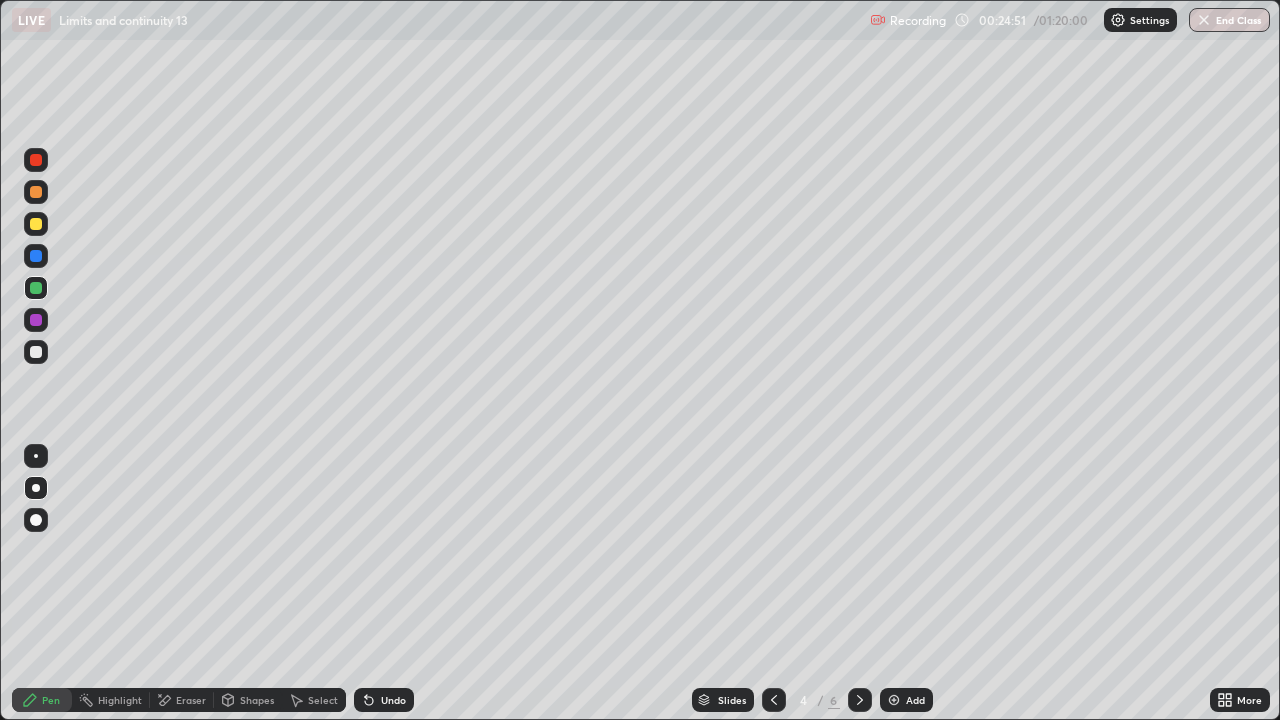 click 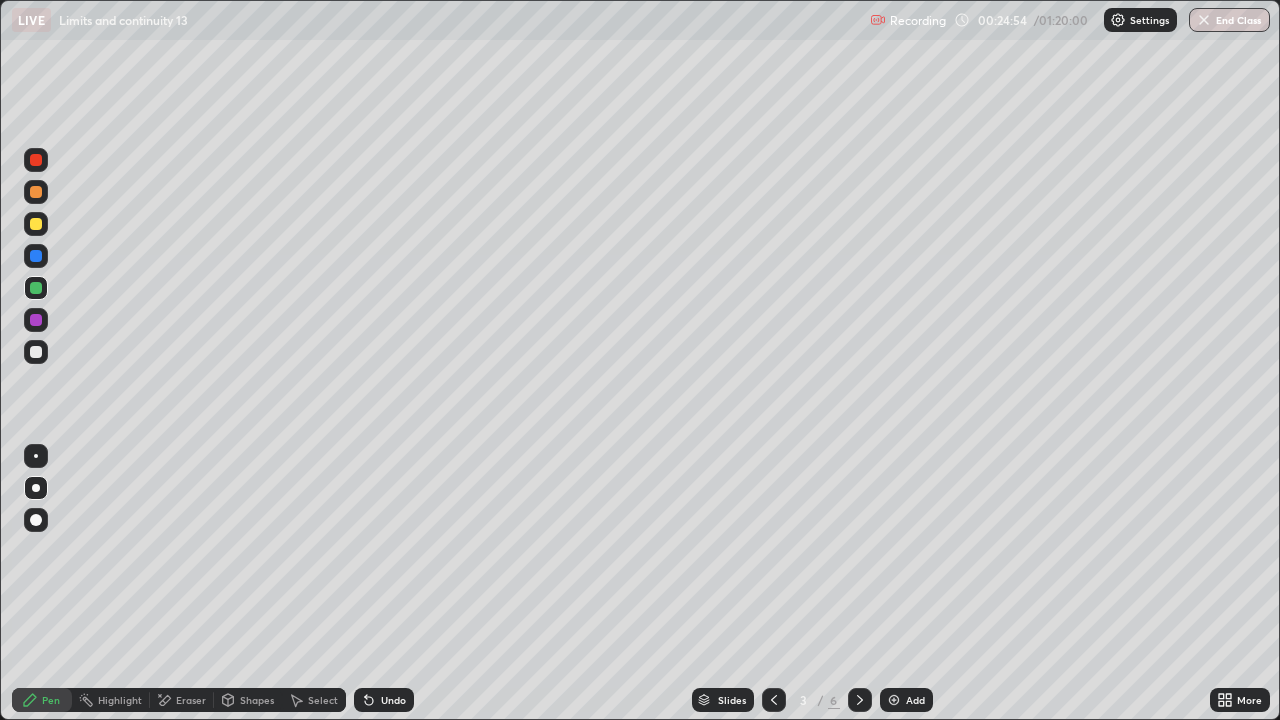 click 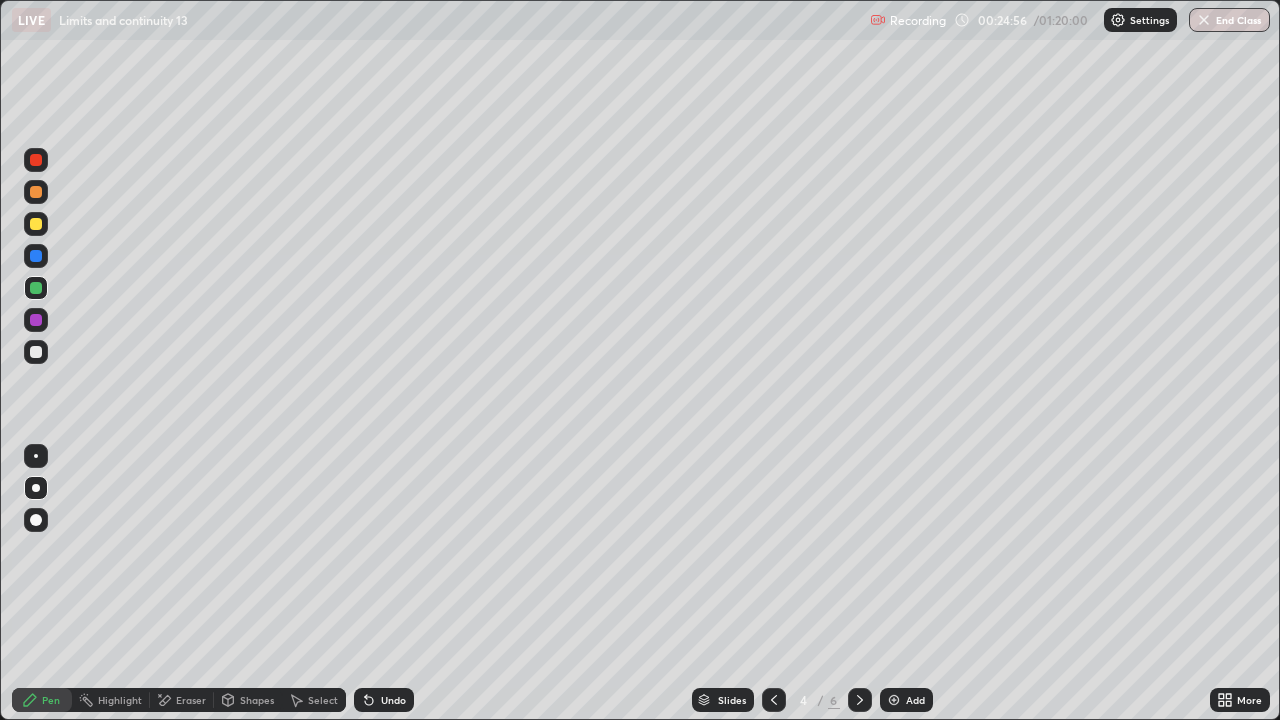 click 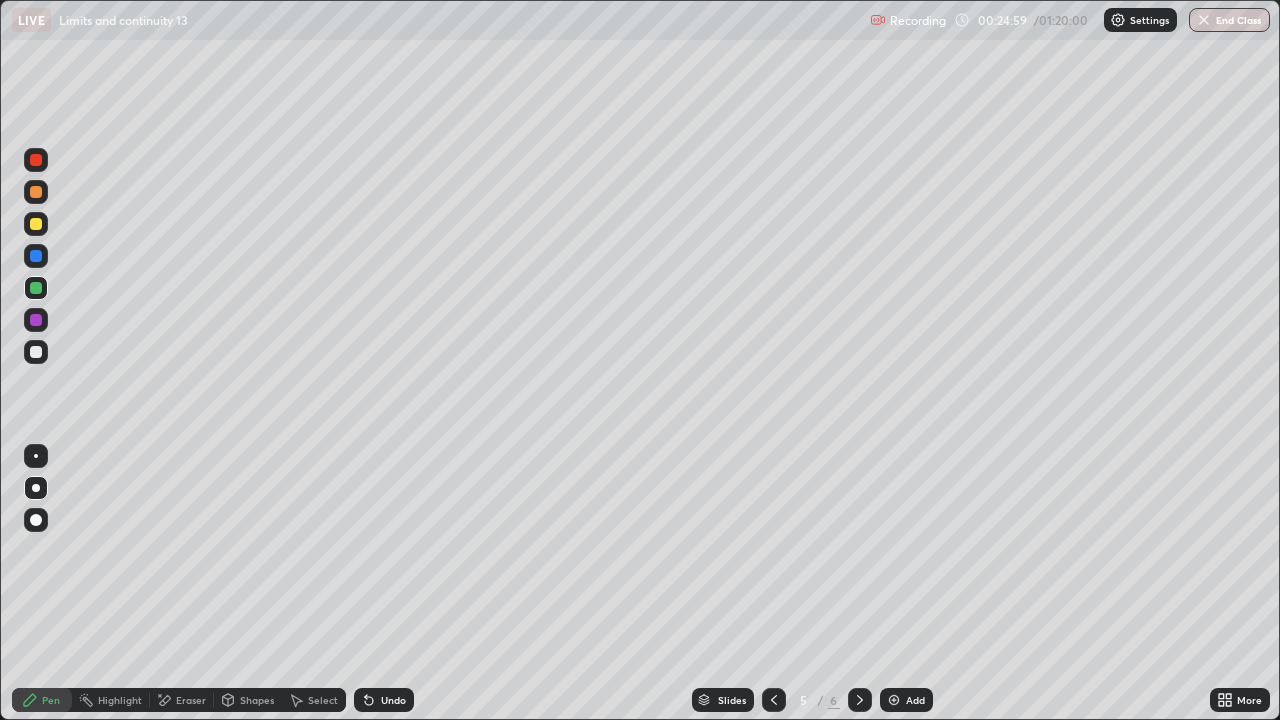 click 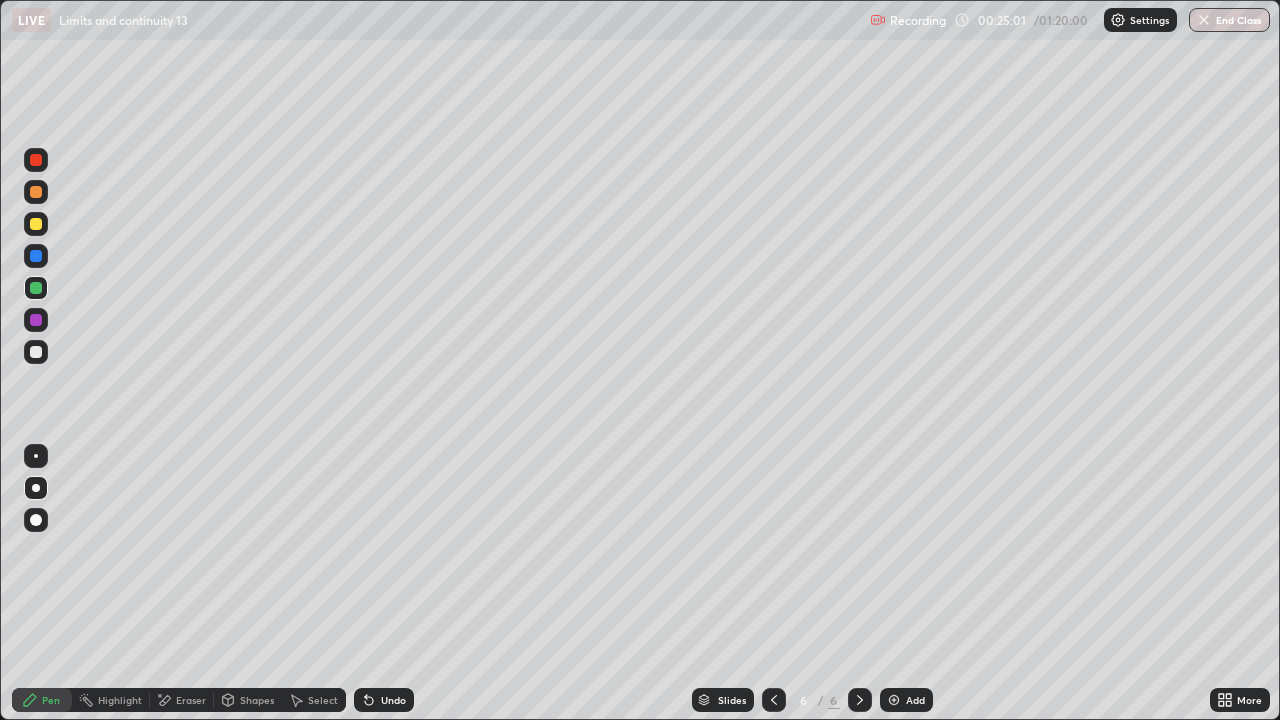 click 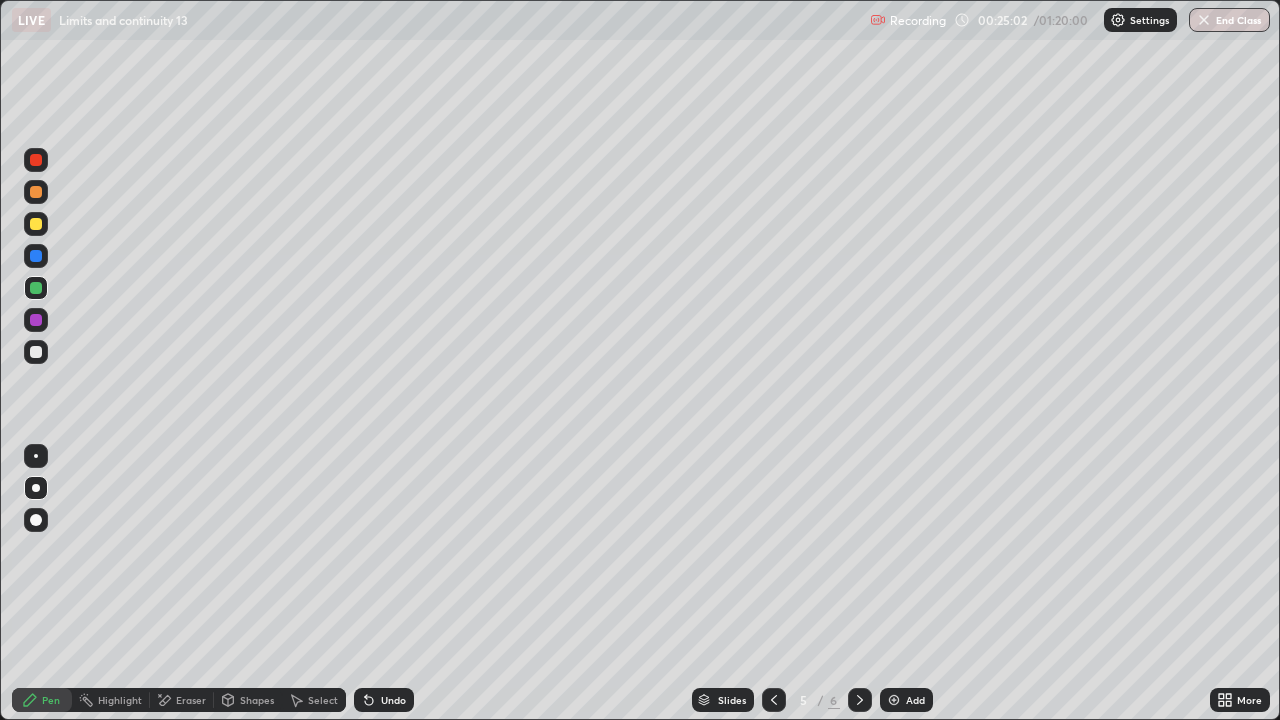 click 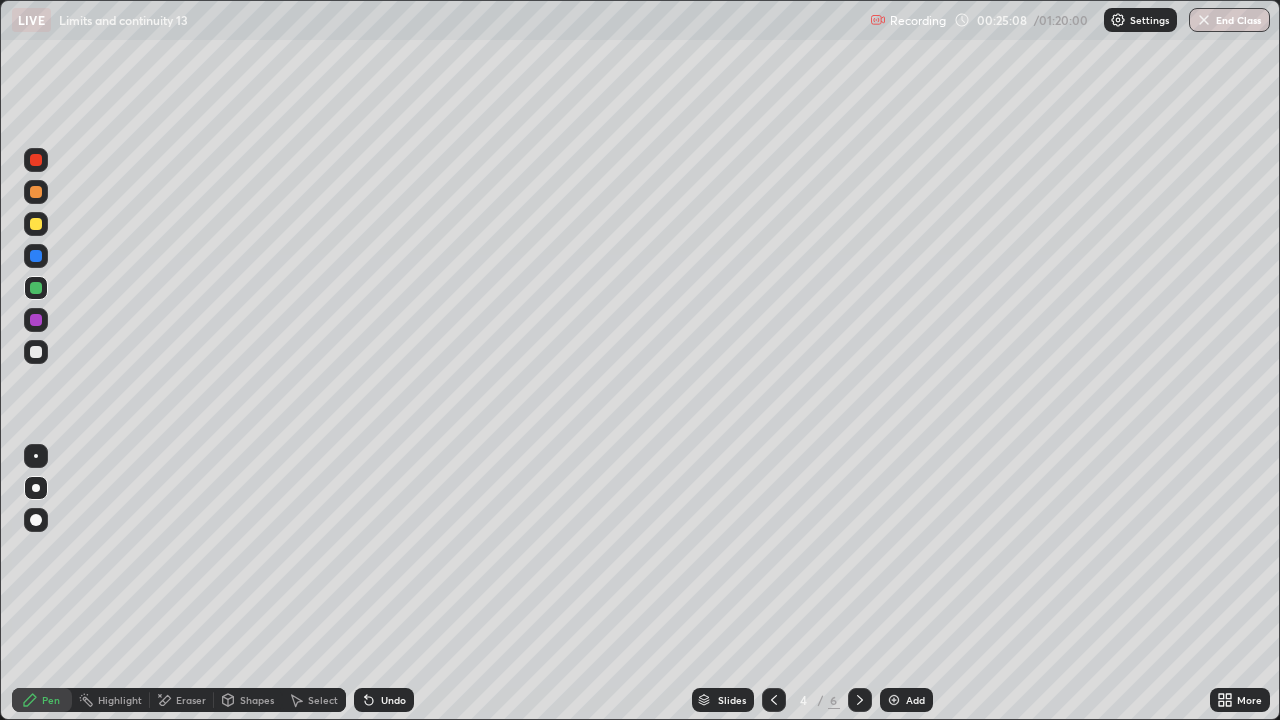 click on "Eraser" at bounding box center [182, 700] 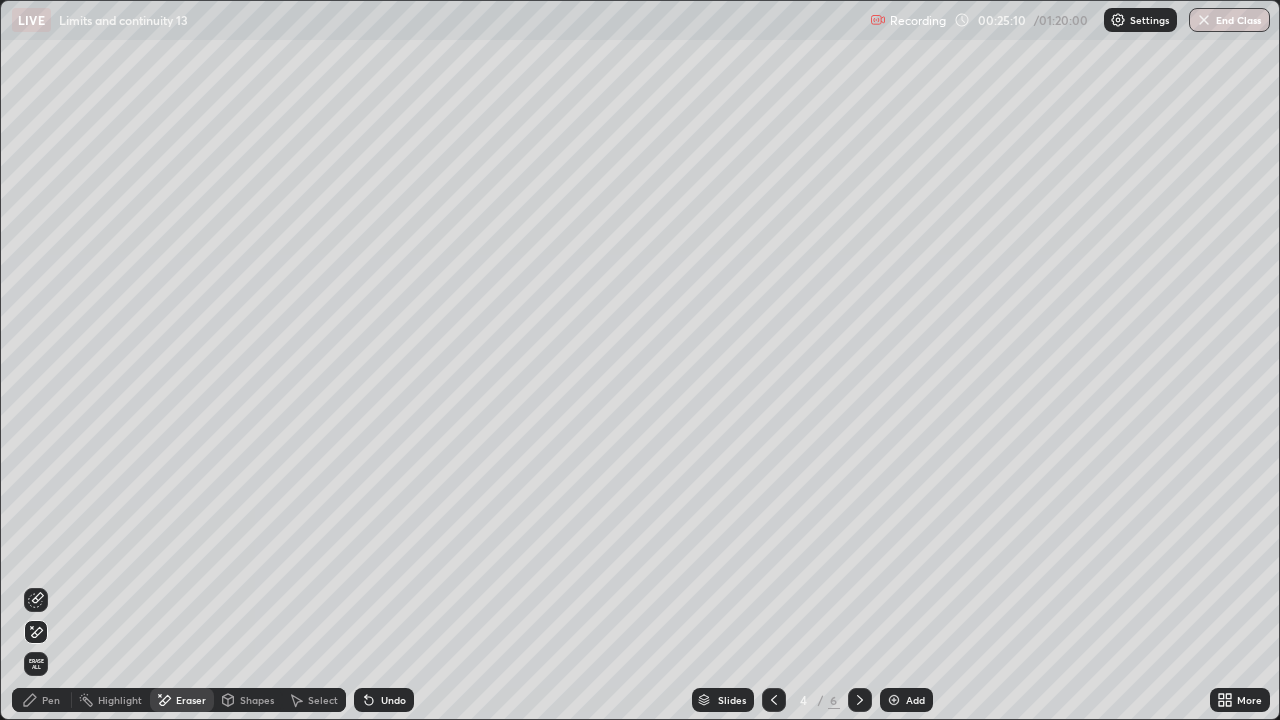 click on "Pen" at bounding box center [51, 700] 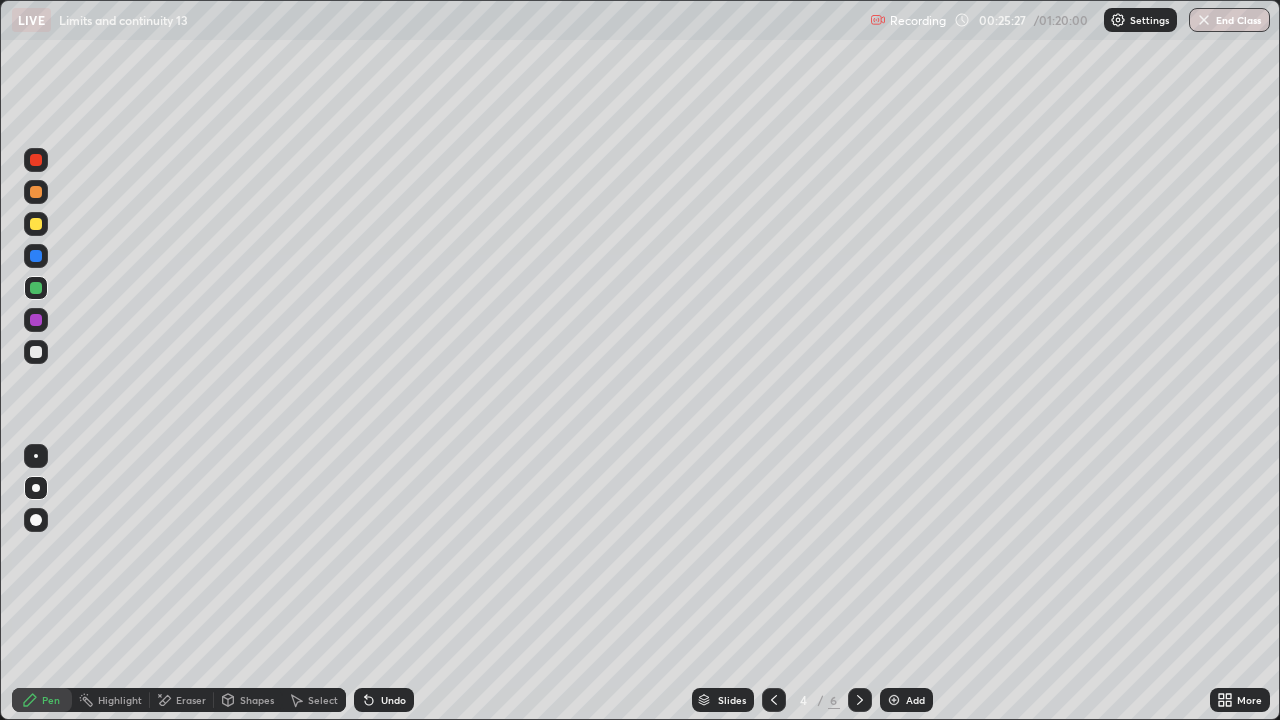 click at bounding box center (36, 352) 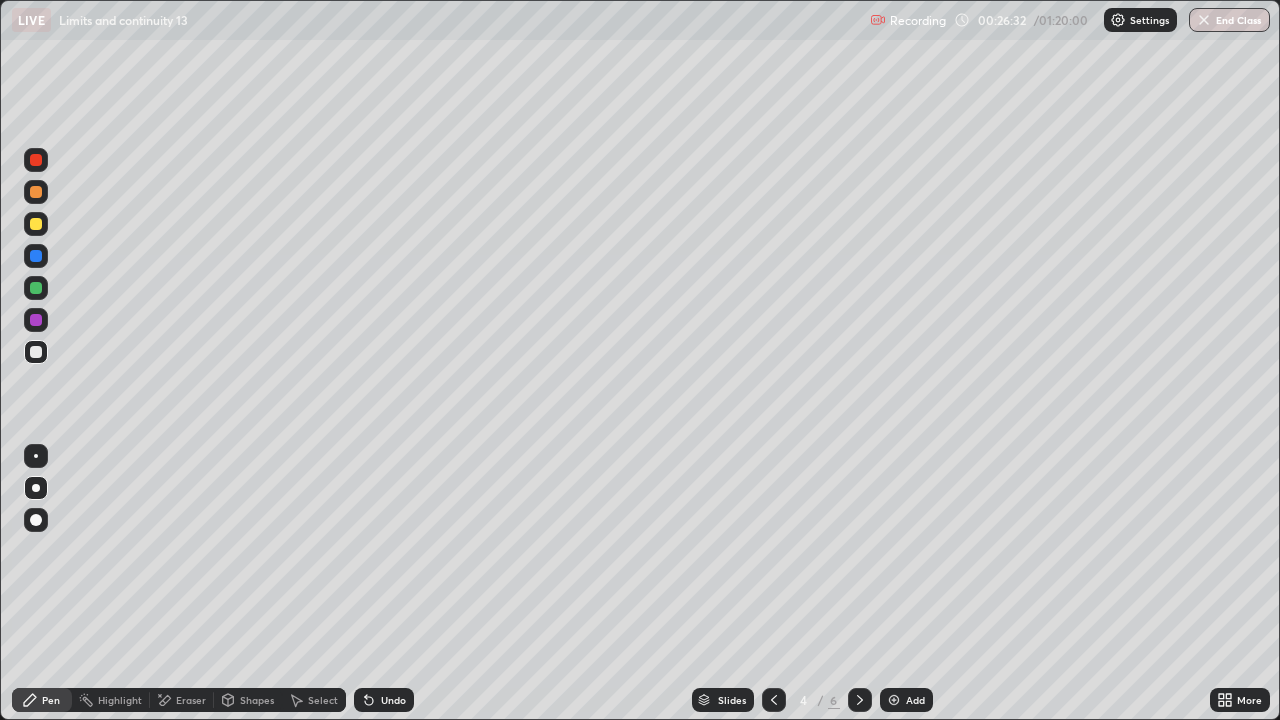 click 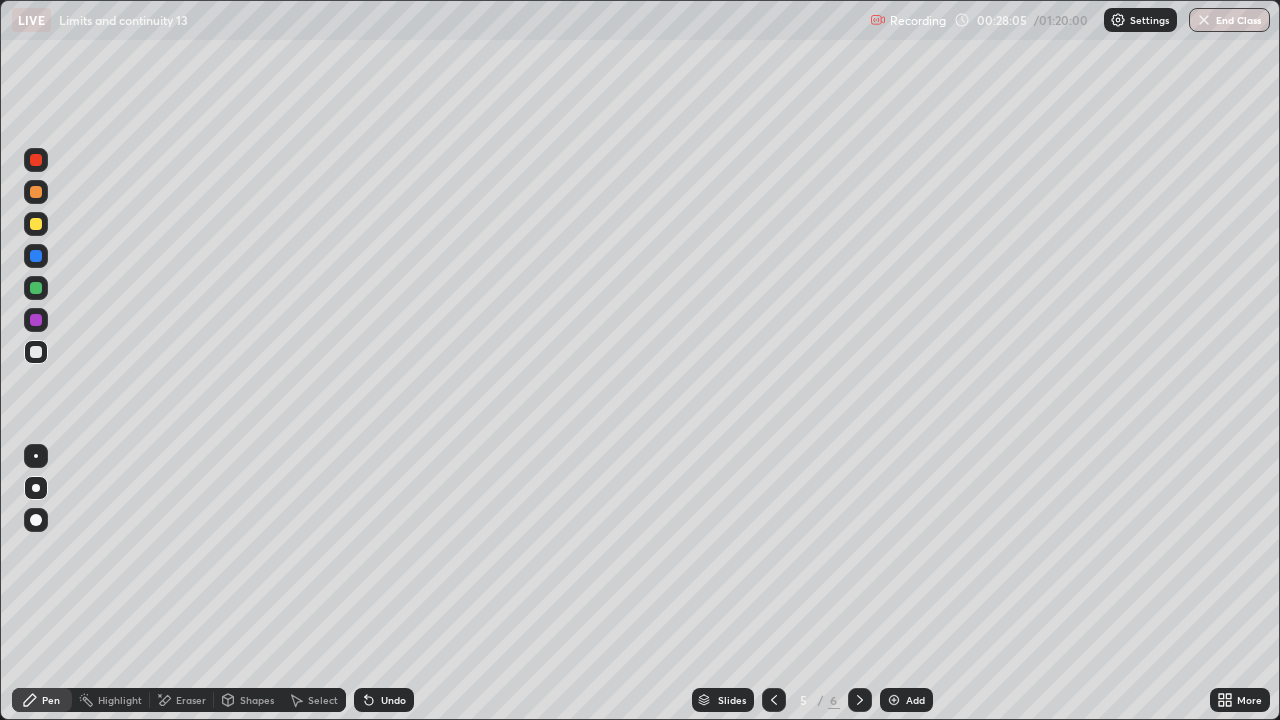 click 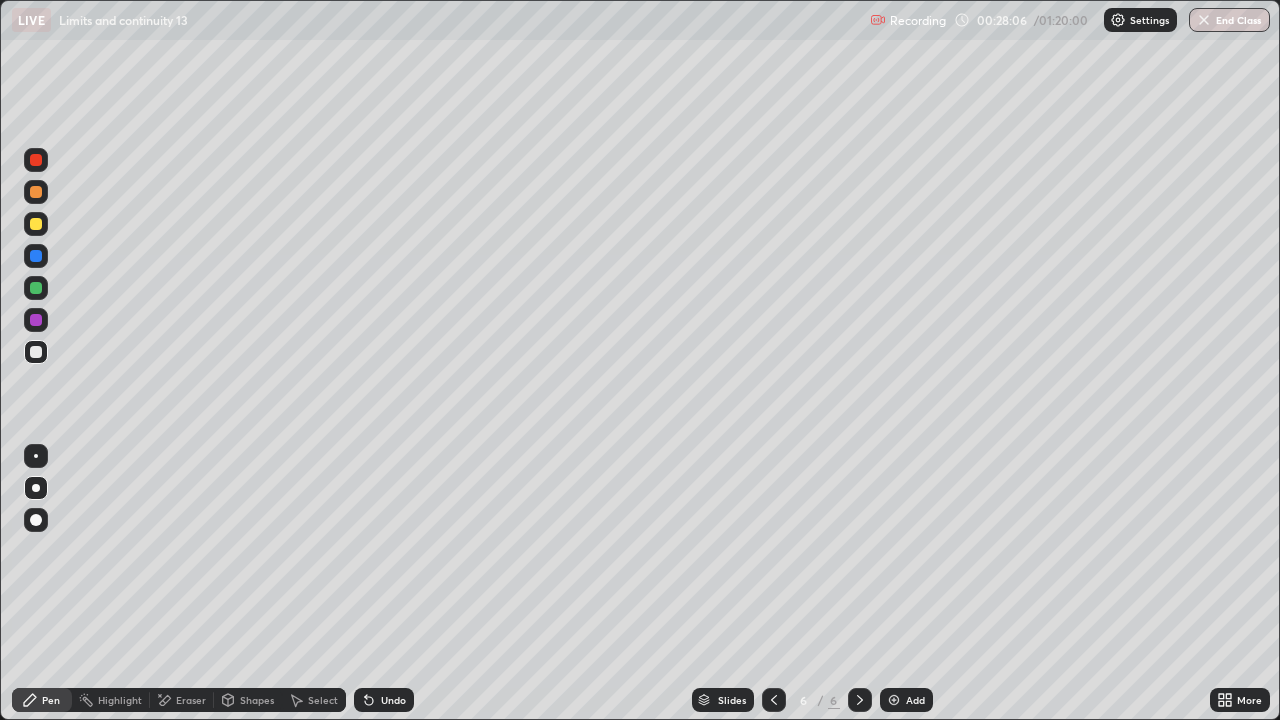 click at bounding box center (860, 700) 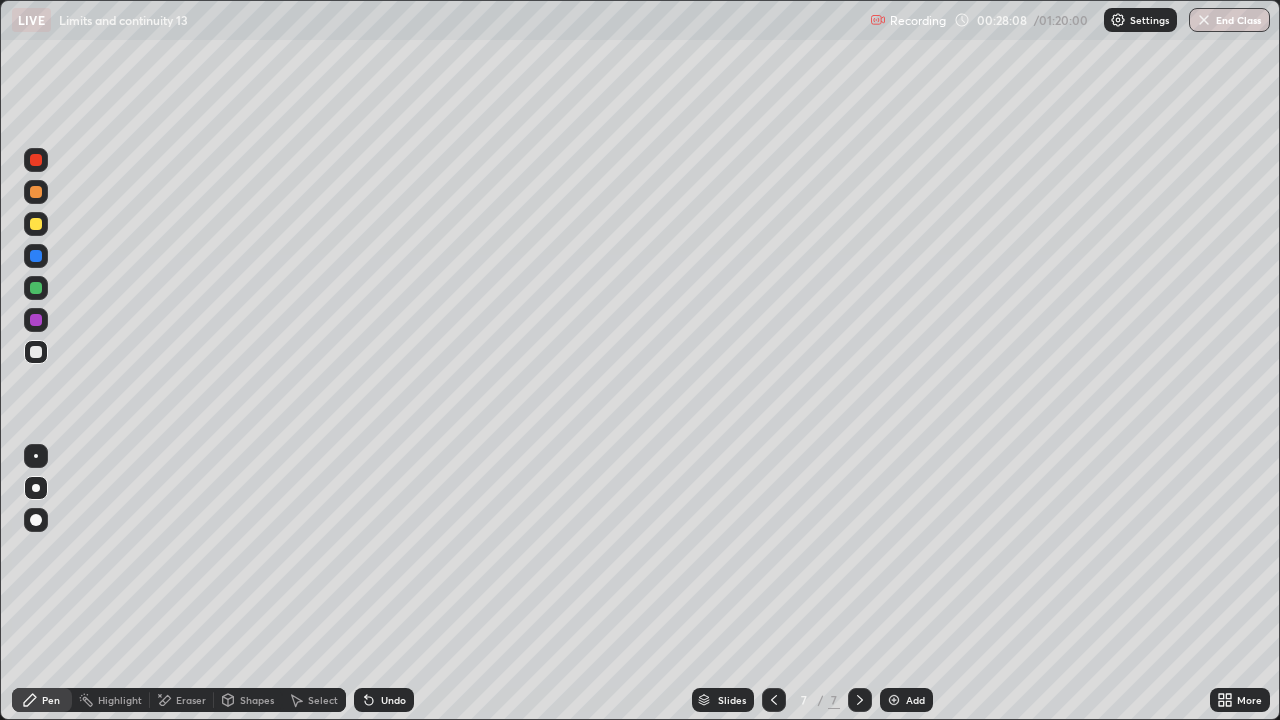click at bounding box center (36, 224) 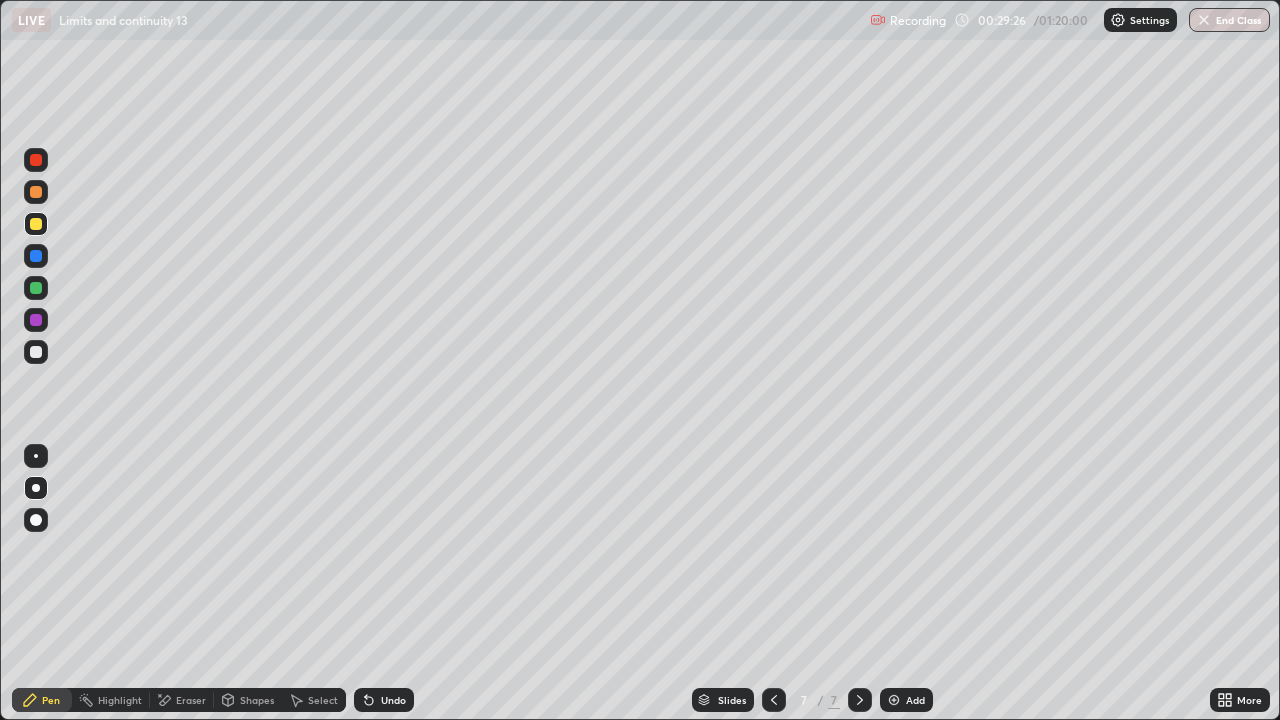 click 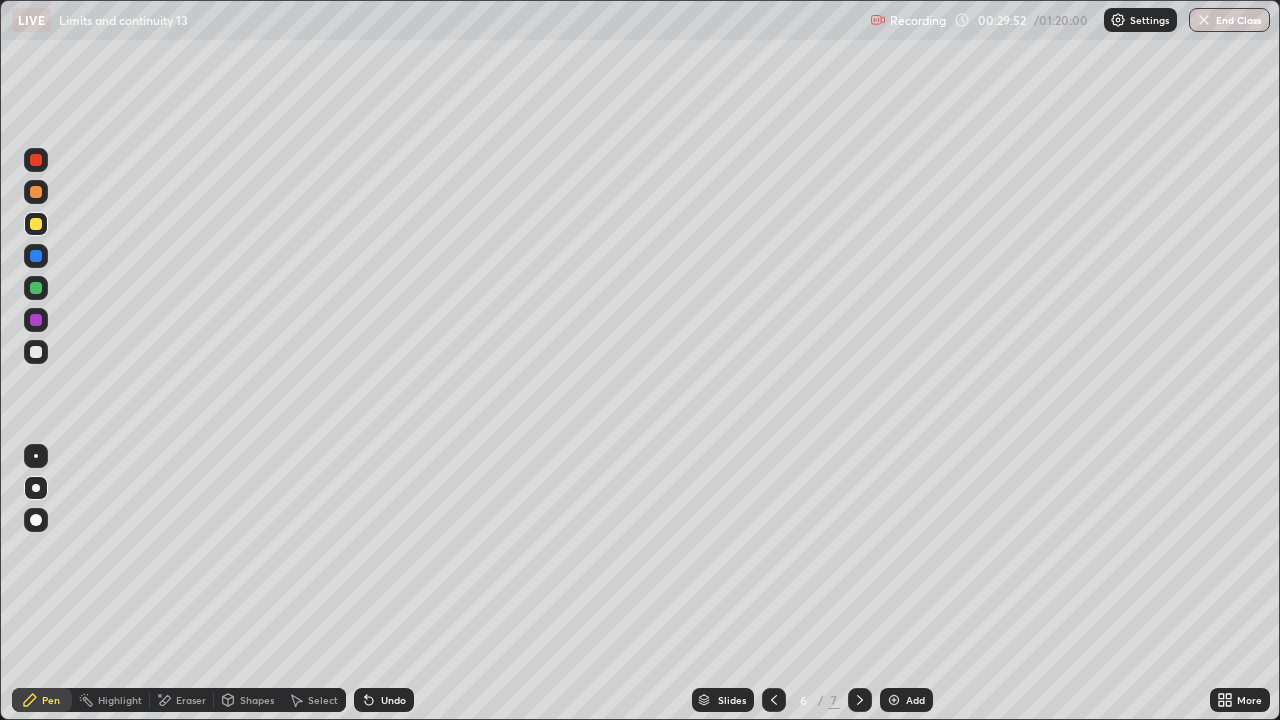click on "Pen" at bounding box center [42, 700] 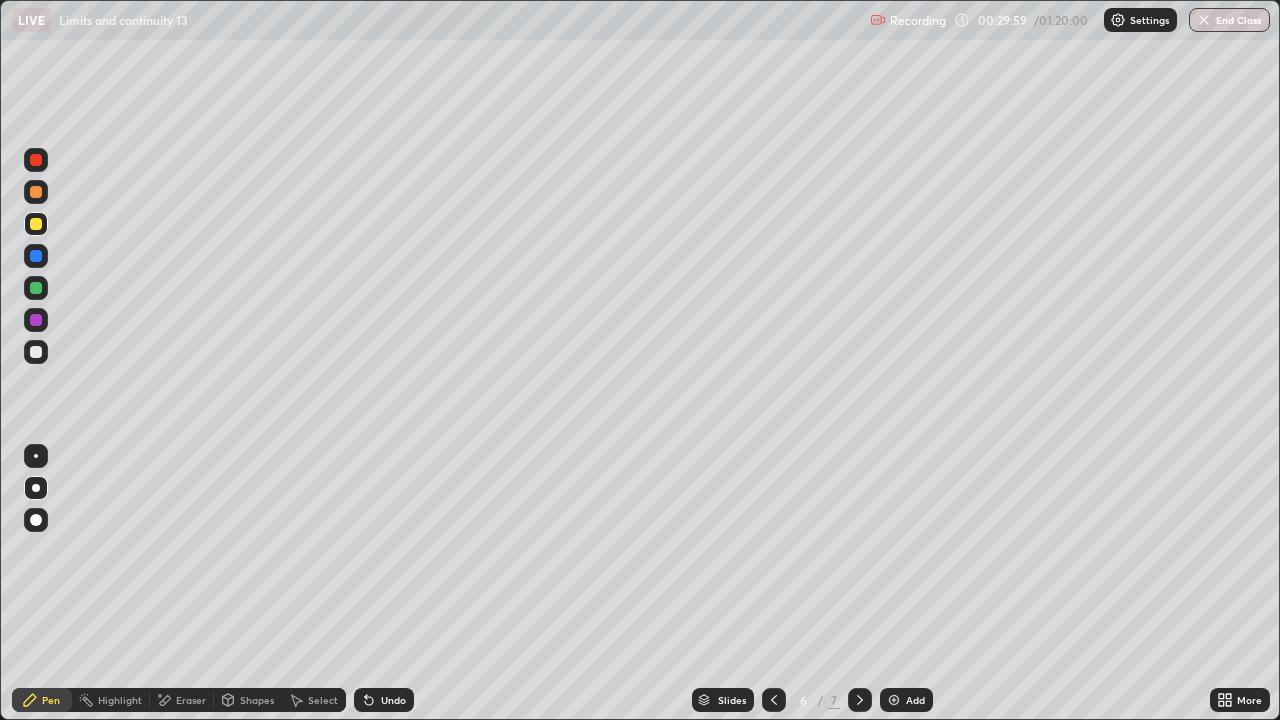 click 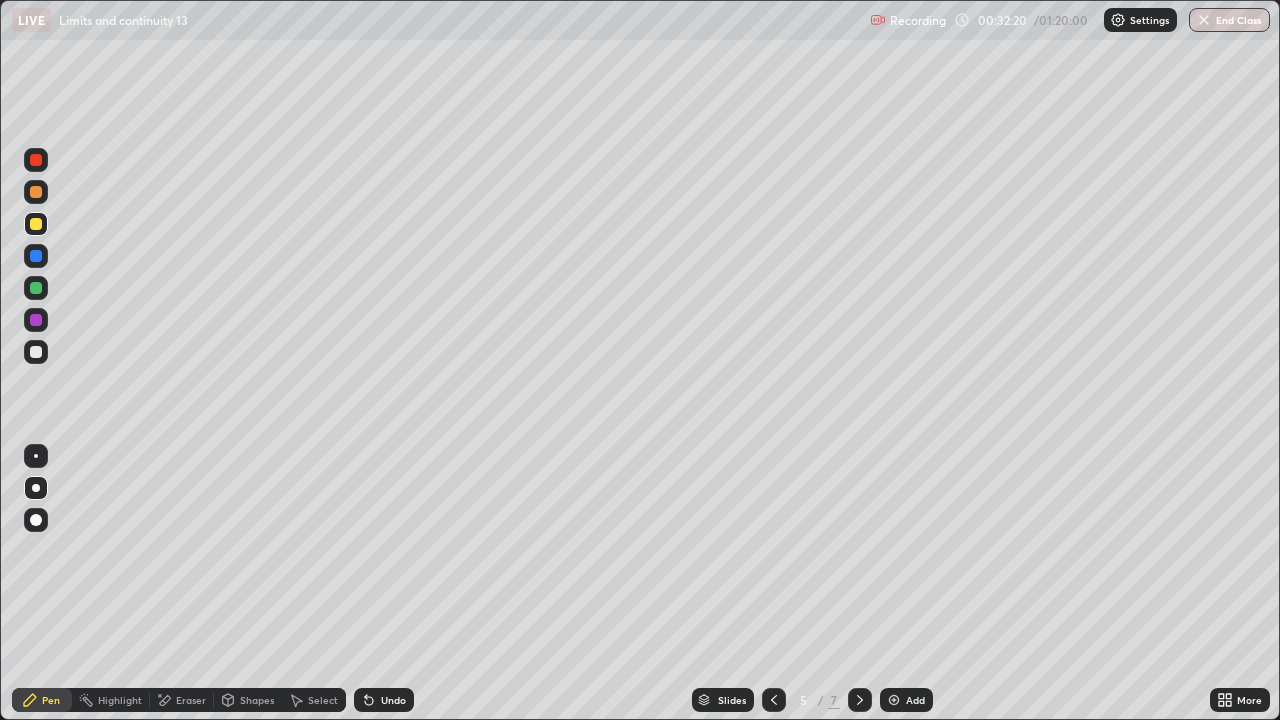 click 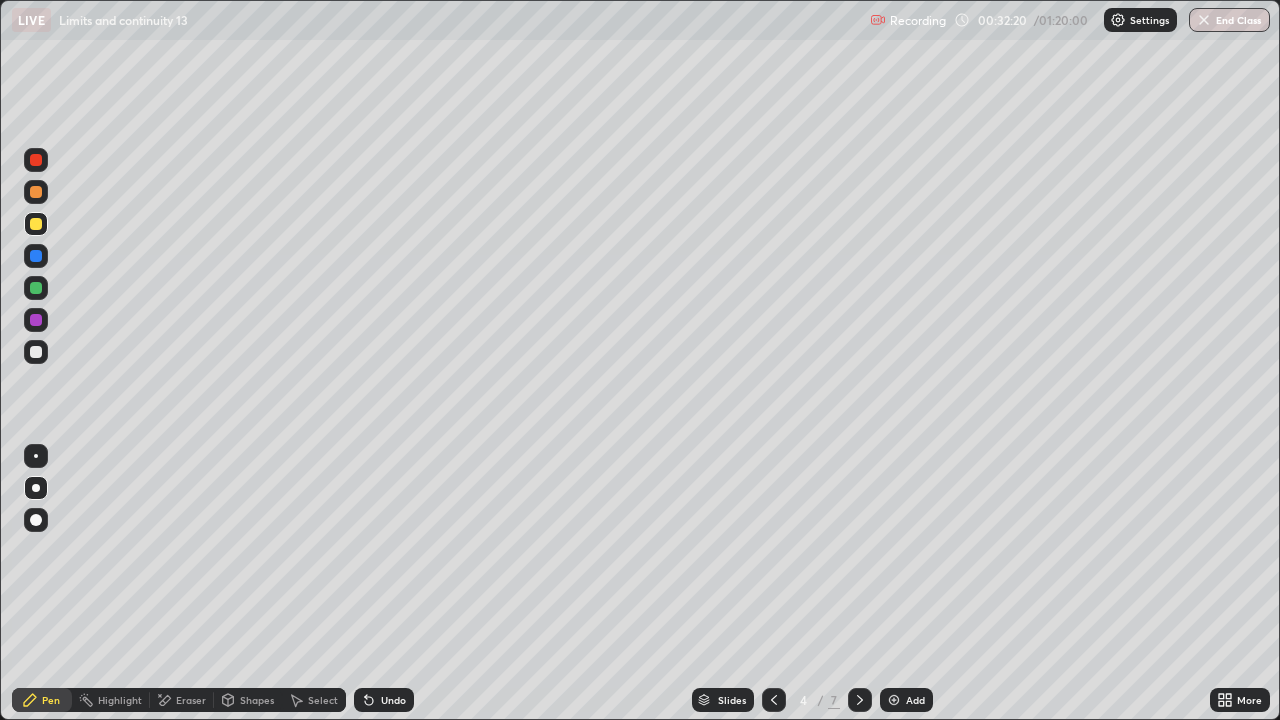 click 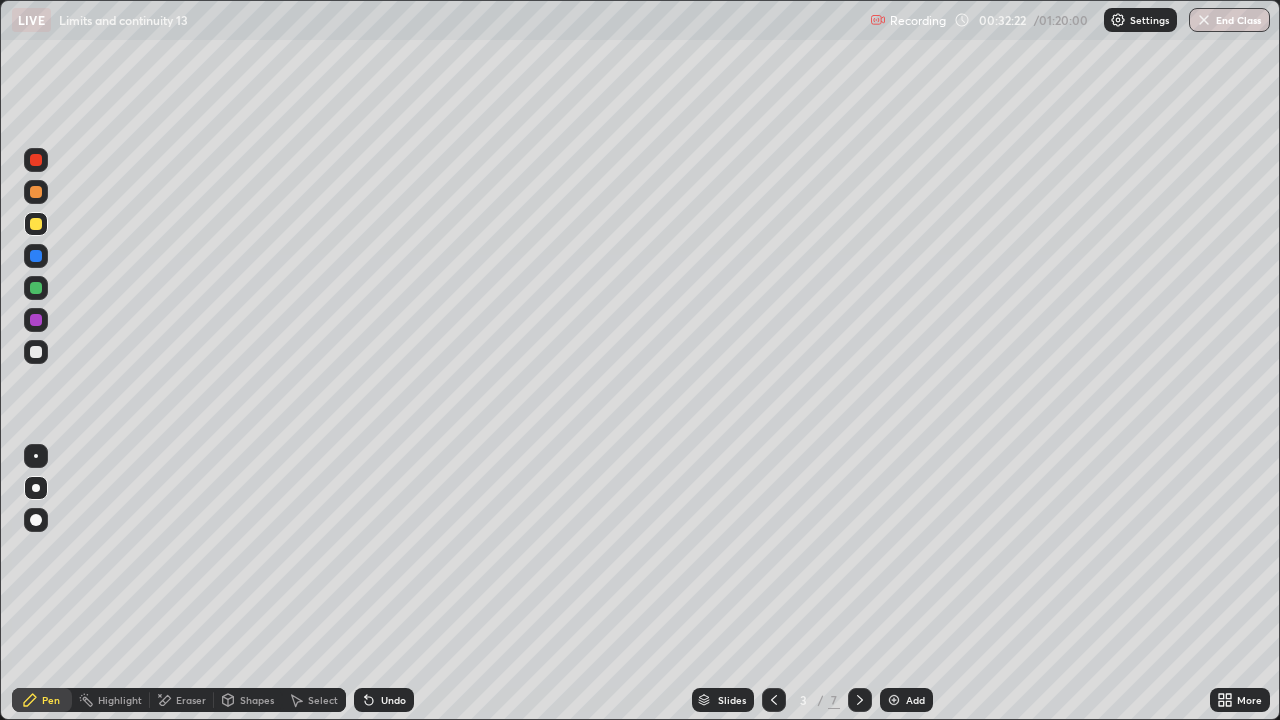 click 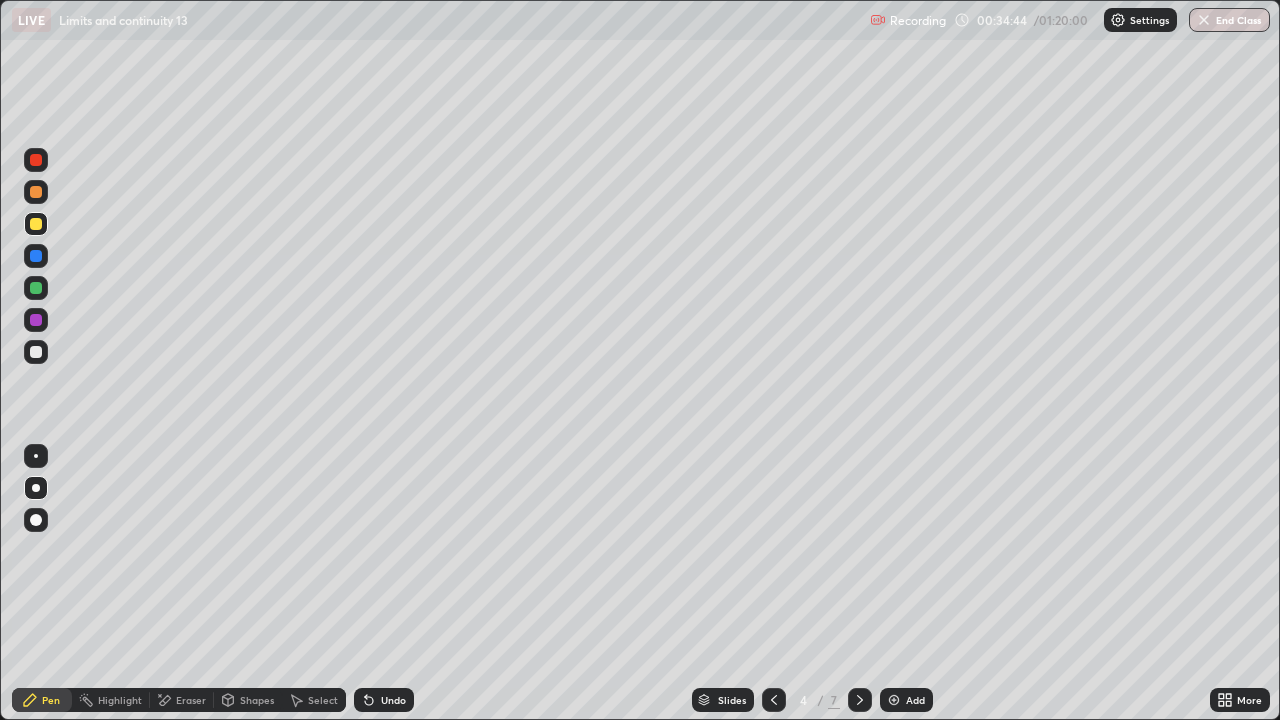 click 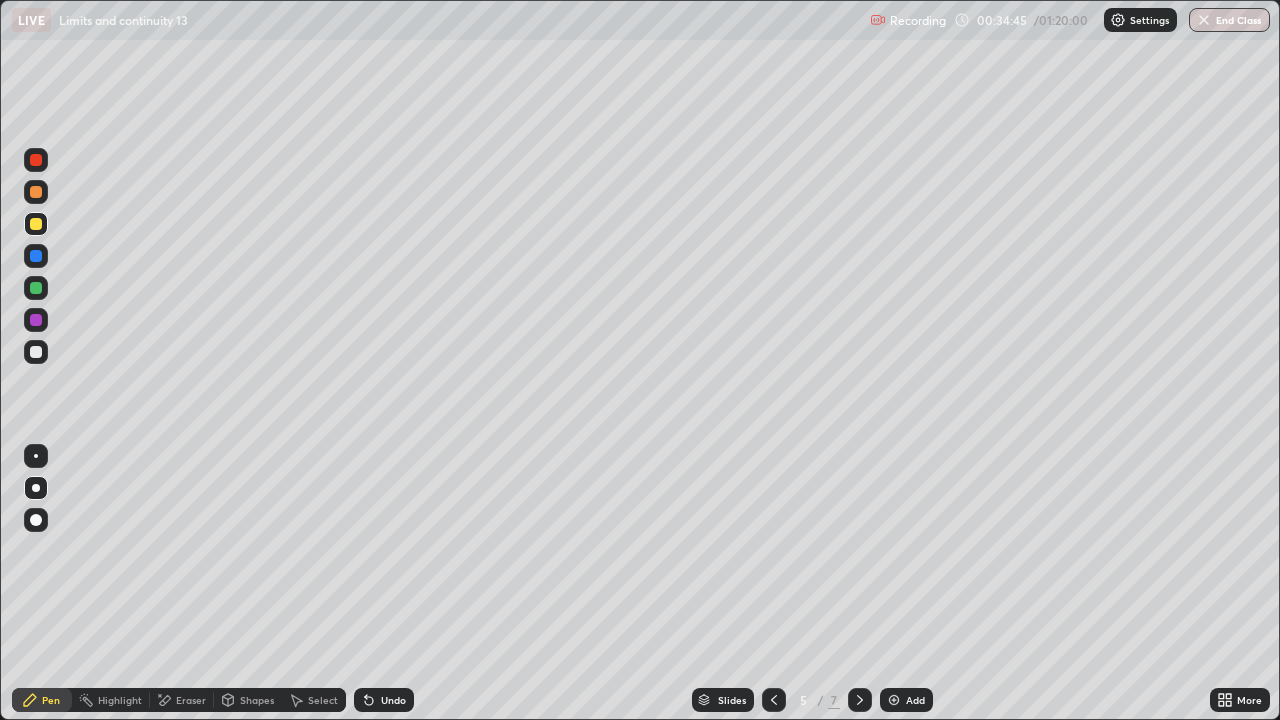 click 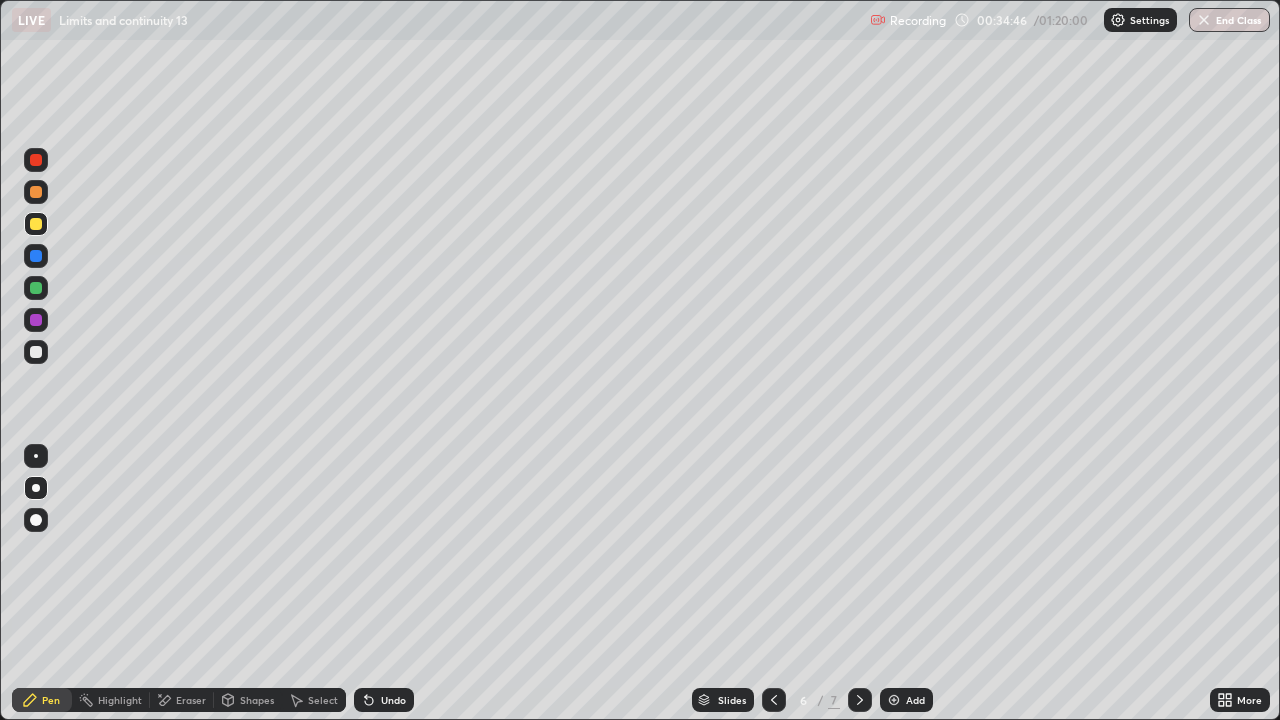 click 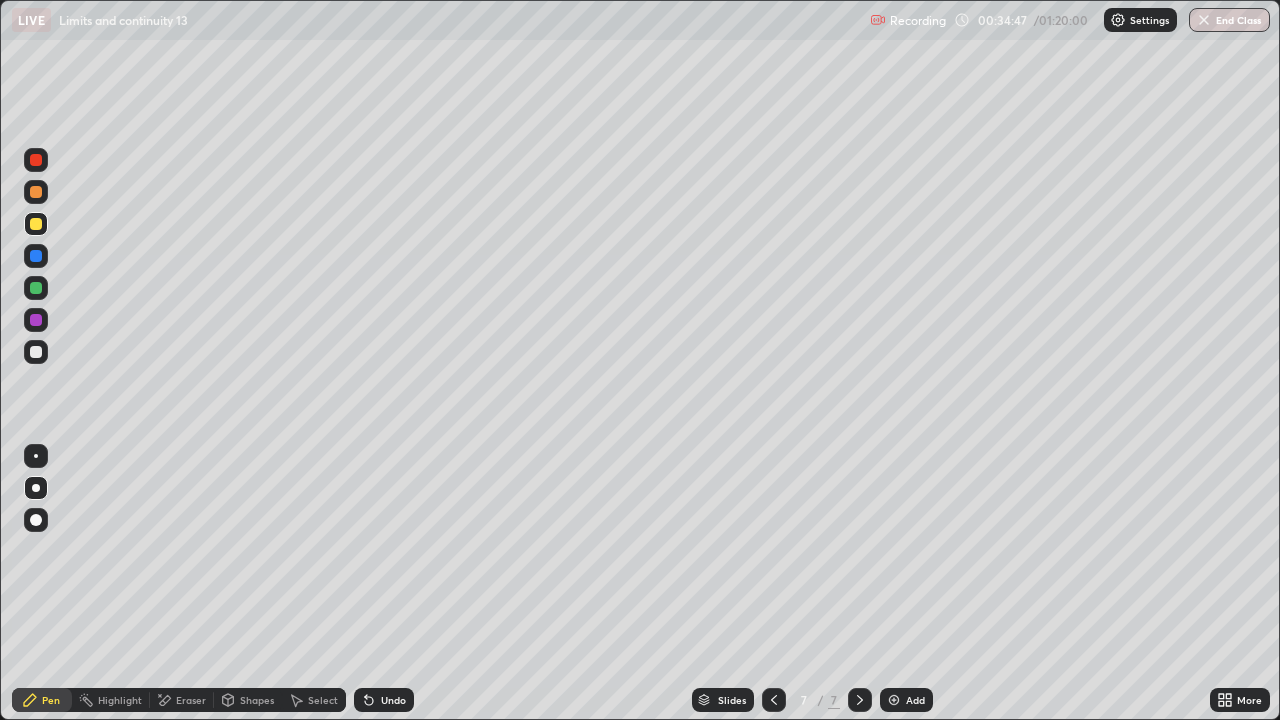 click 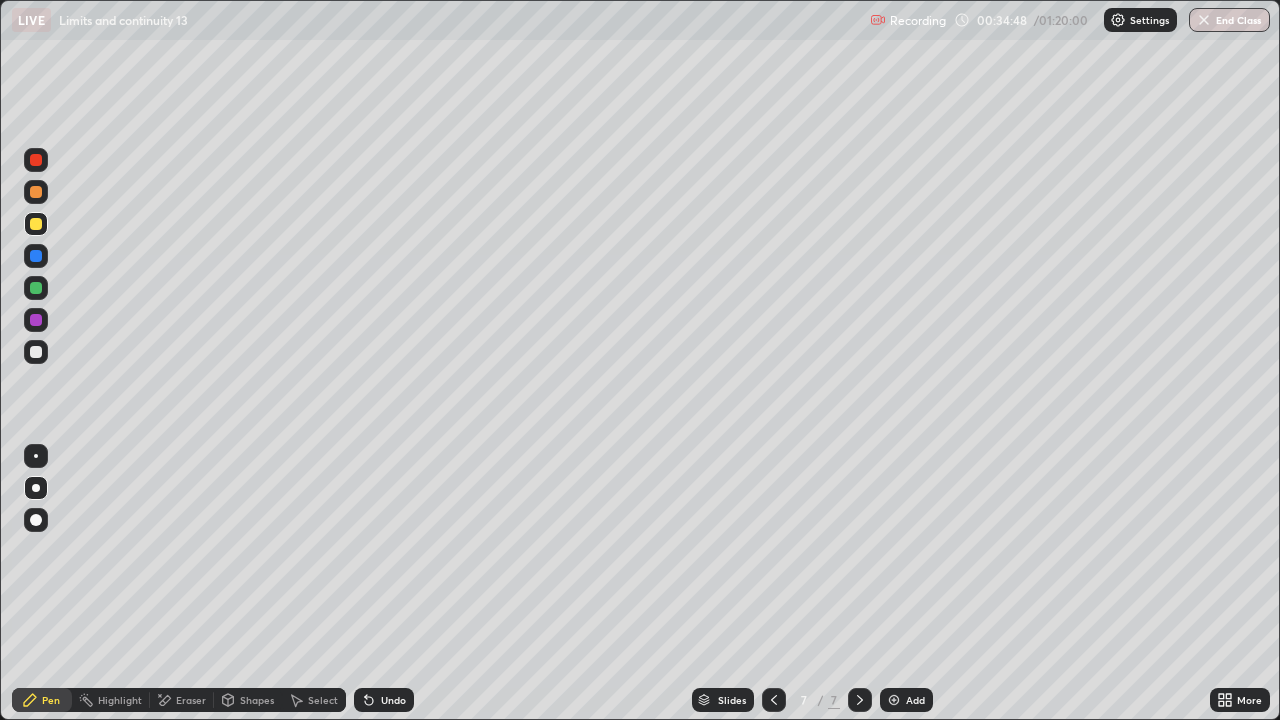 click at bounding box center (894, 700) 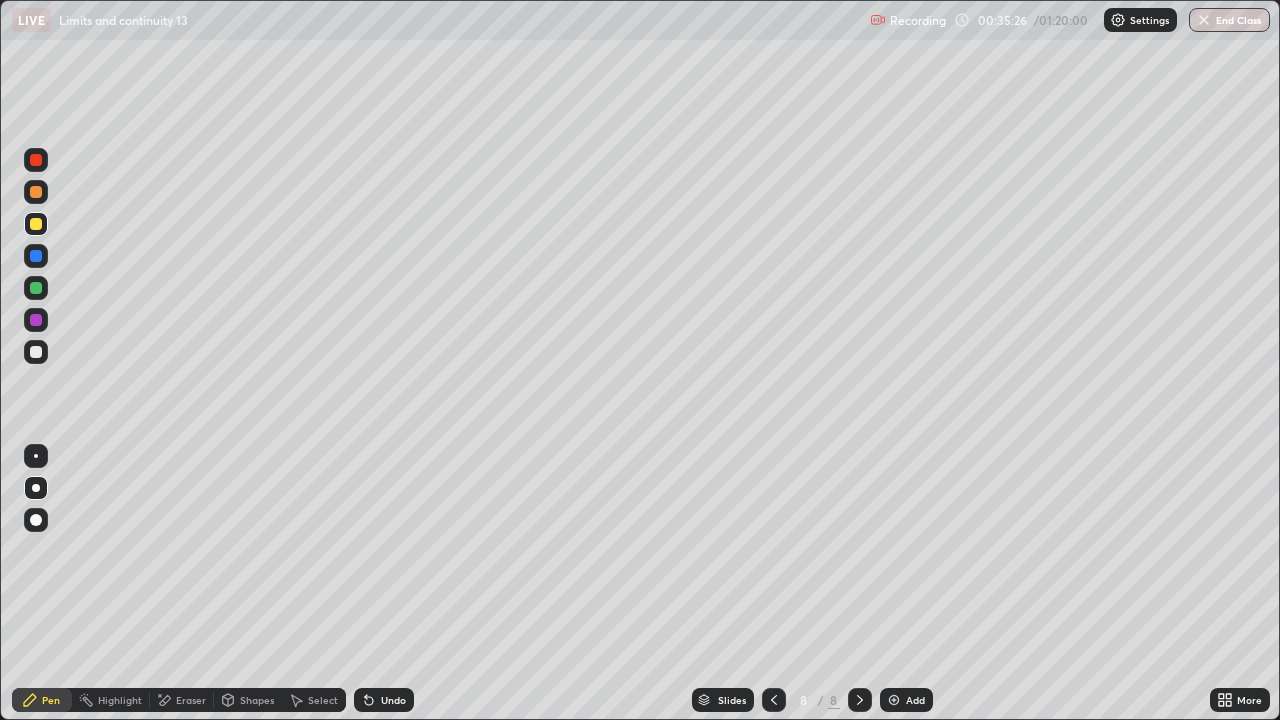 click at bounding box center [36, 192] 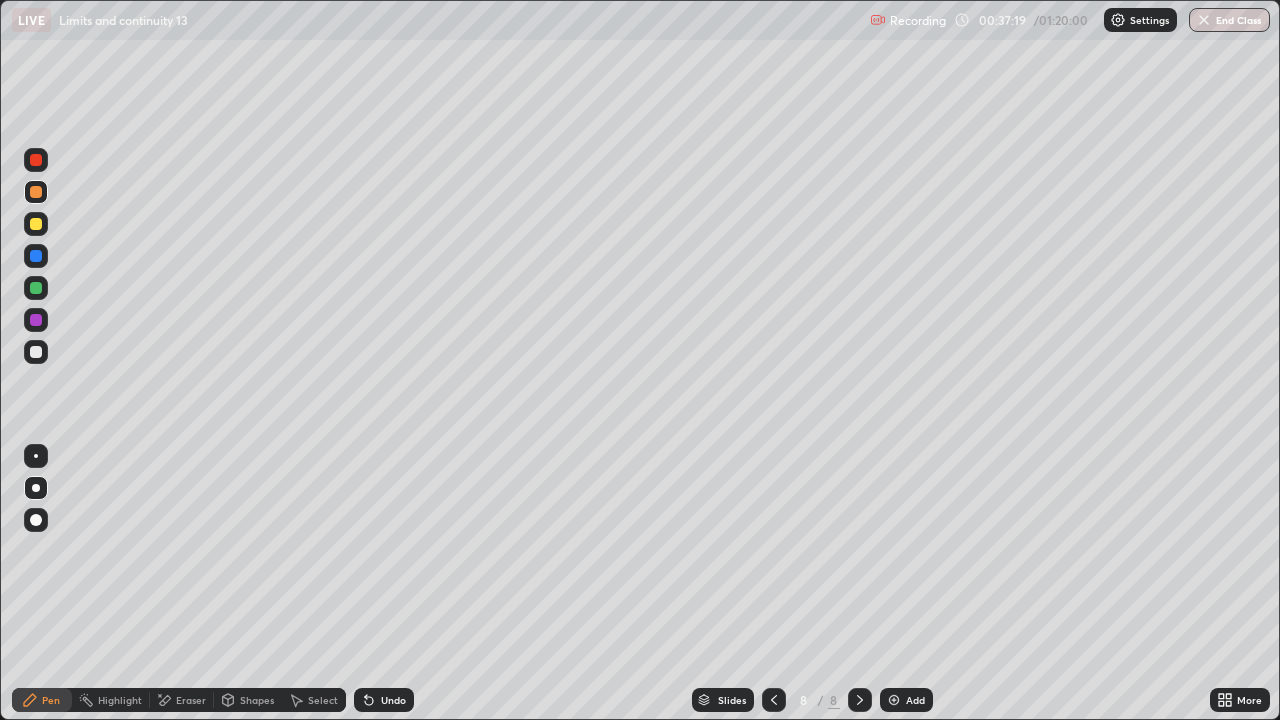 click 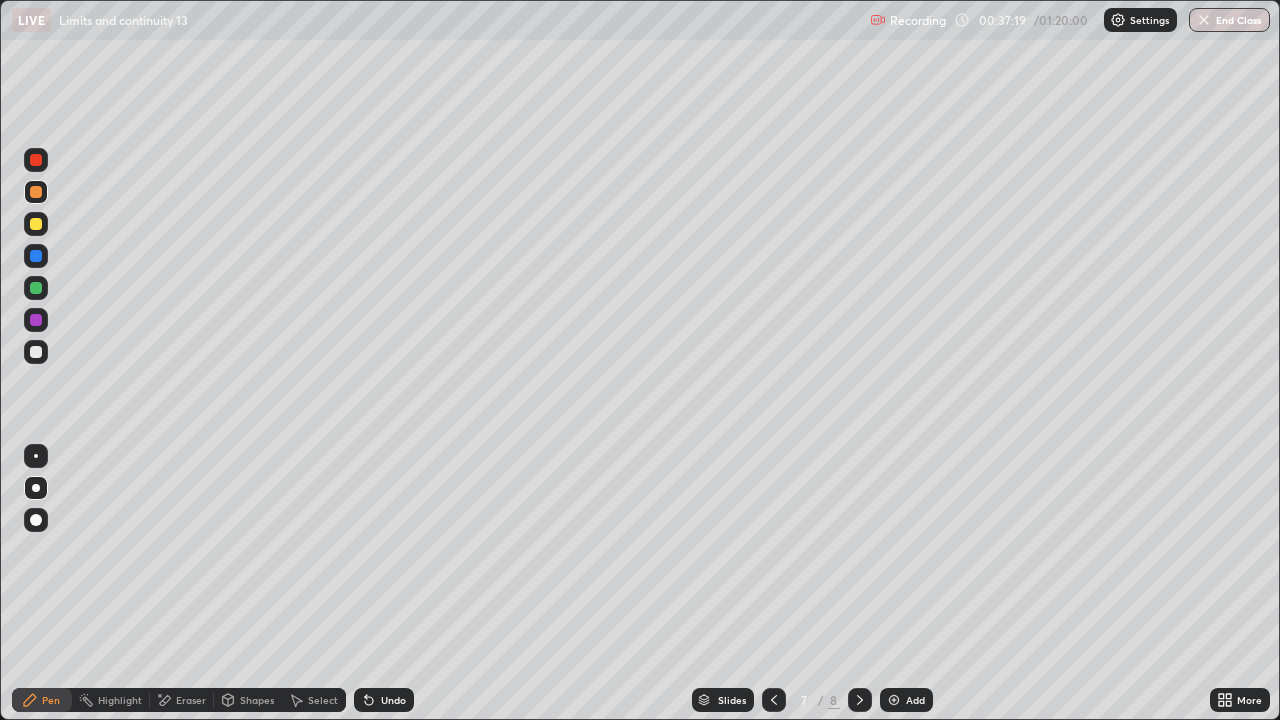 click at bounding box center (774, 700) 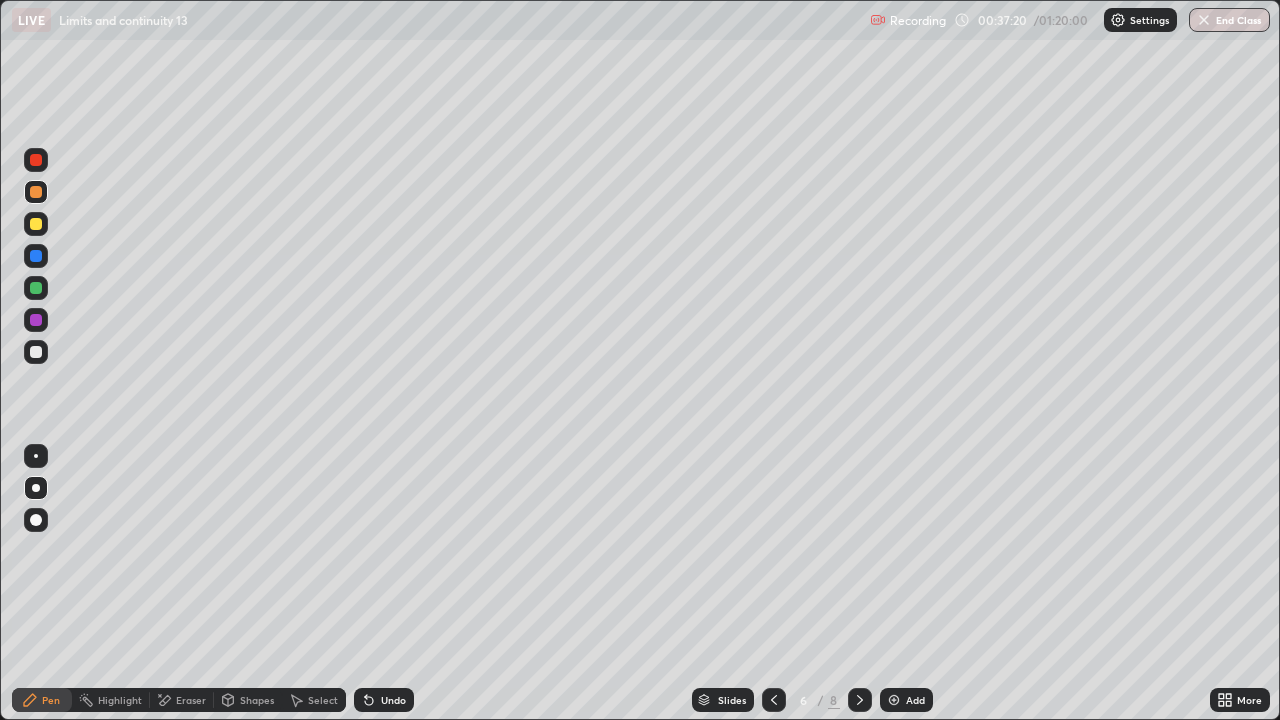 click at bounding box center [774, 700] 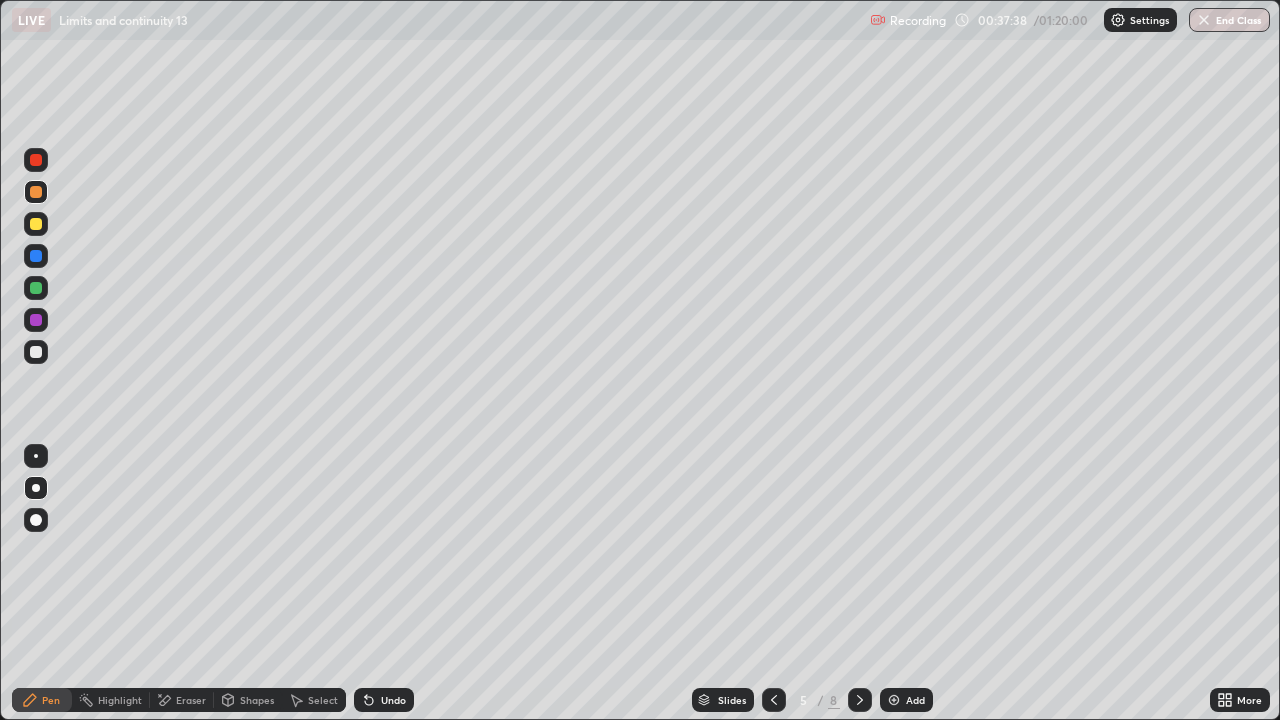 click 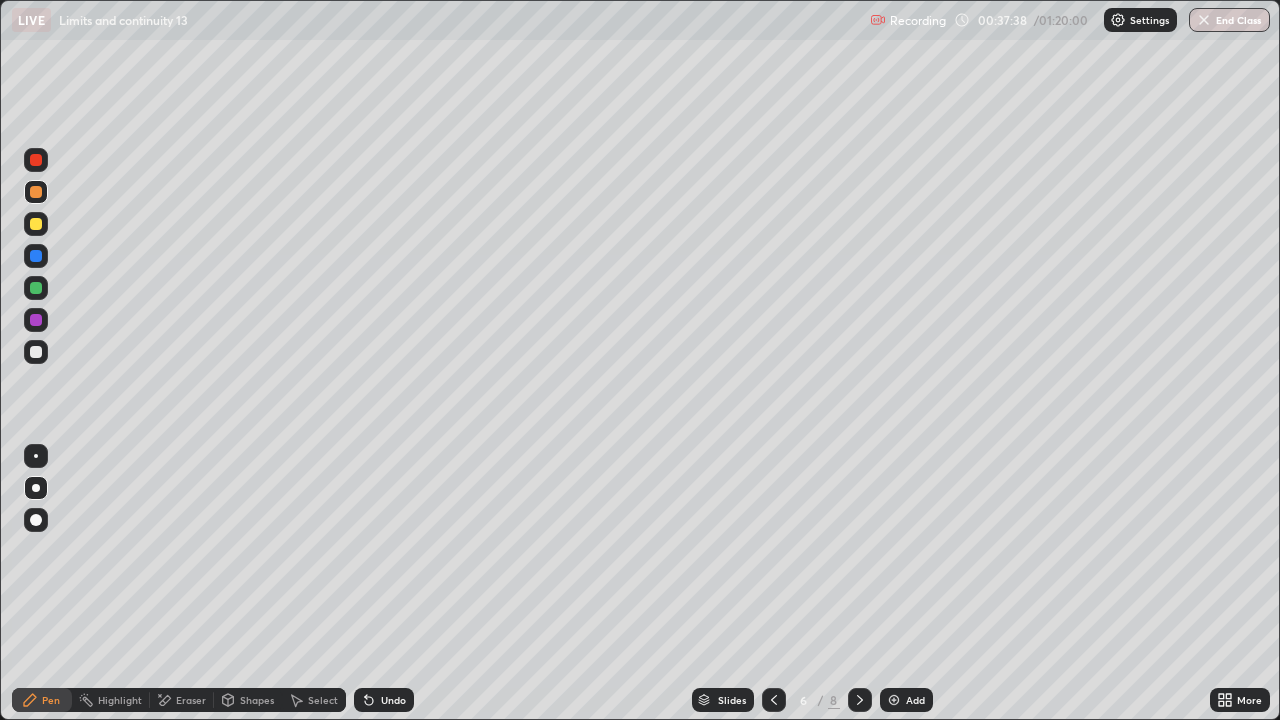 click at bounding box center [860, 700] 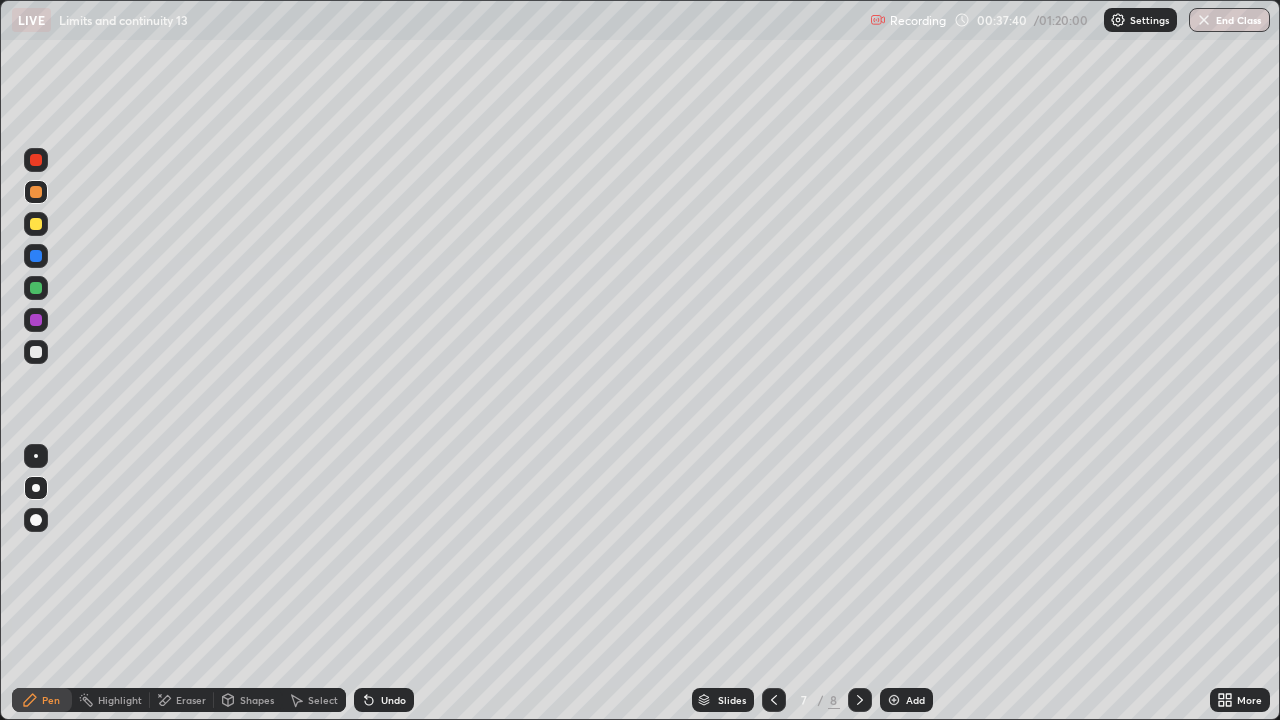 click at bounding box center (860, 700) 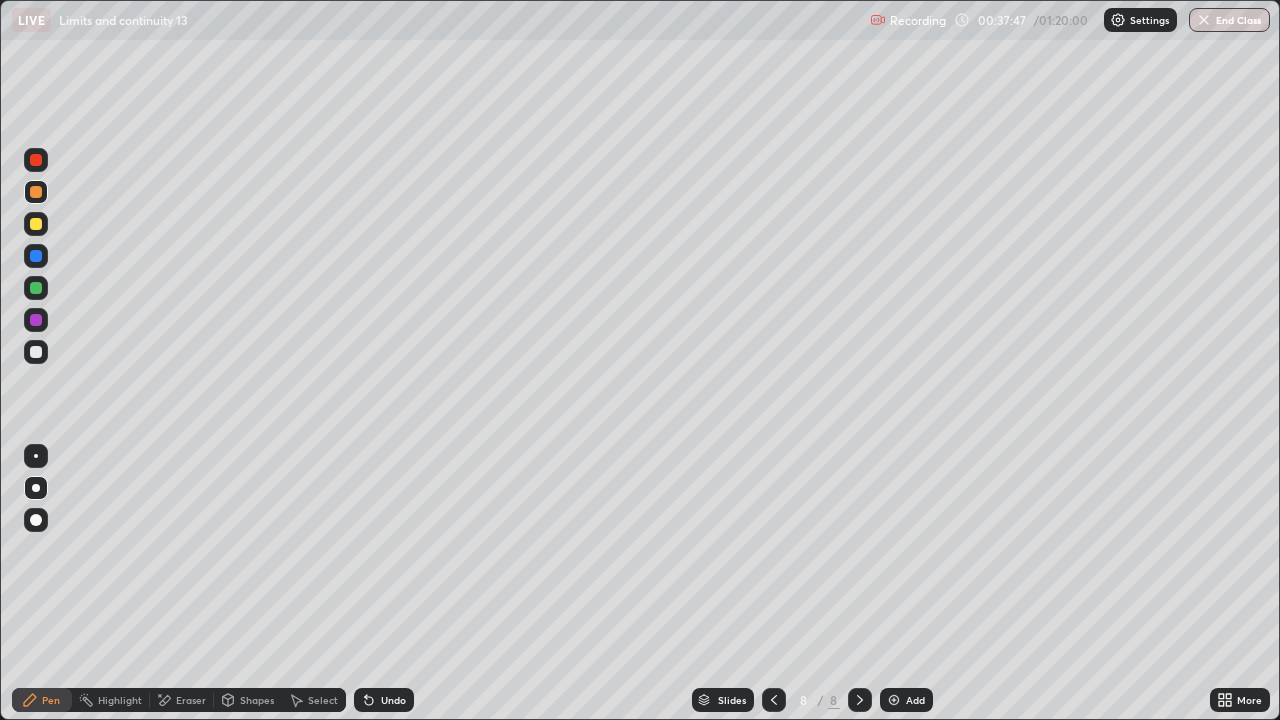 click 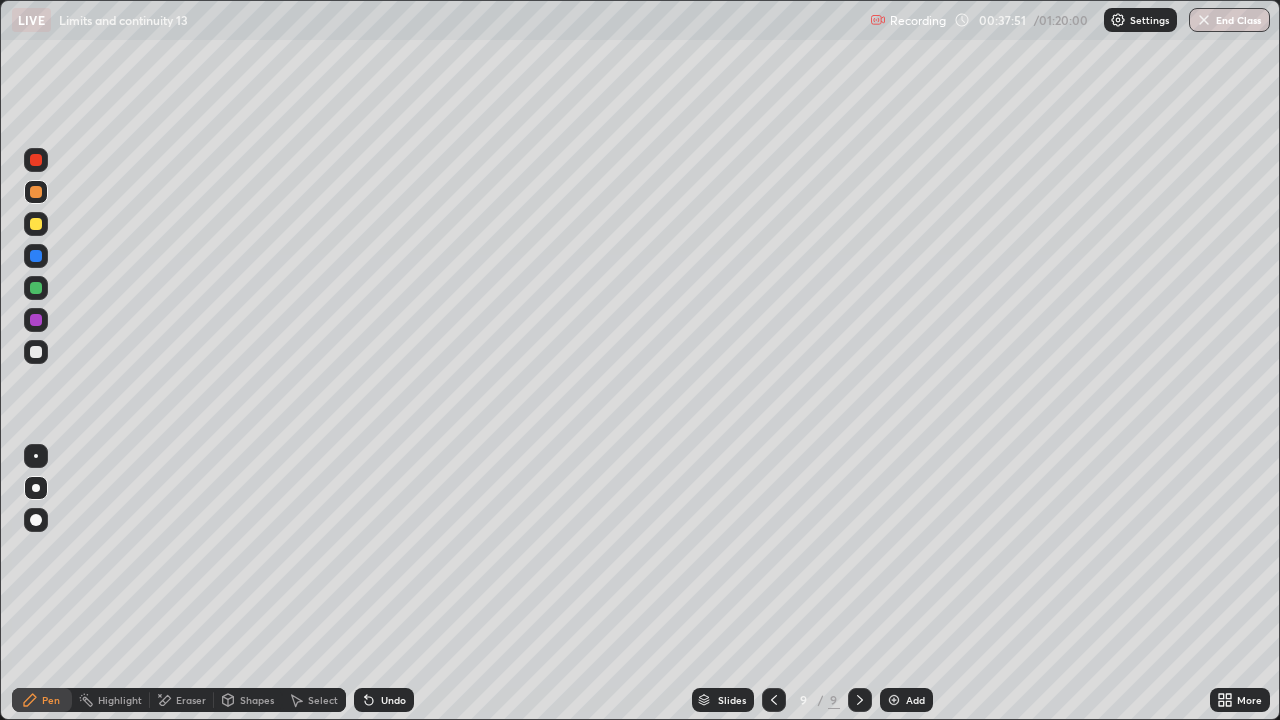 click at bounding box center [36, 224] 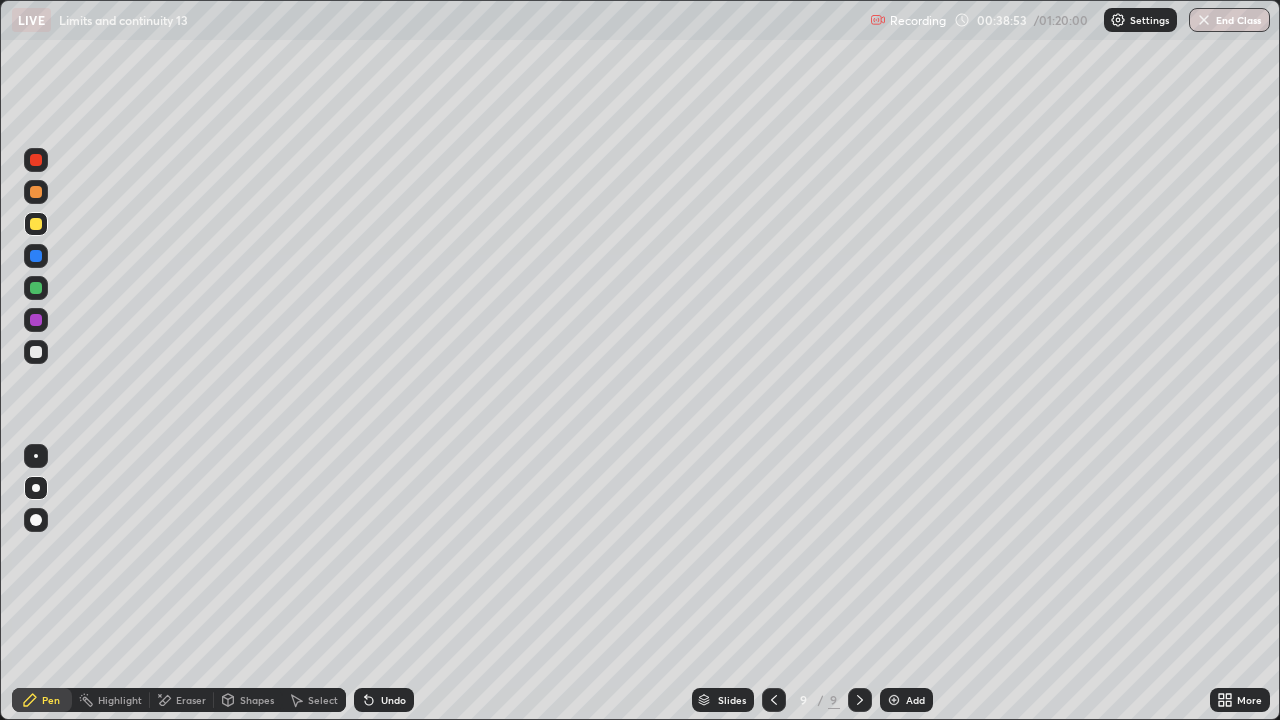 click at bounding box center (36, 256) 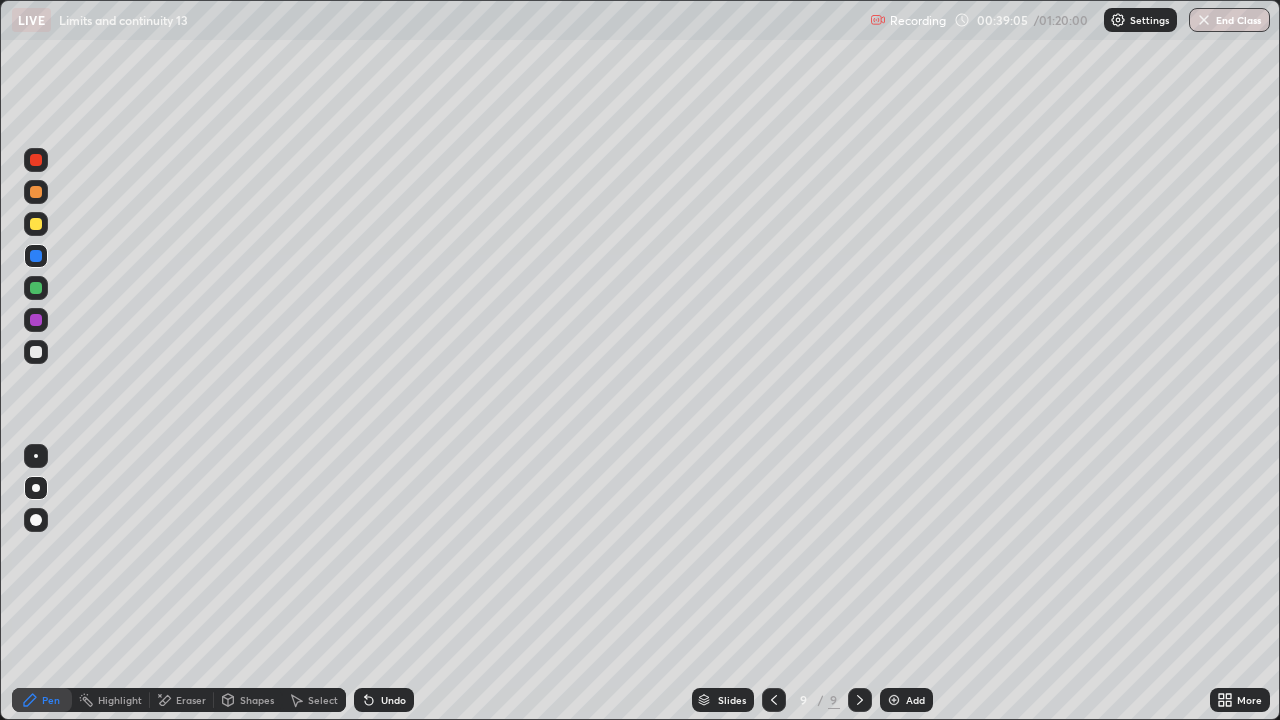 click at bounding box center [36, 224] 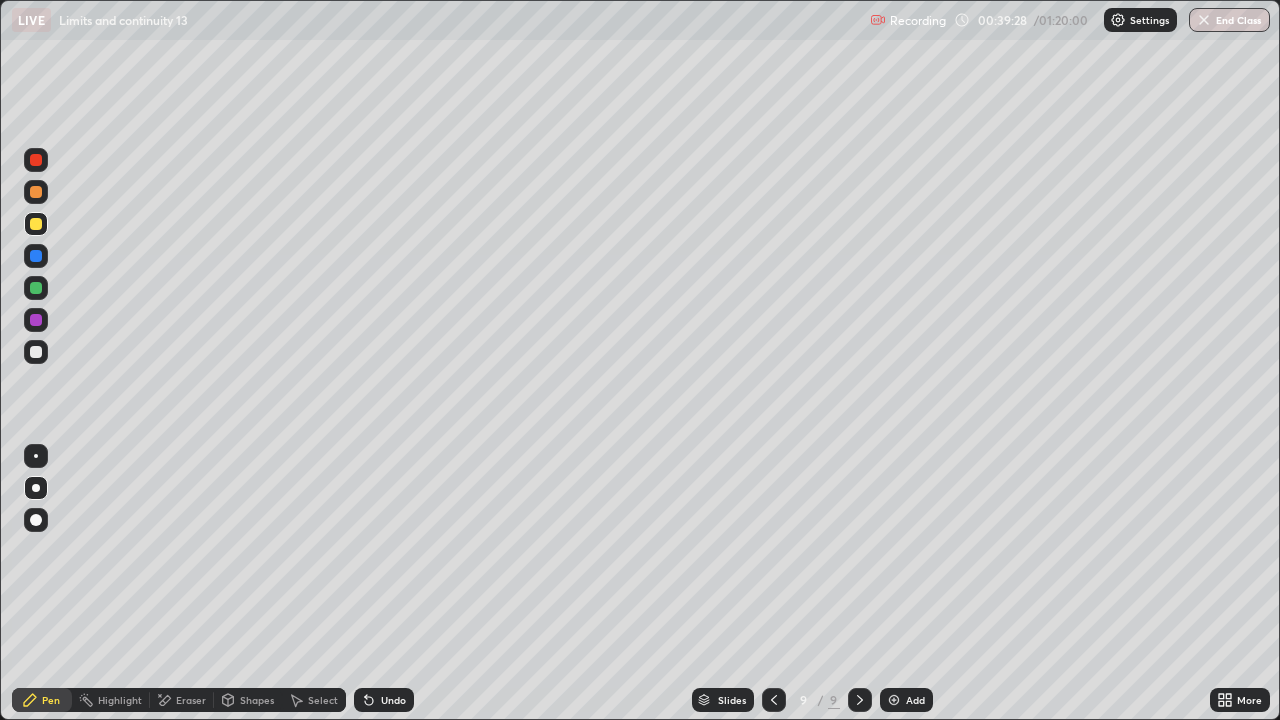 click at bounding box center (36, 192) 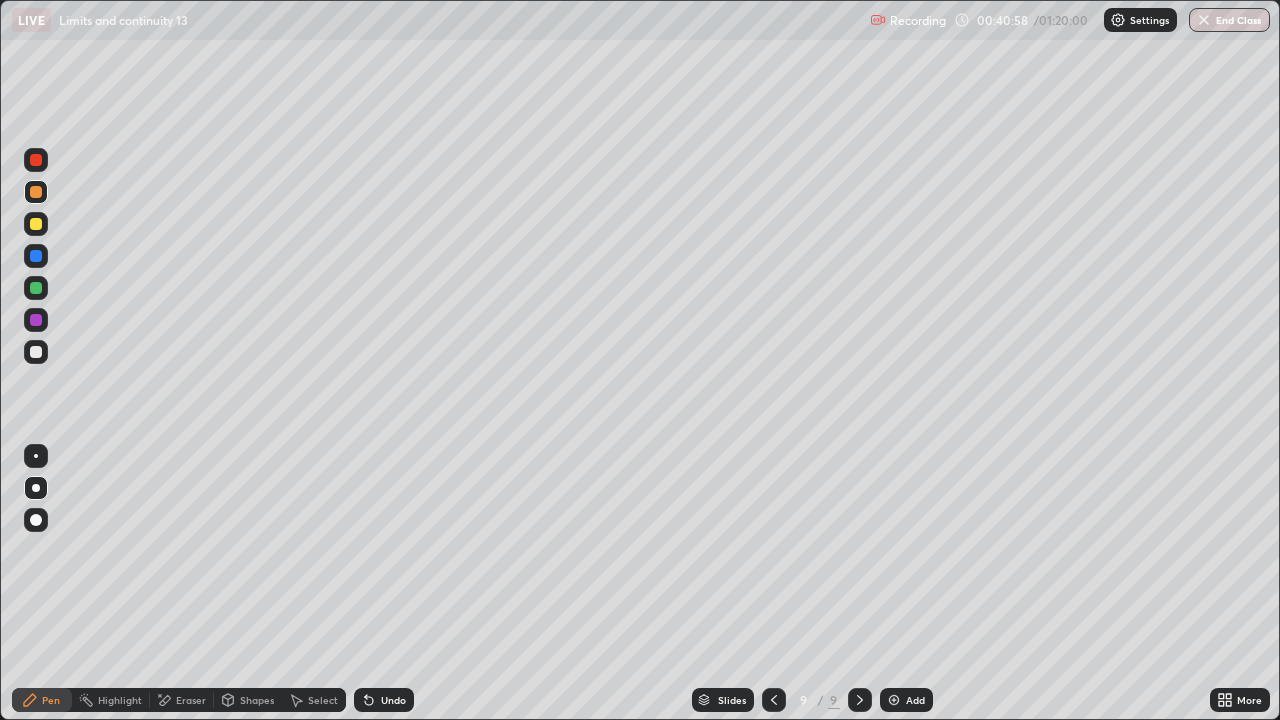 click at bounding box center (36, 352) 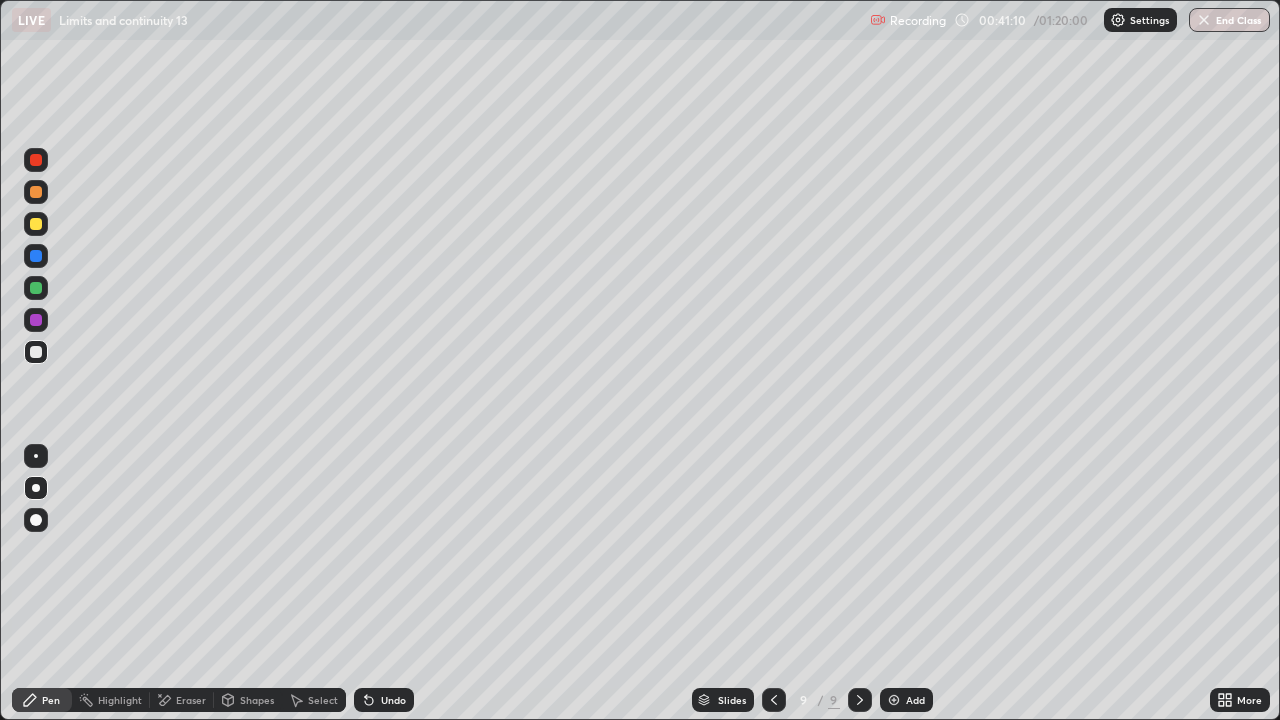 click on "Eraser" at bounding box center (191, 700) 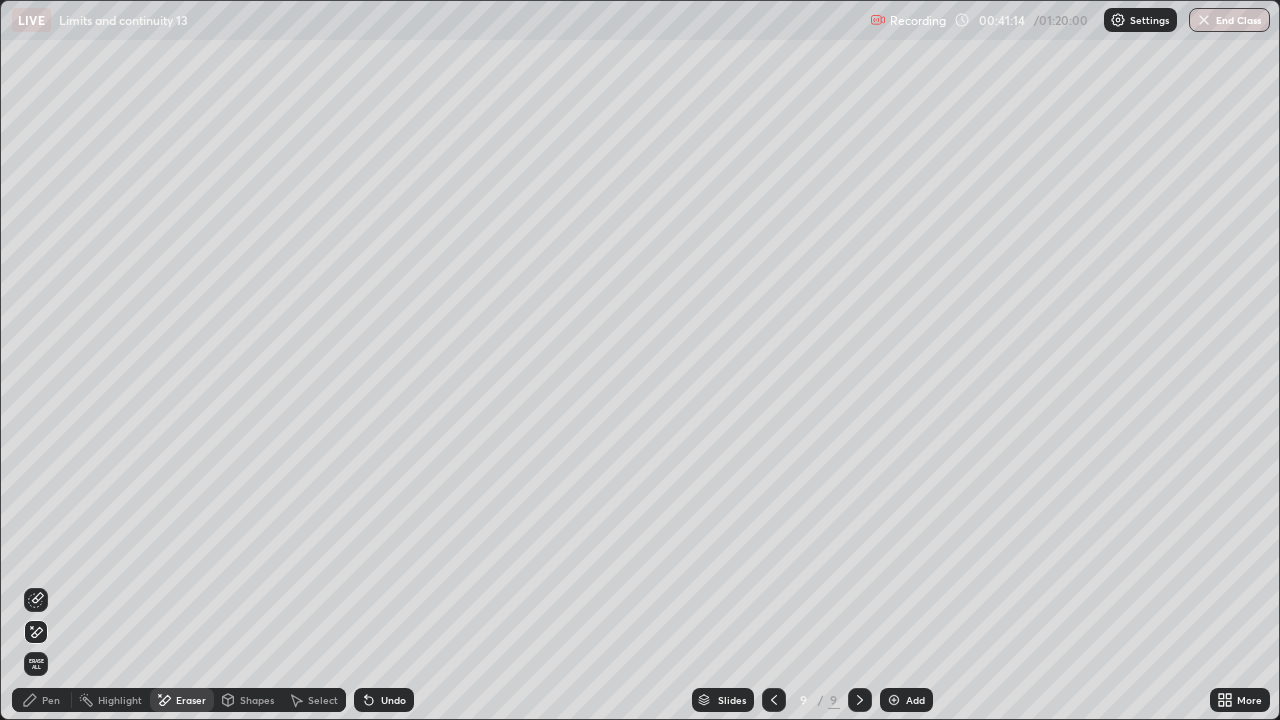 click on "Pen" at bounding box center (42, 700) 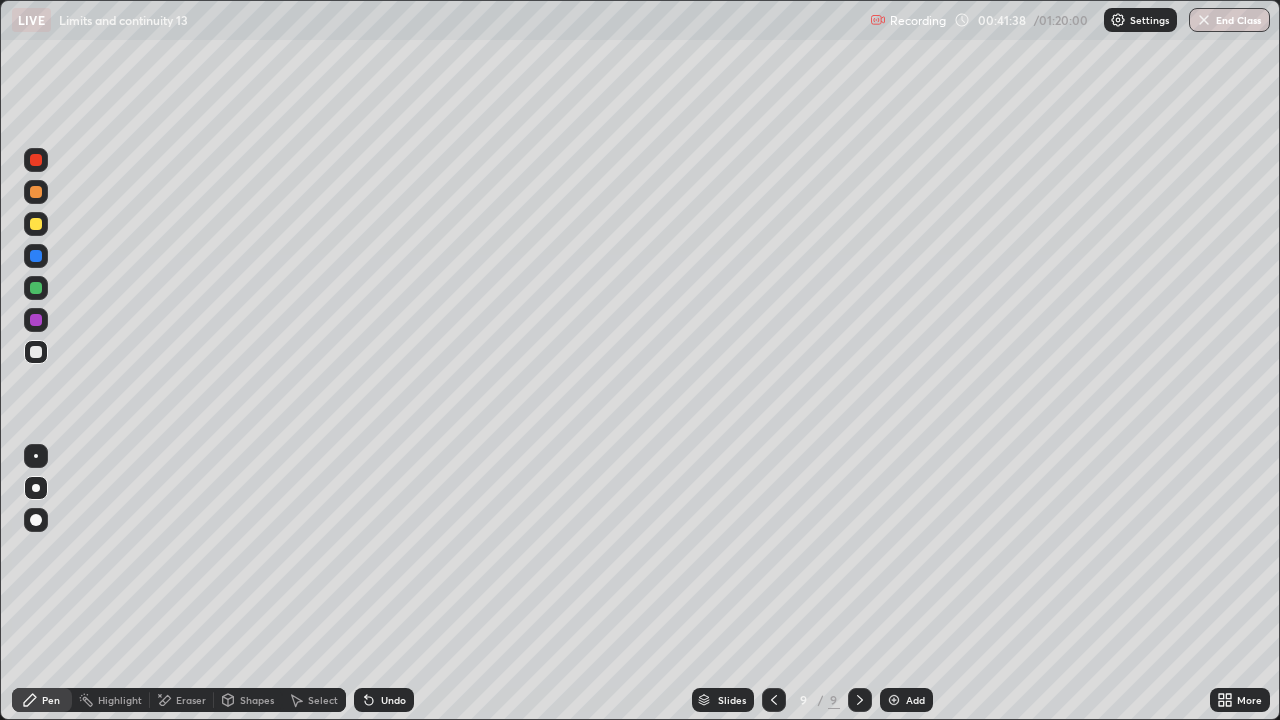 click at bounding box center (36, 224) 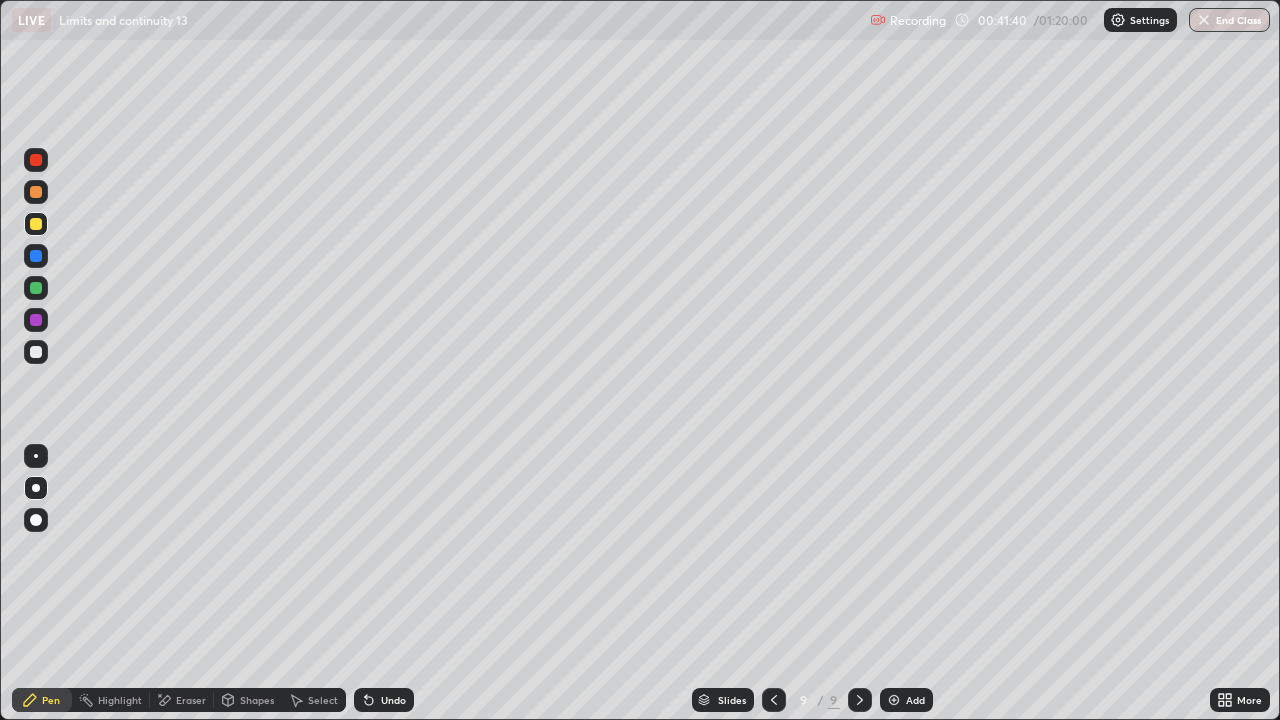 click 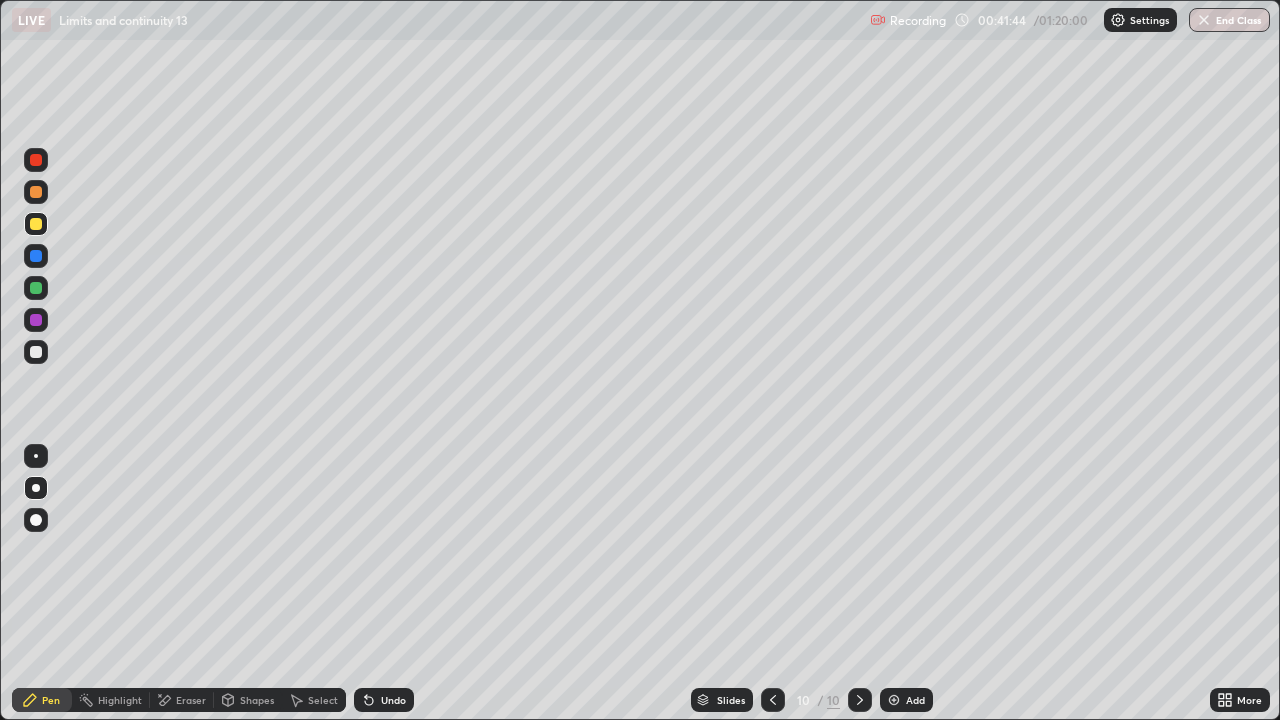 click 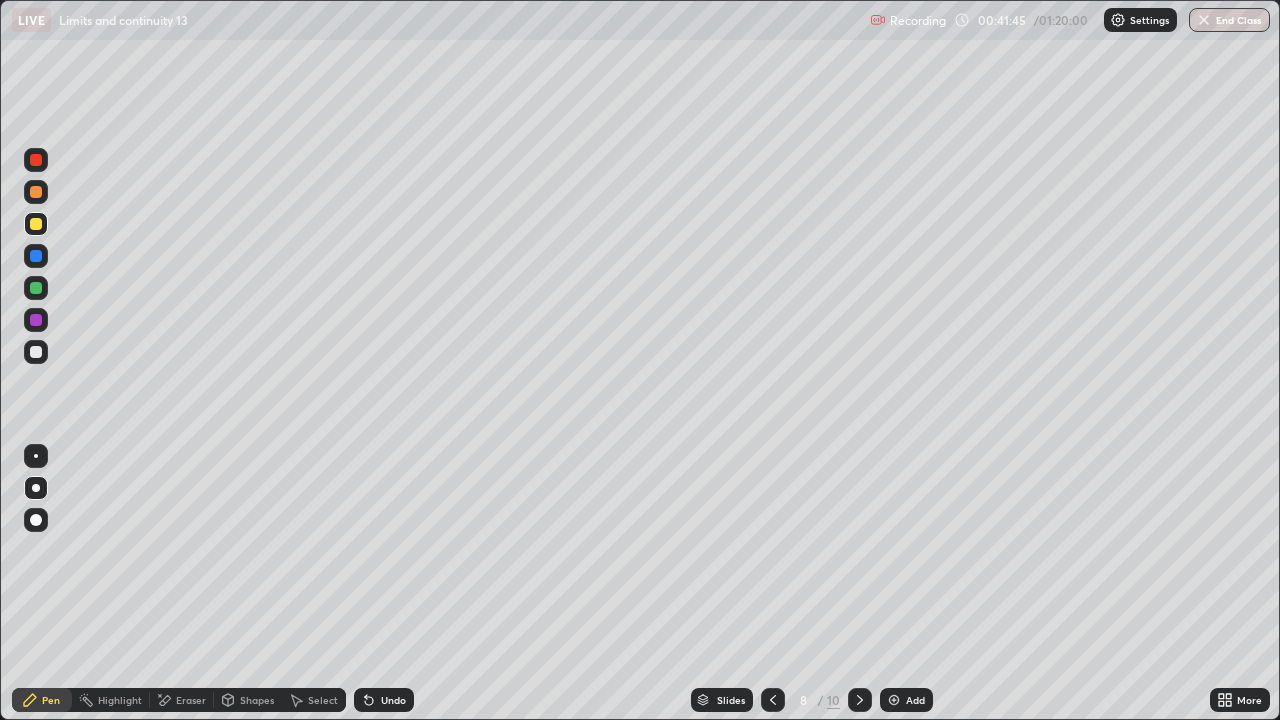 click 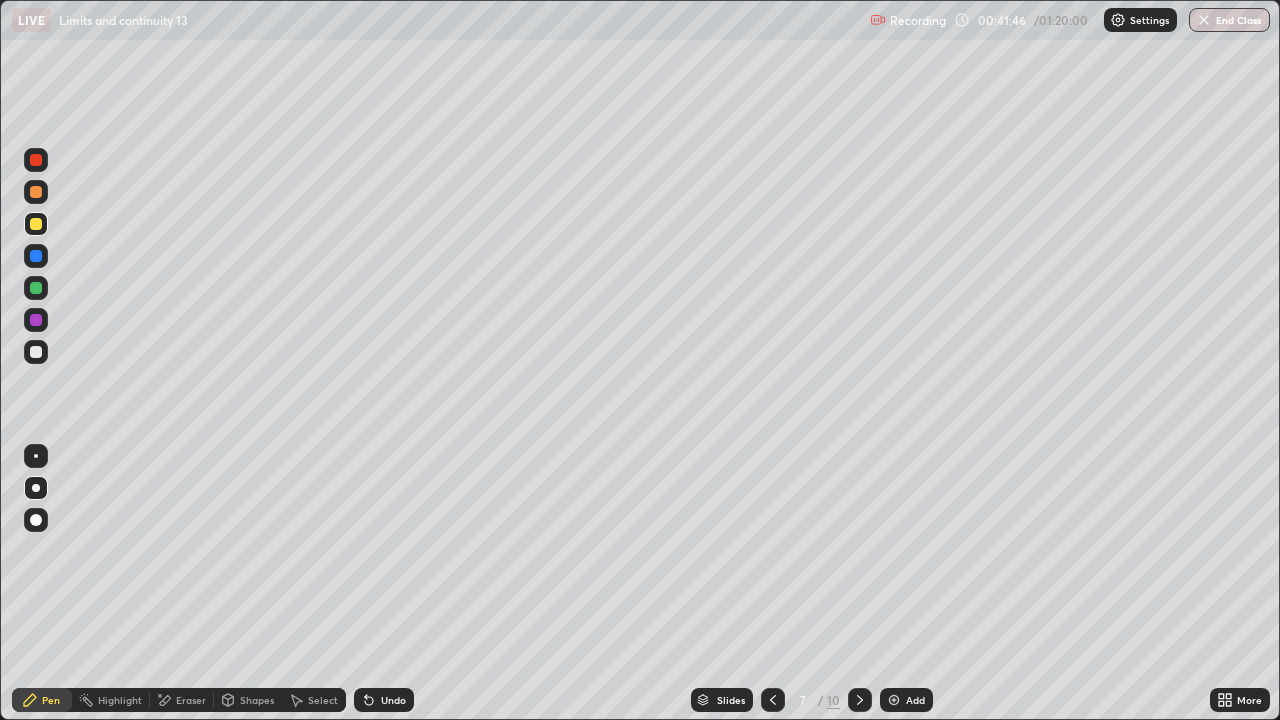 click 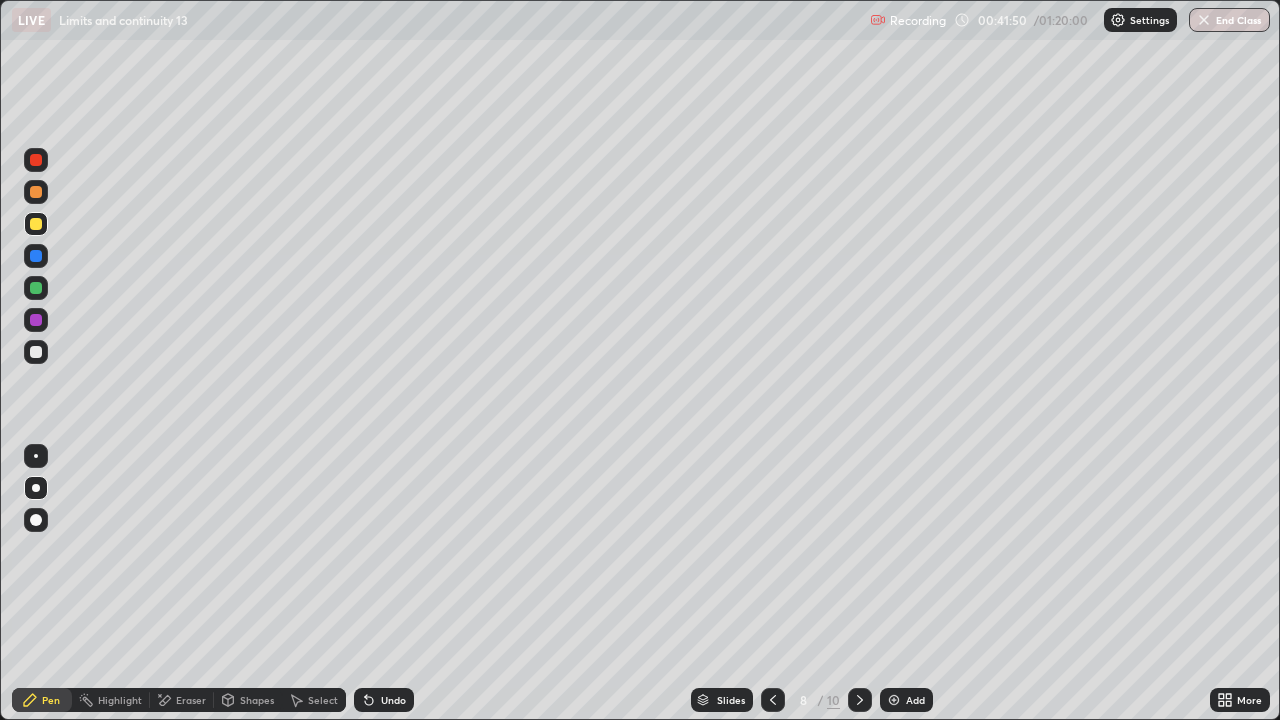 click 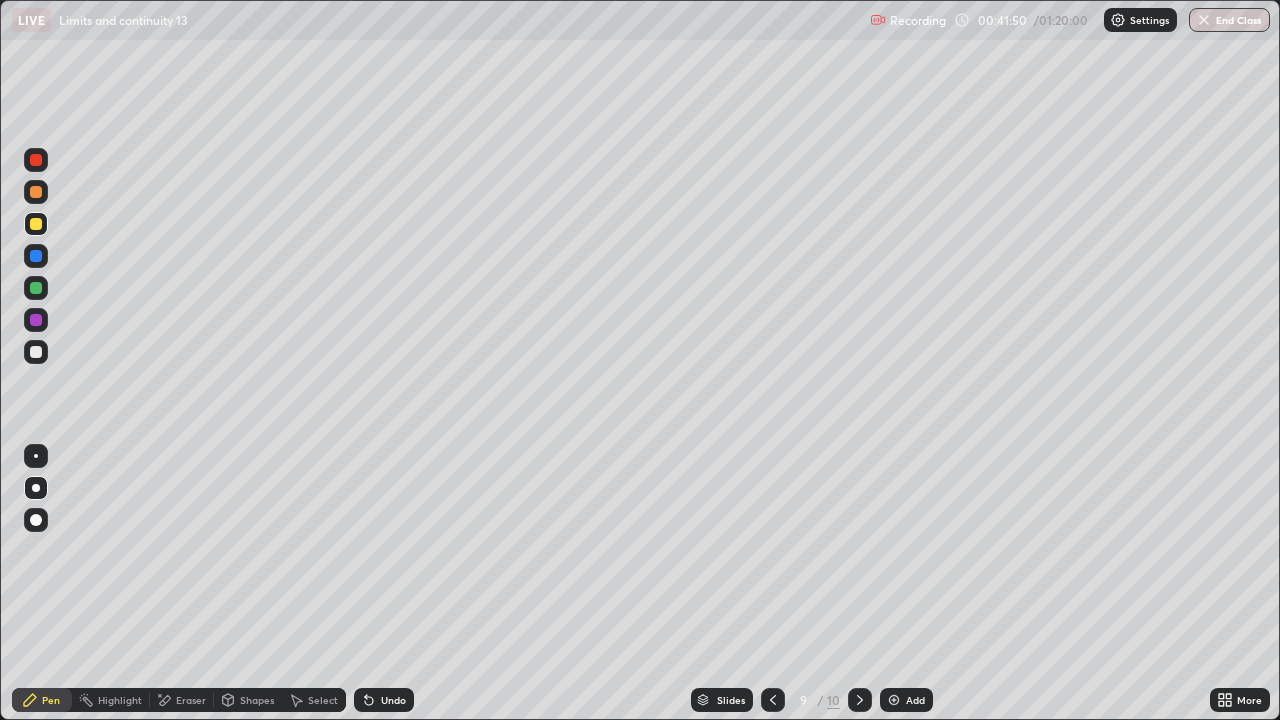 click 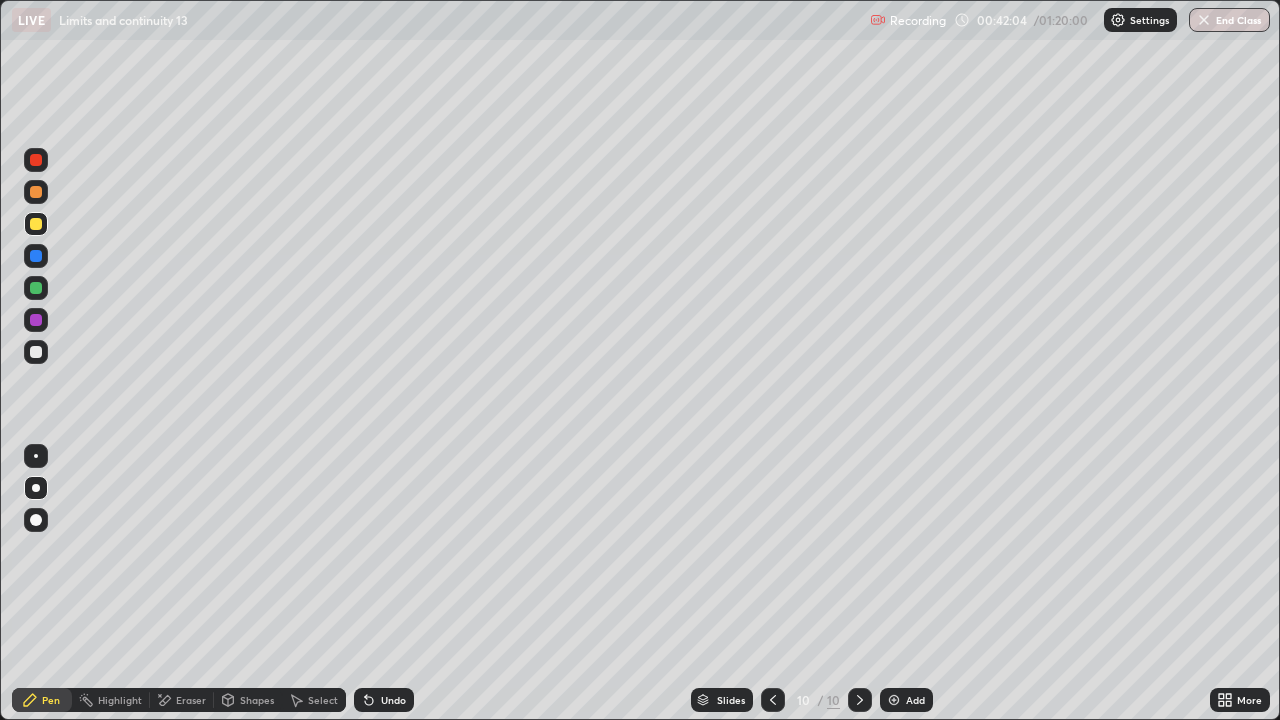 click at bounding box center (36, 352) 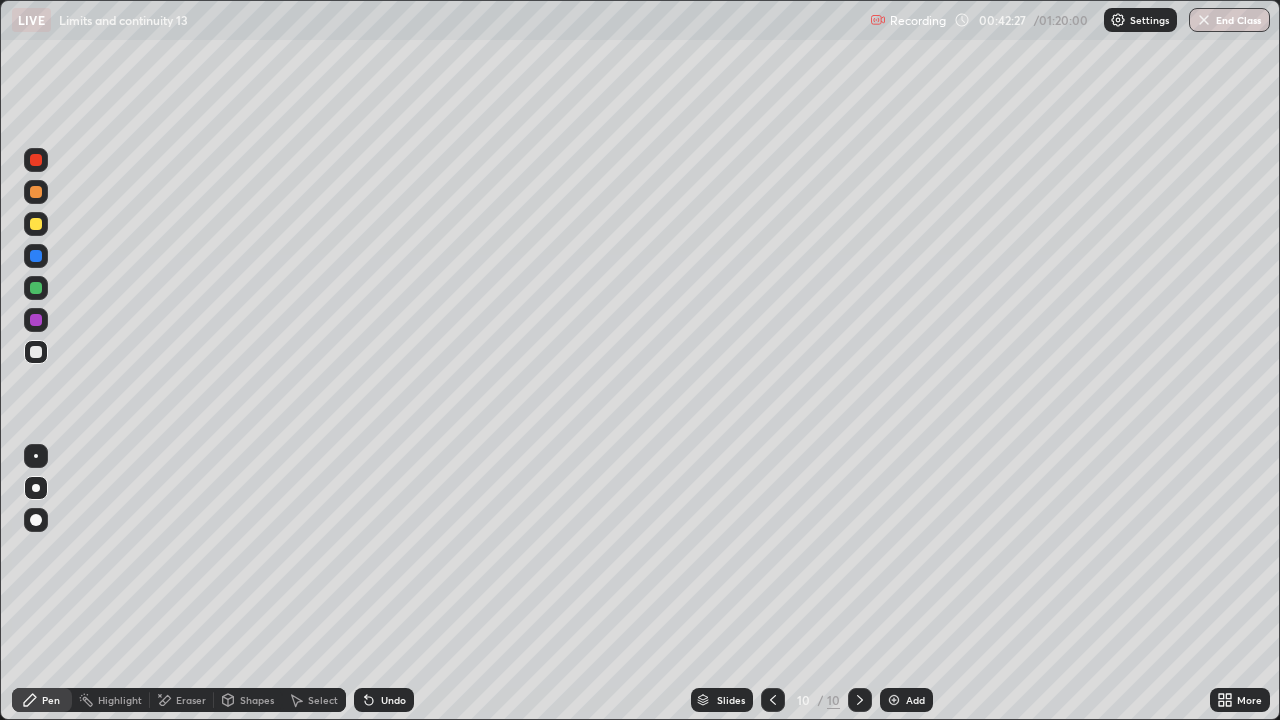 click at bounding box center (36, 288) 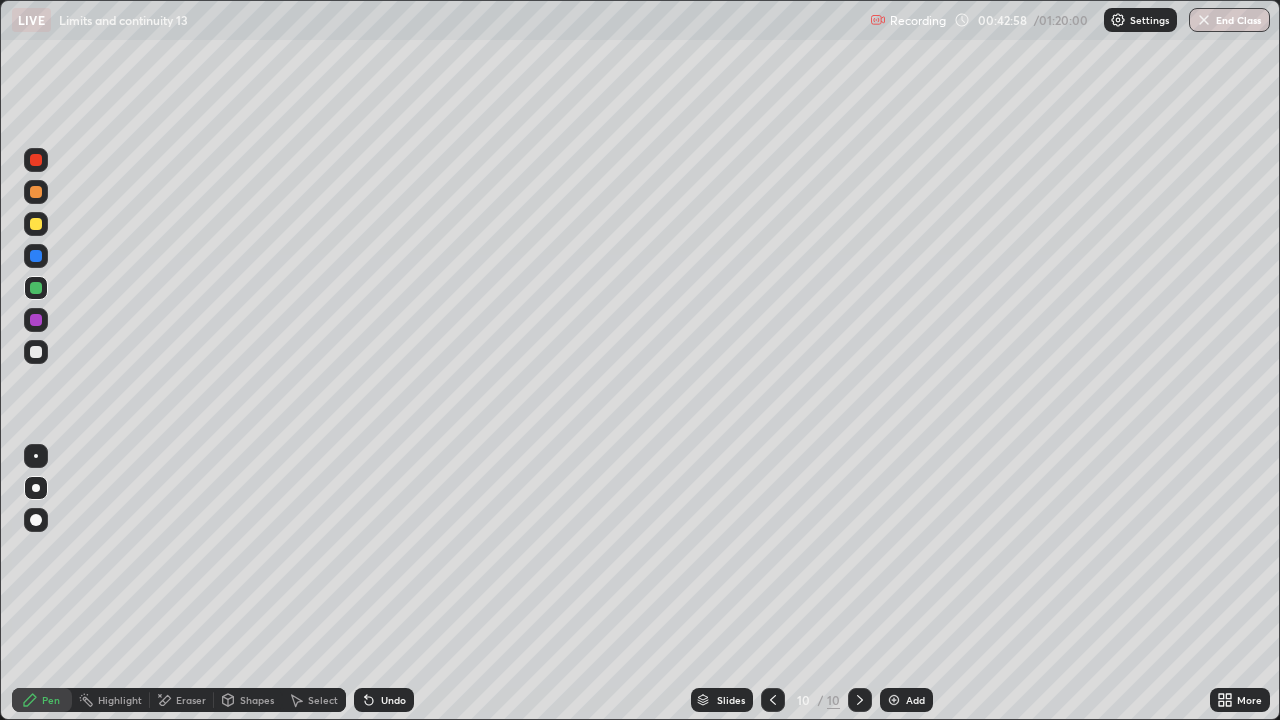 click at bounding box center [36, 224] 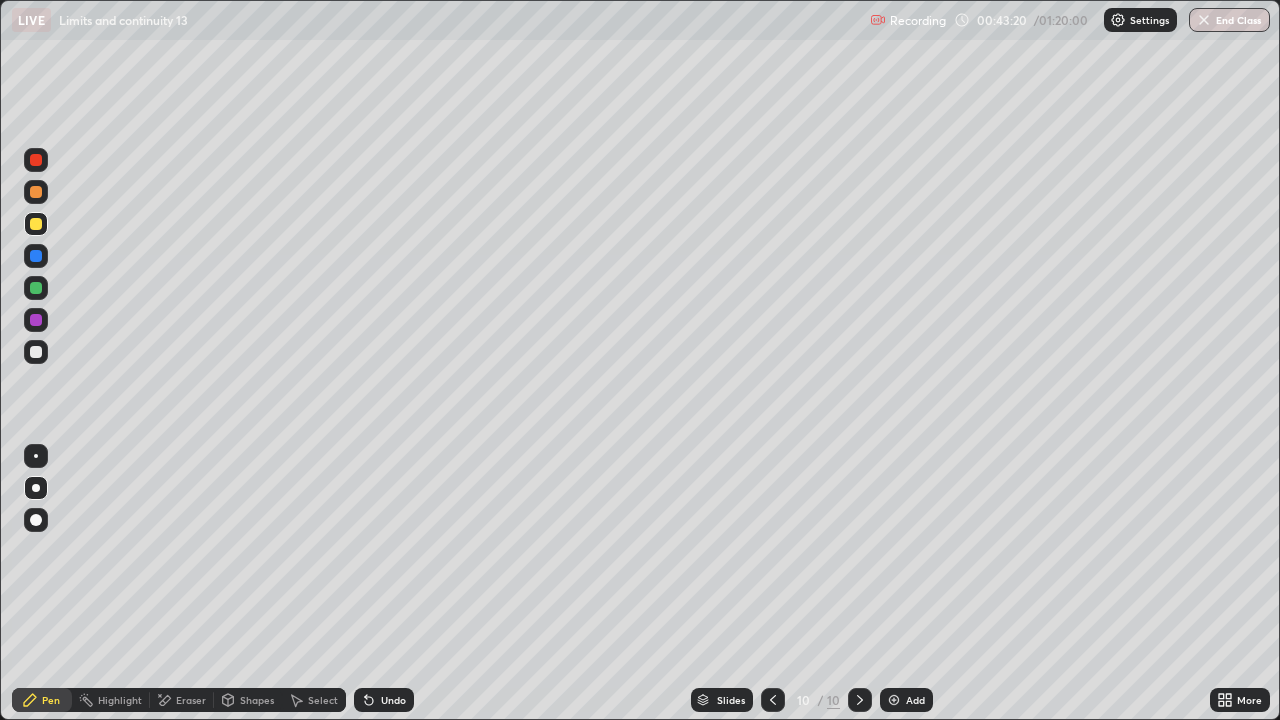 click 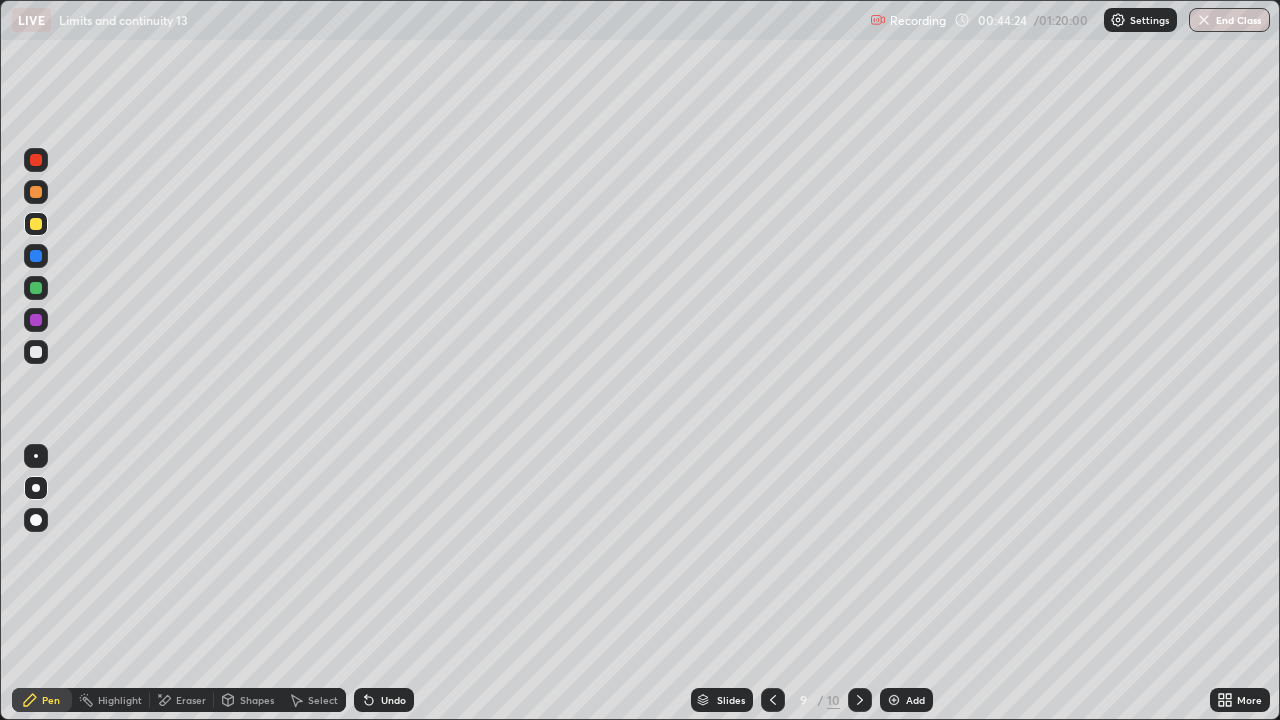 click 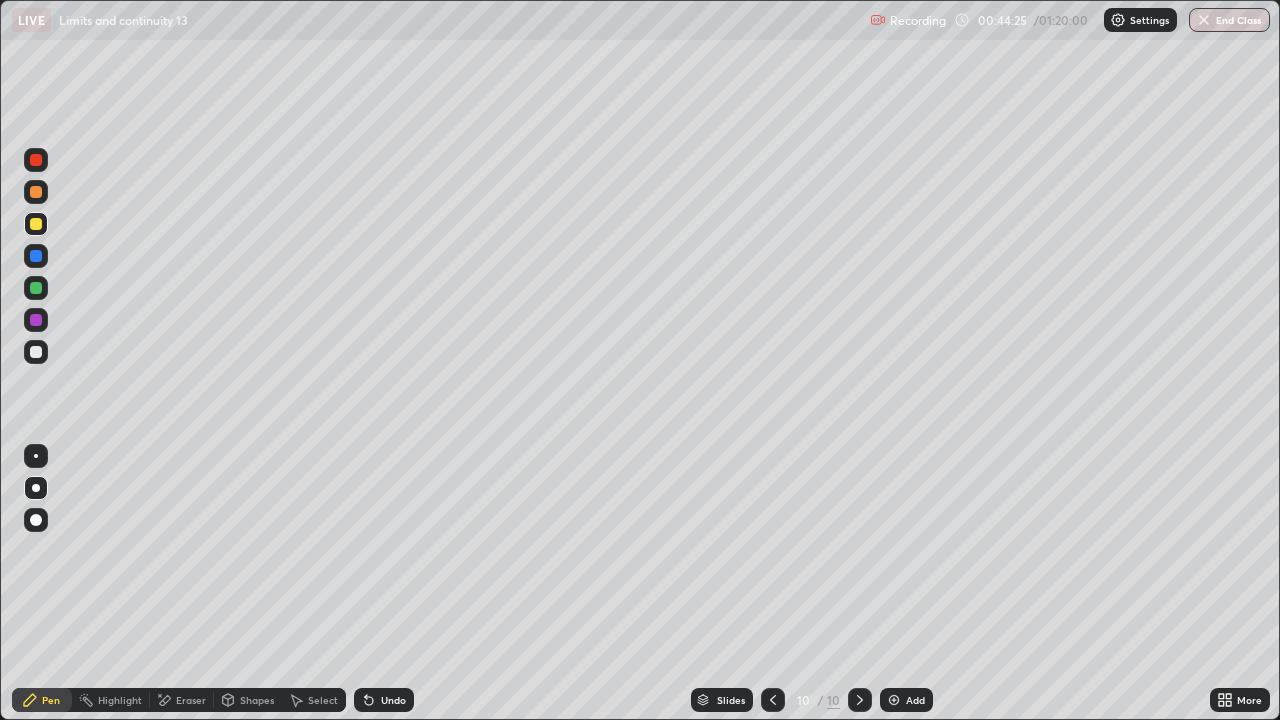 click 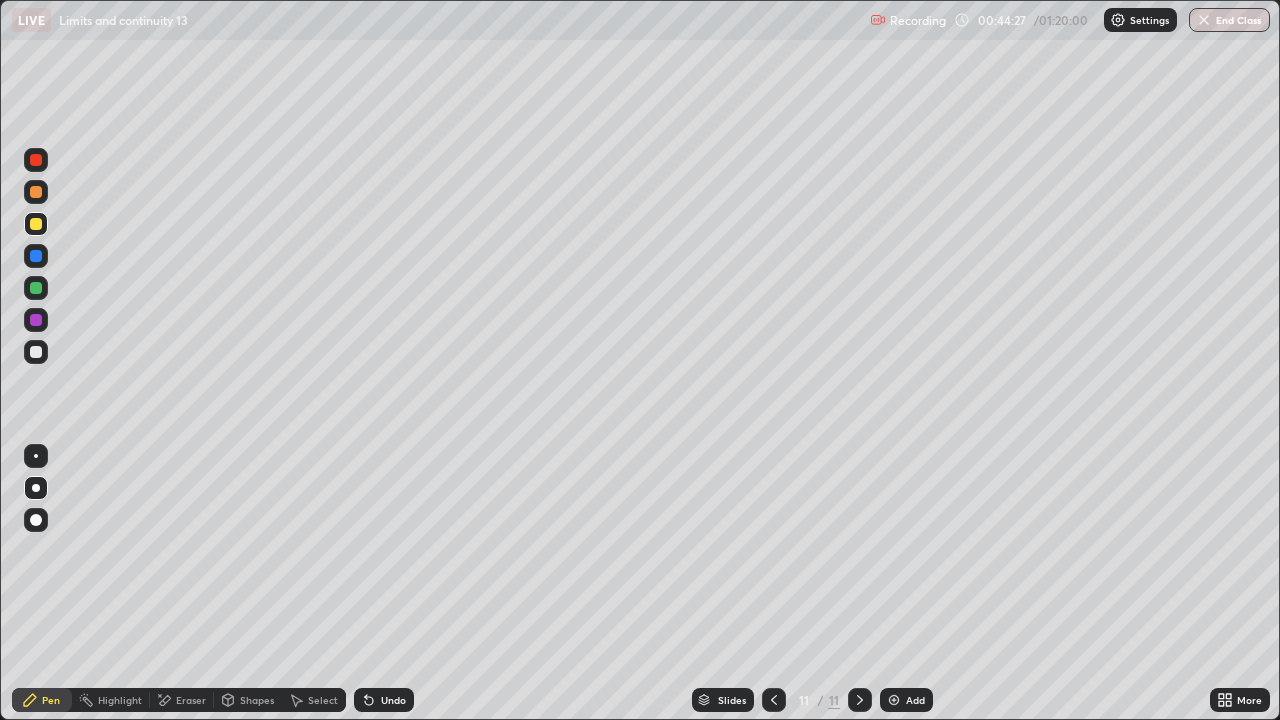 click at bounding box center (36, 224) 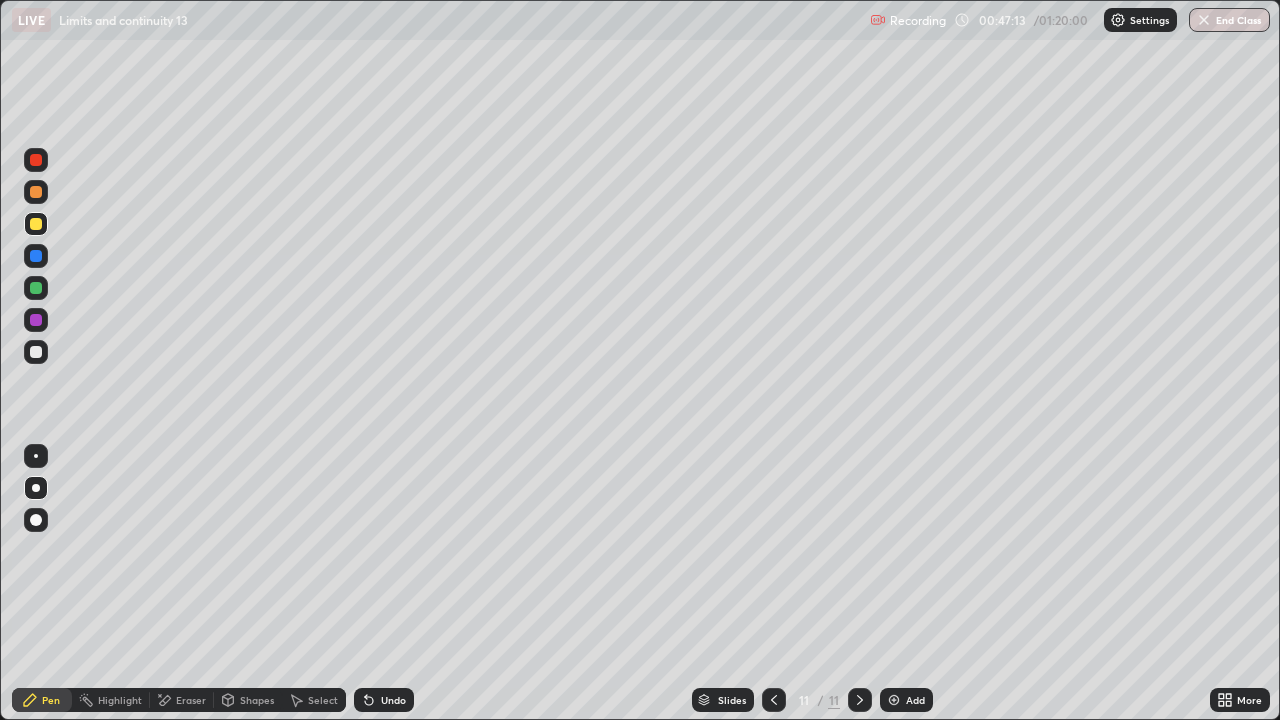 click 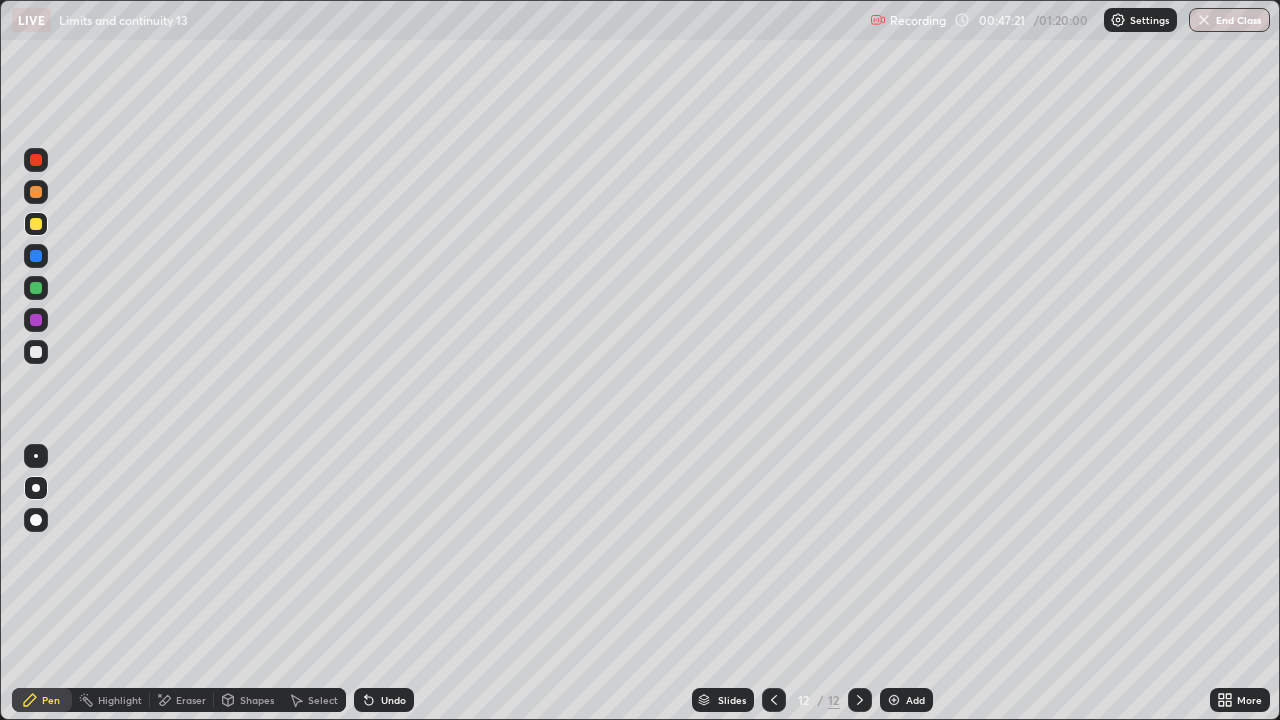 click 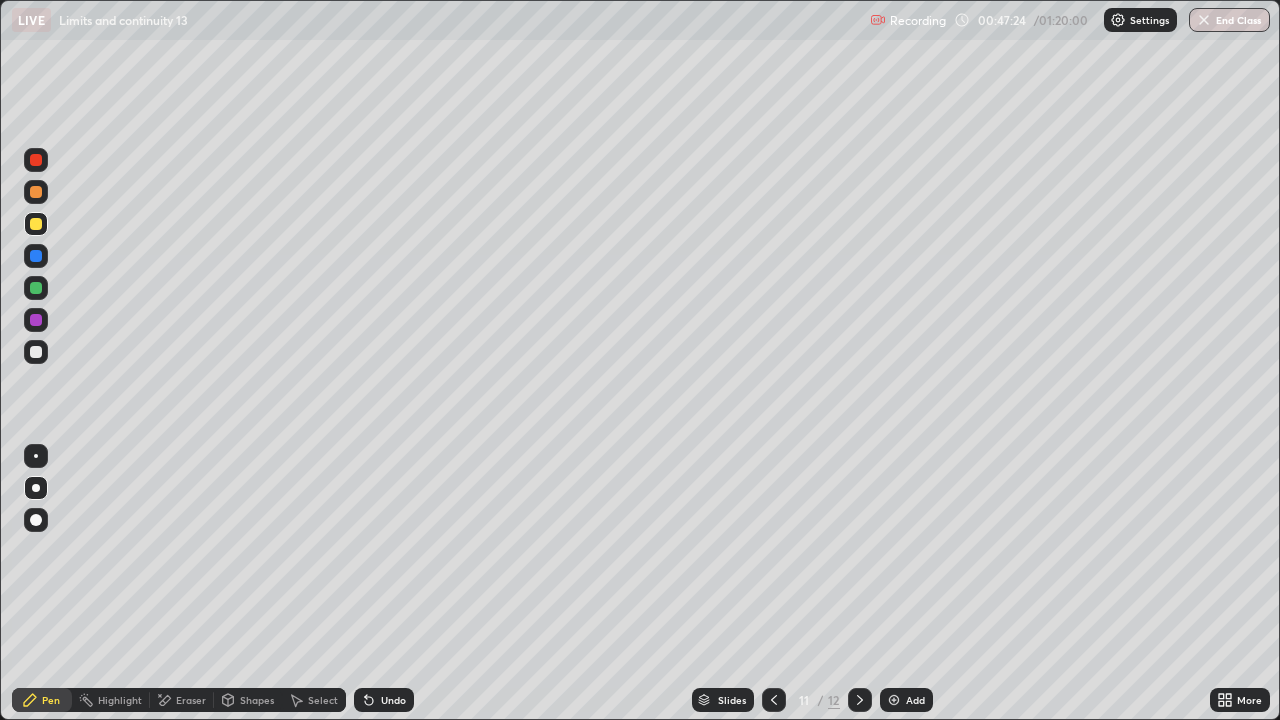 click 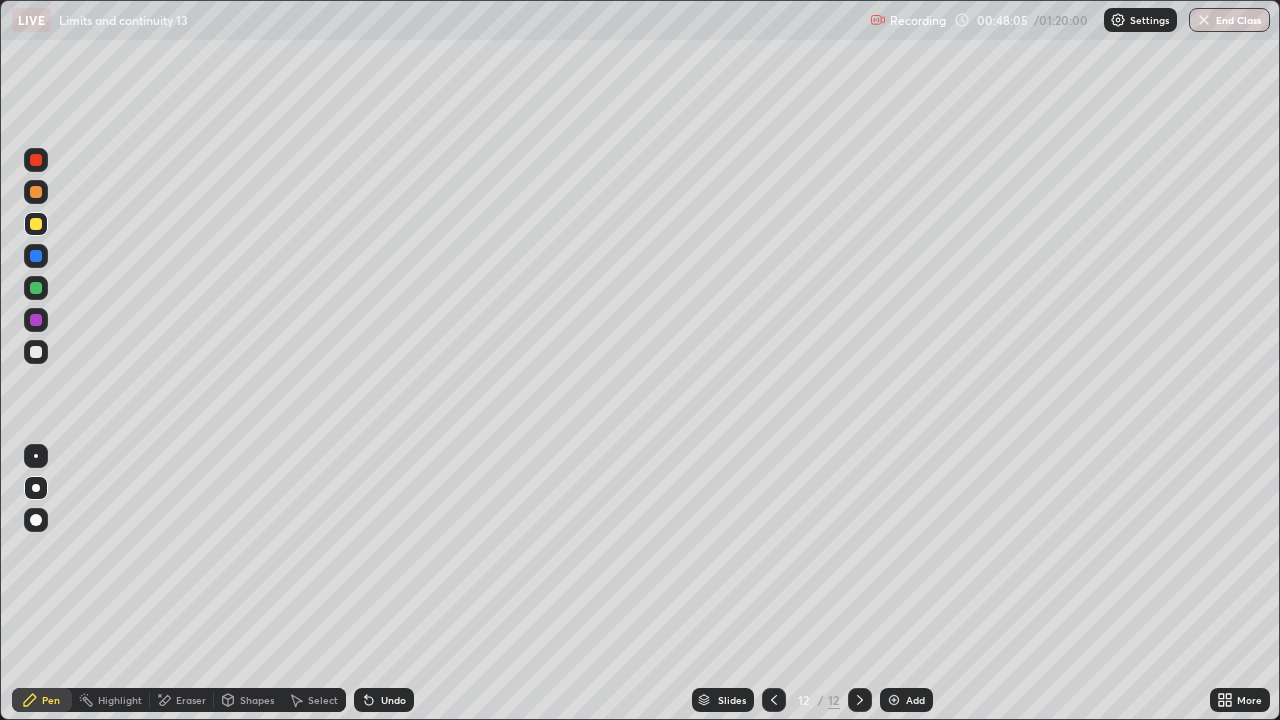 click 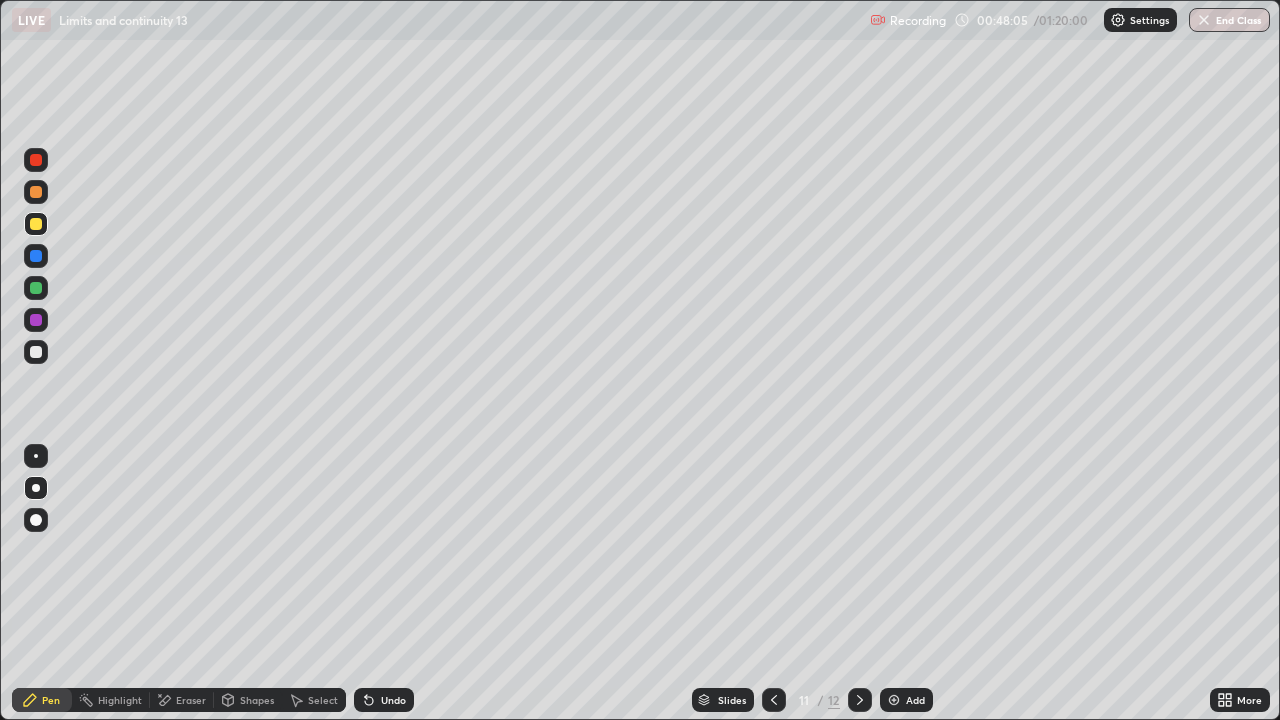 click 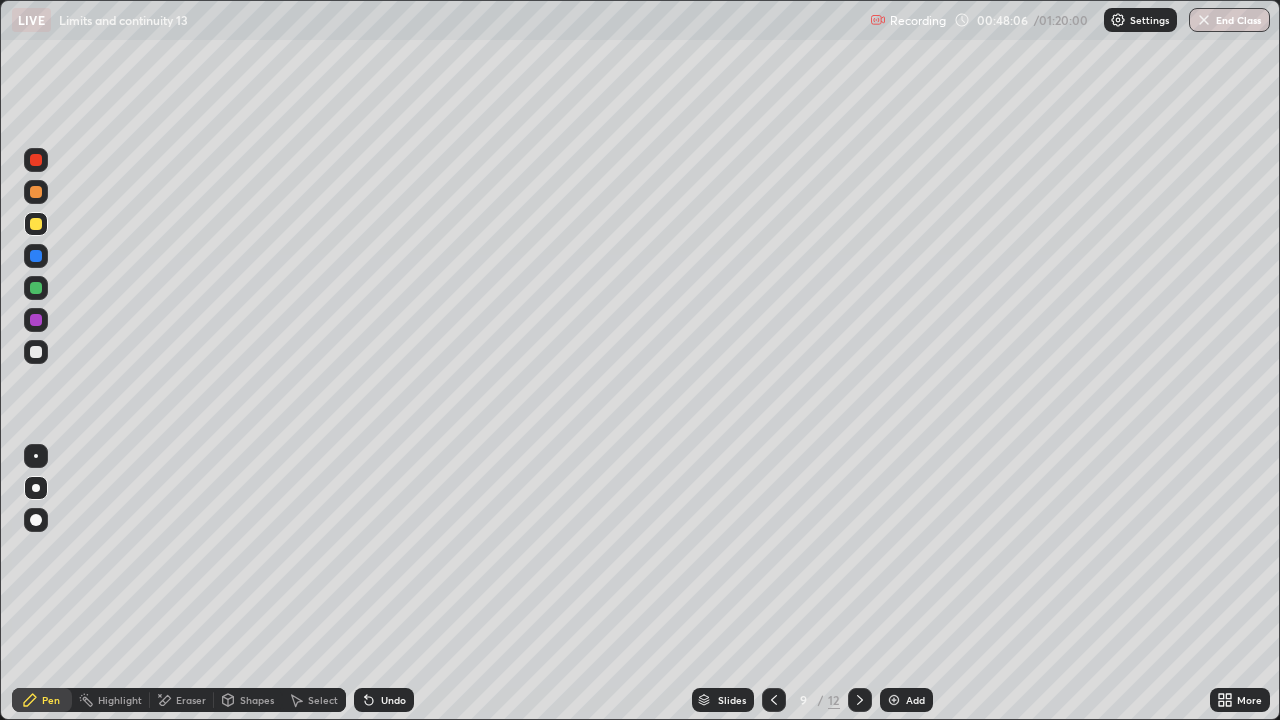 click at bounding box center [774, 700] 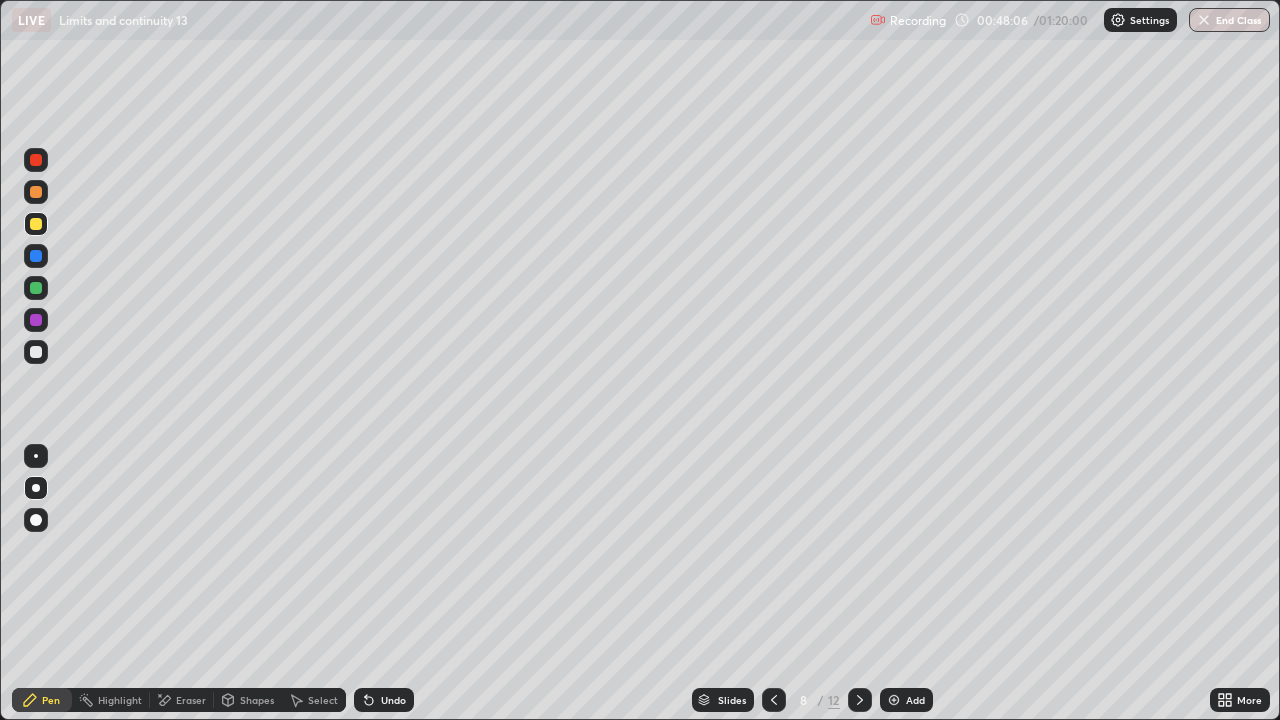 click at bounding box center (774, 700) 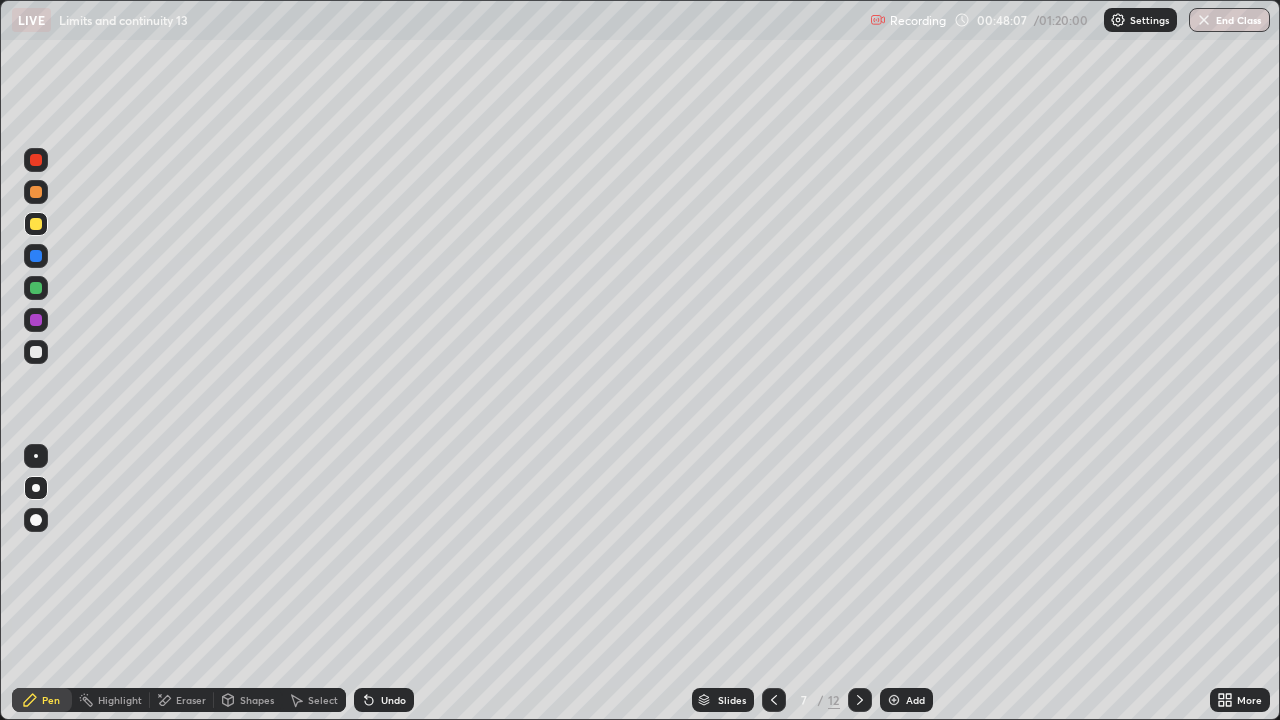 click at bounding box center (774, 700) 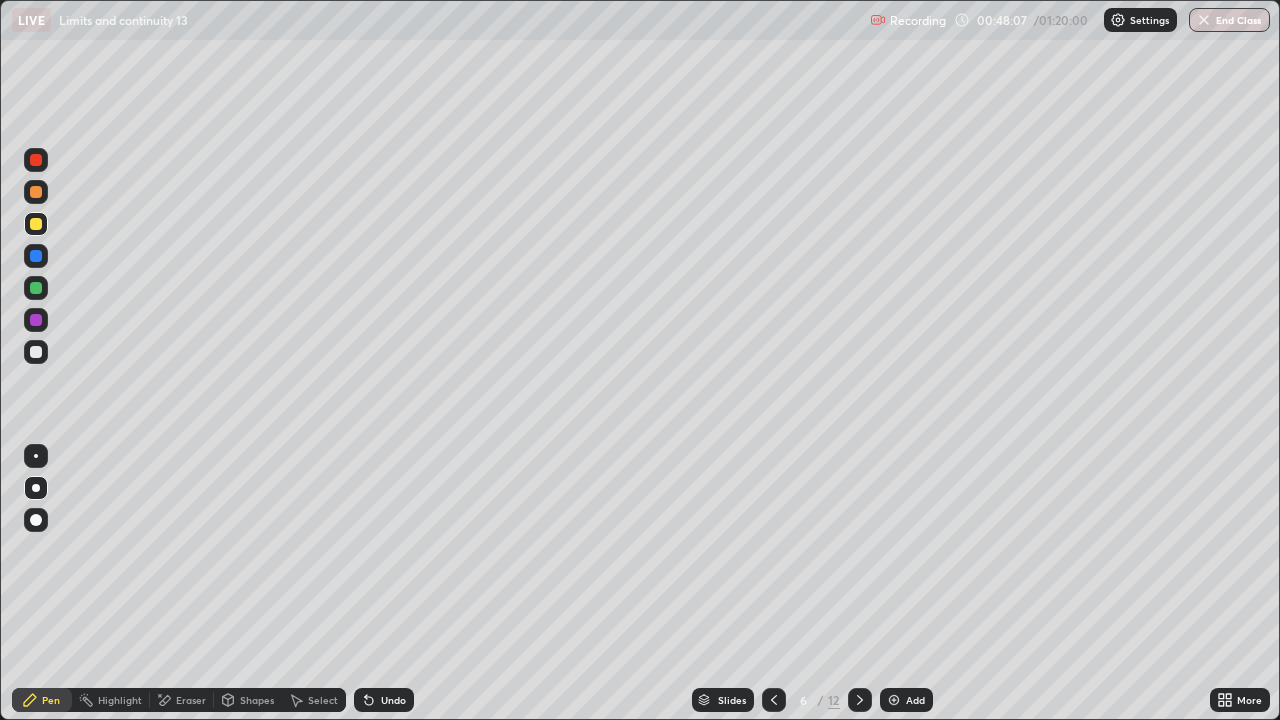 click at bounding box center (774, 700) 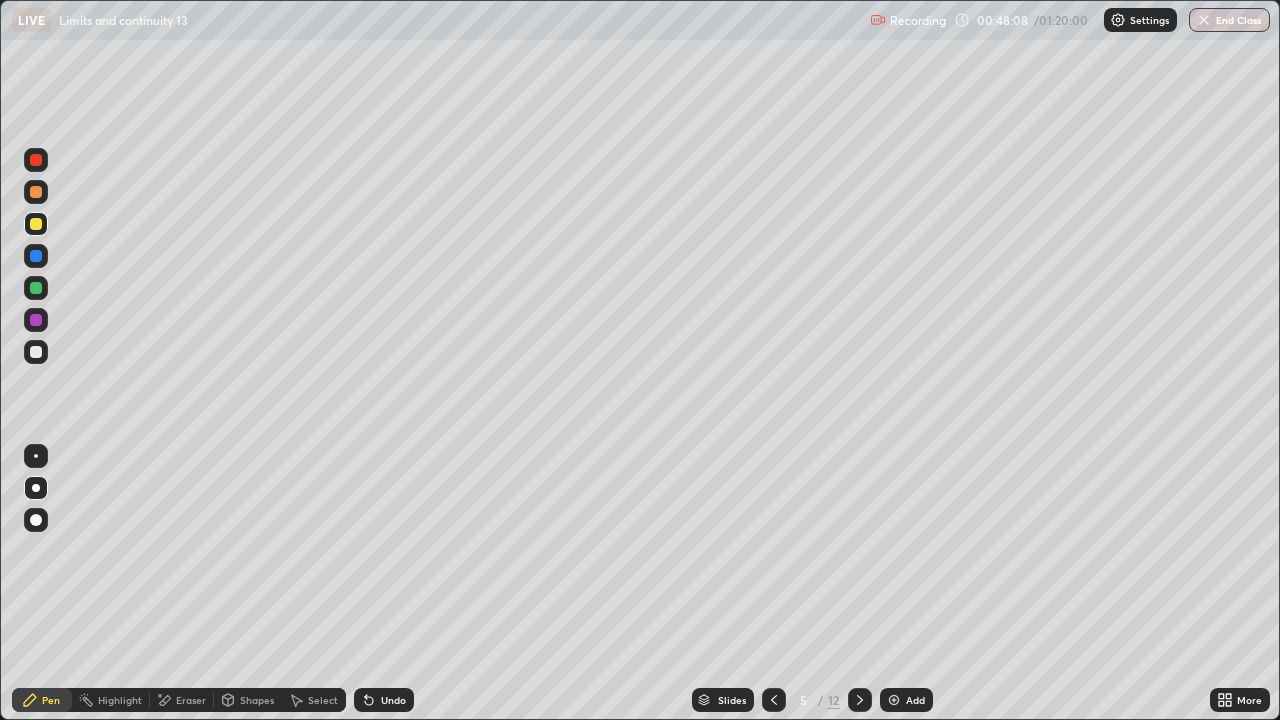 click at bounding box center (774, 700) 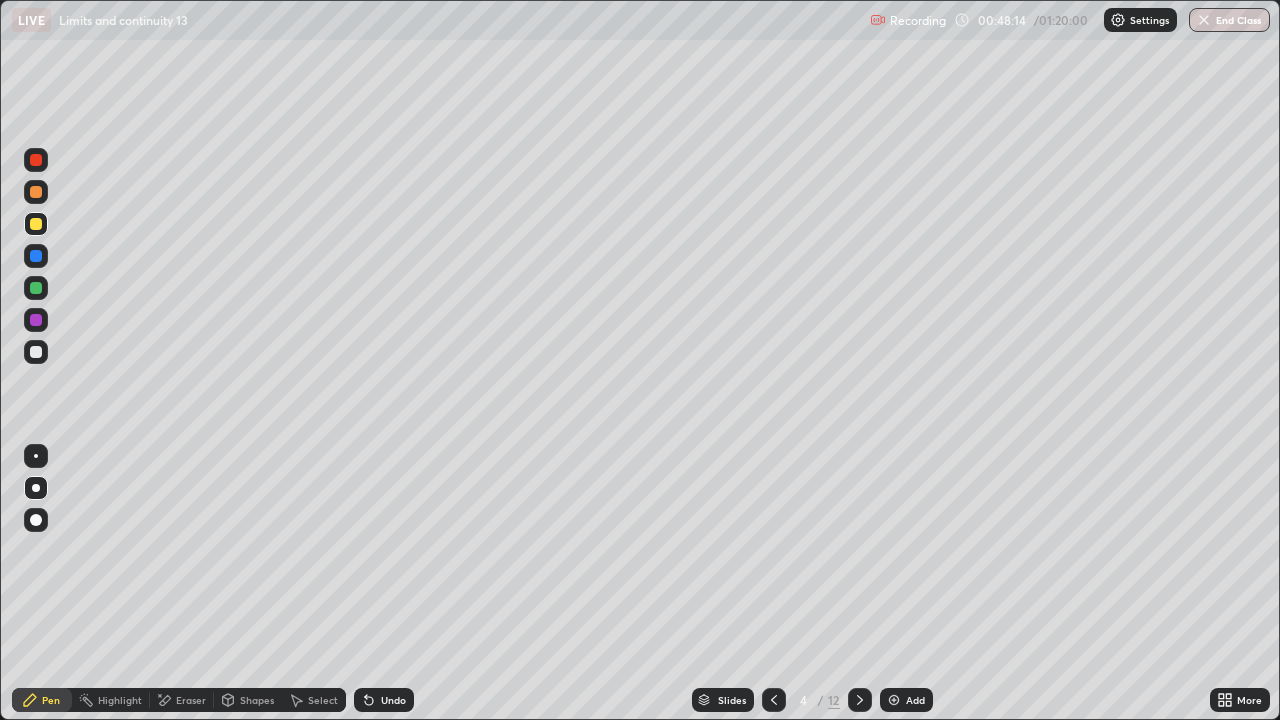 click 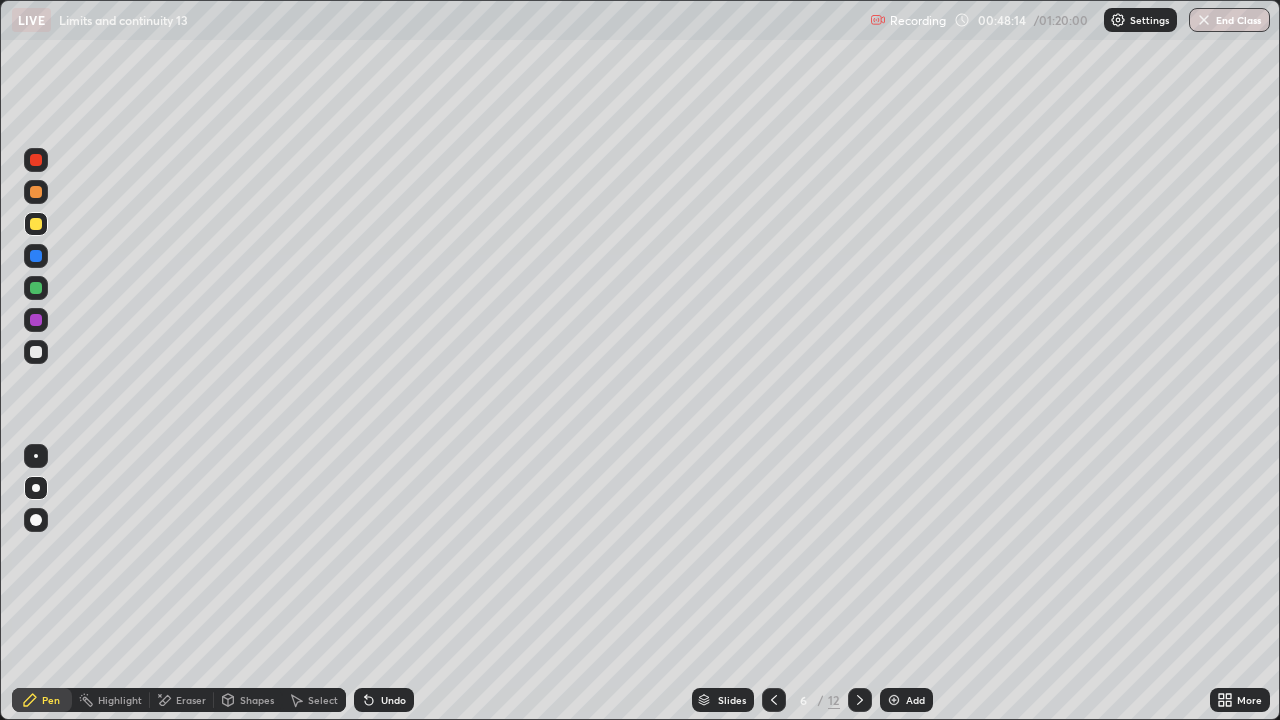click 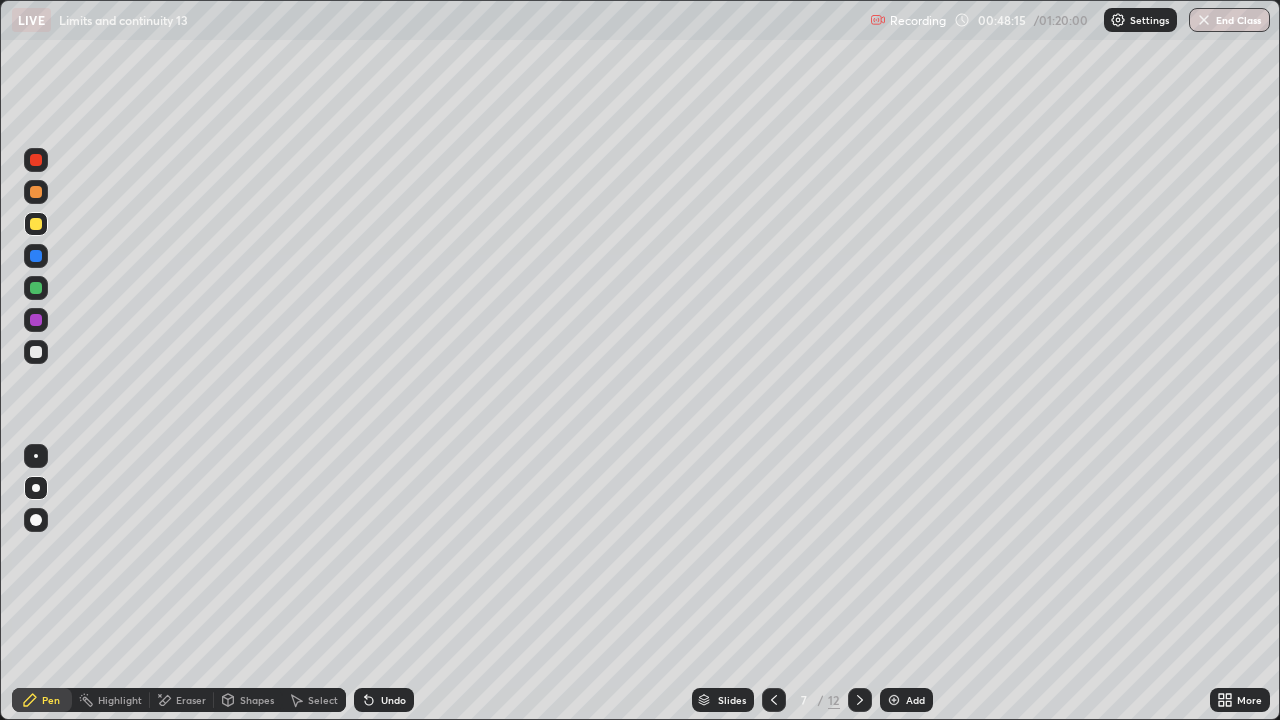 click 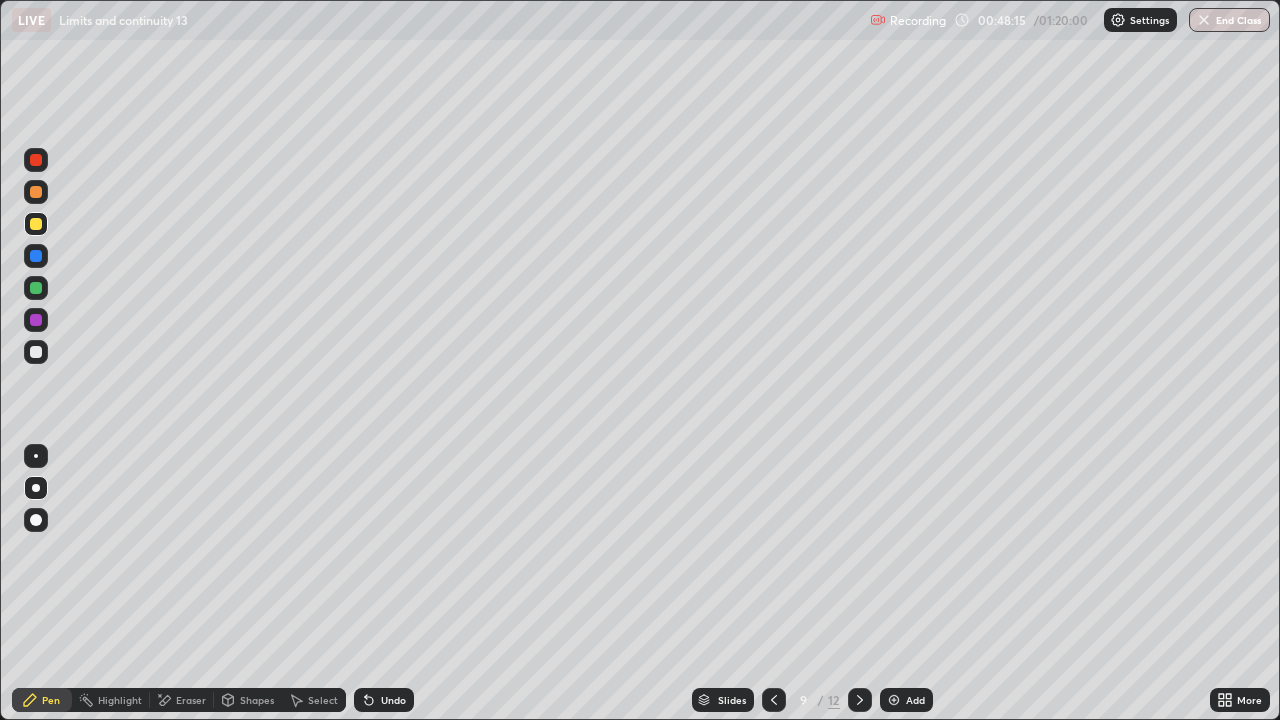 click at bounding box center [860, 700] 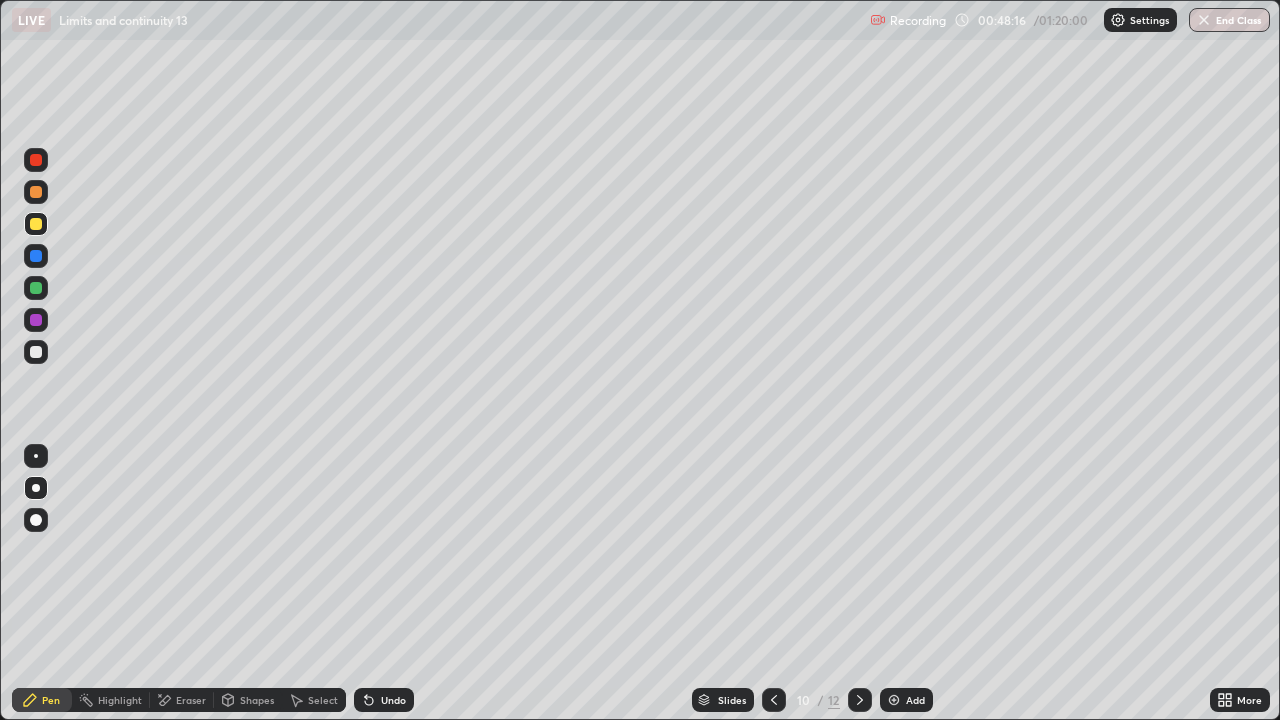 click 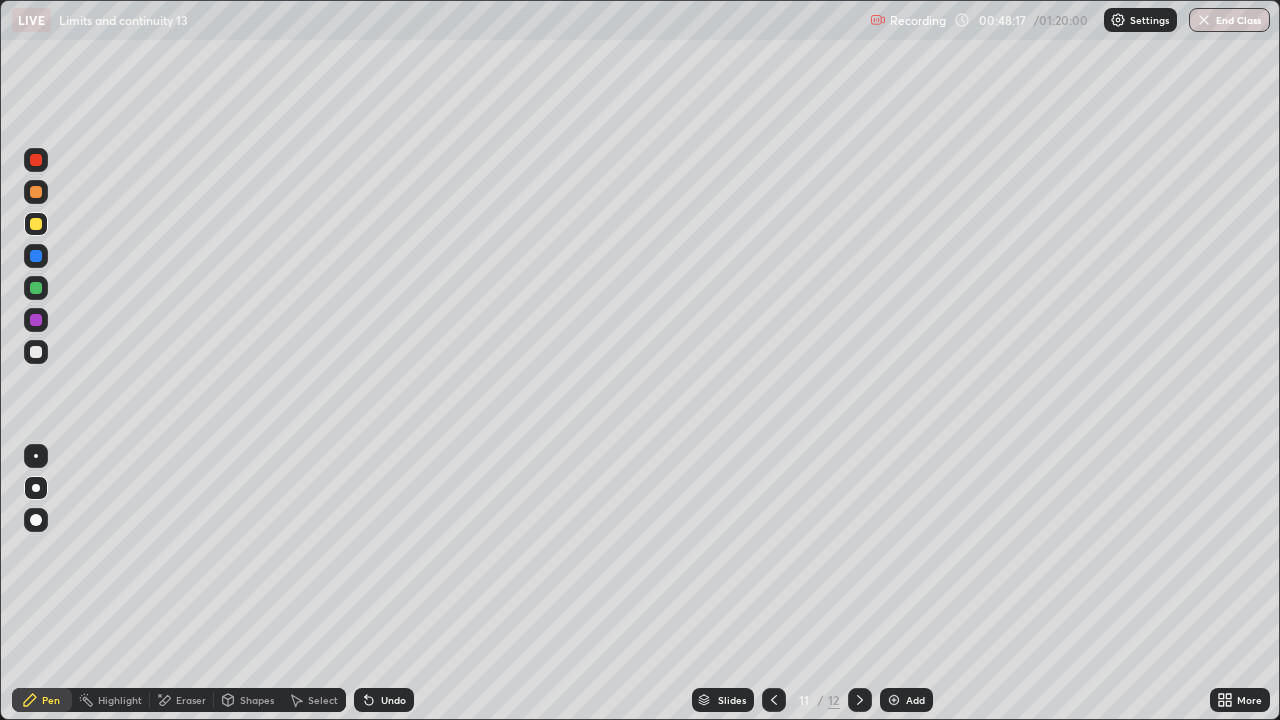click at bounding box center [860, 700] 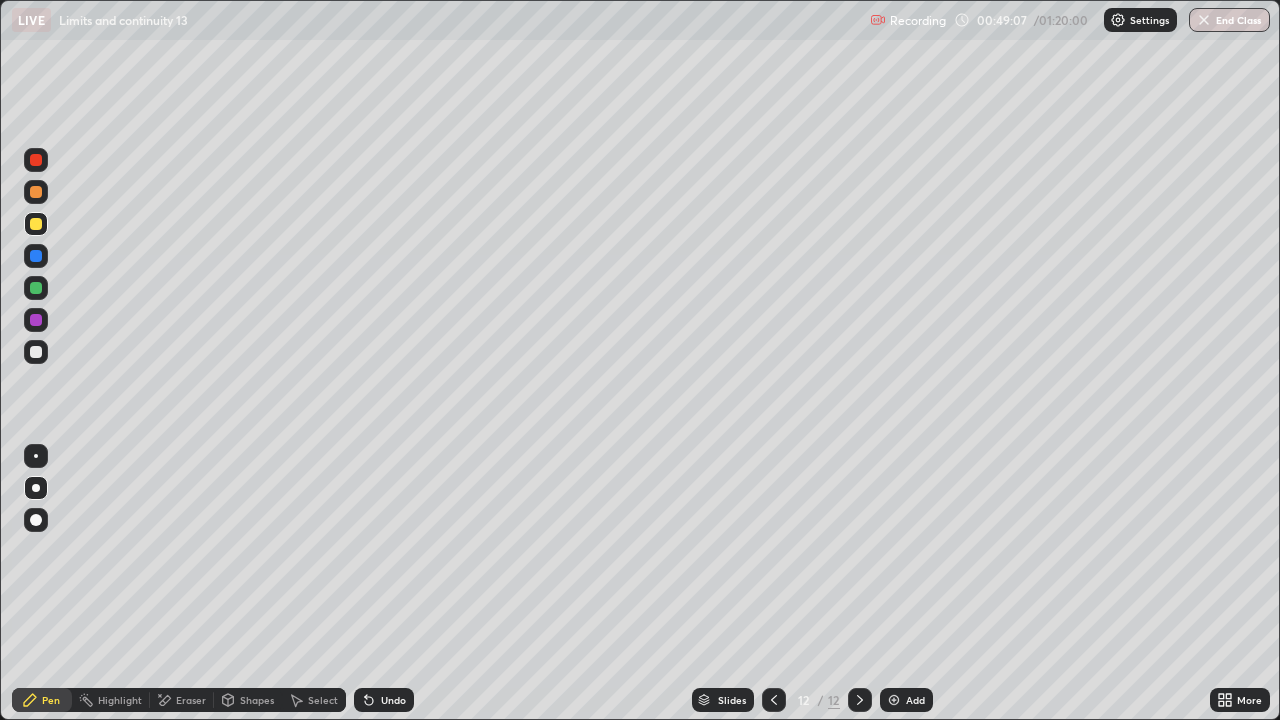 click 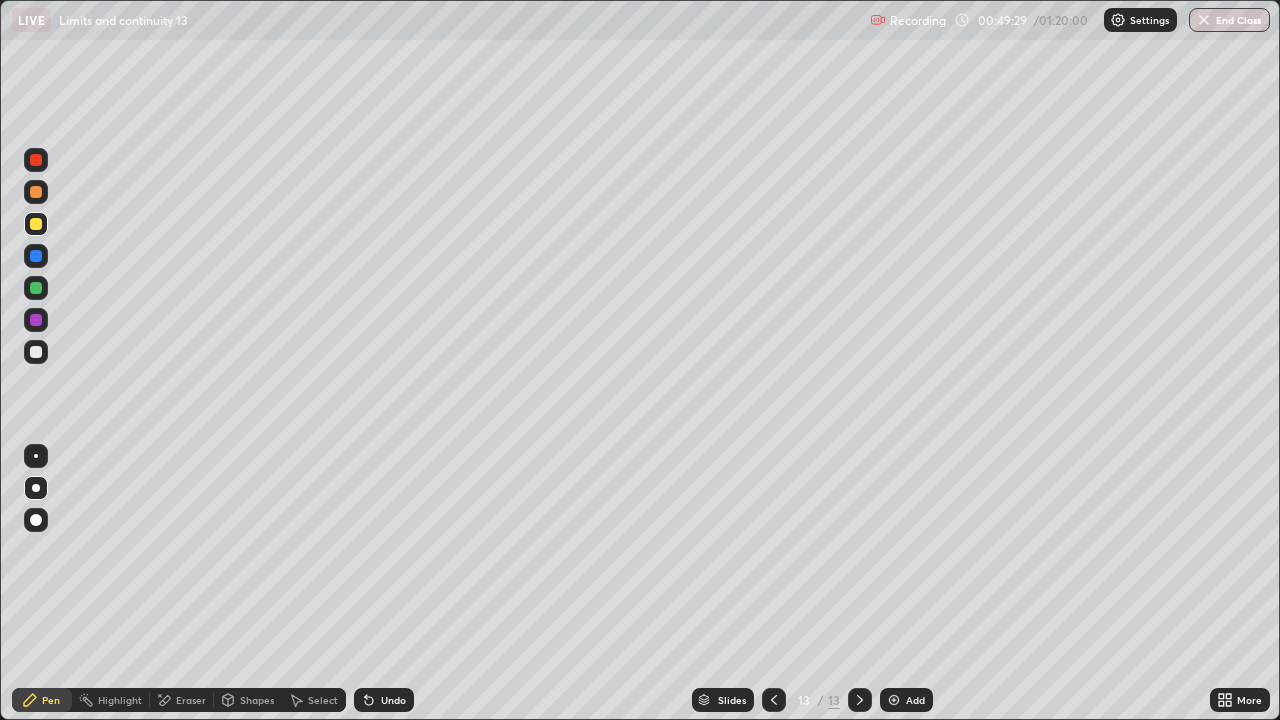 click 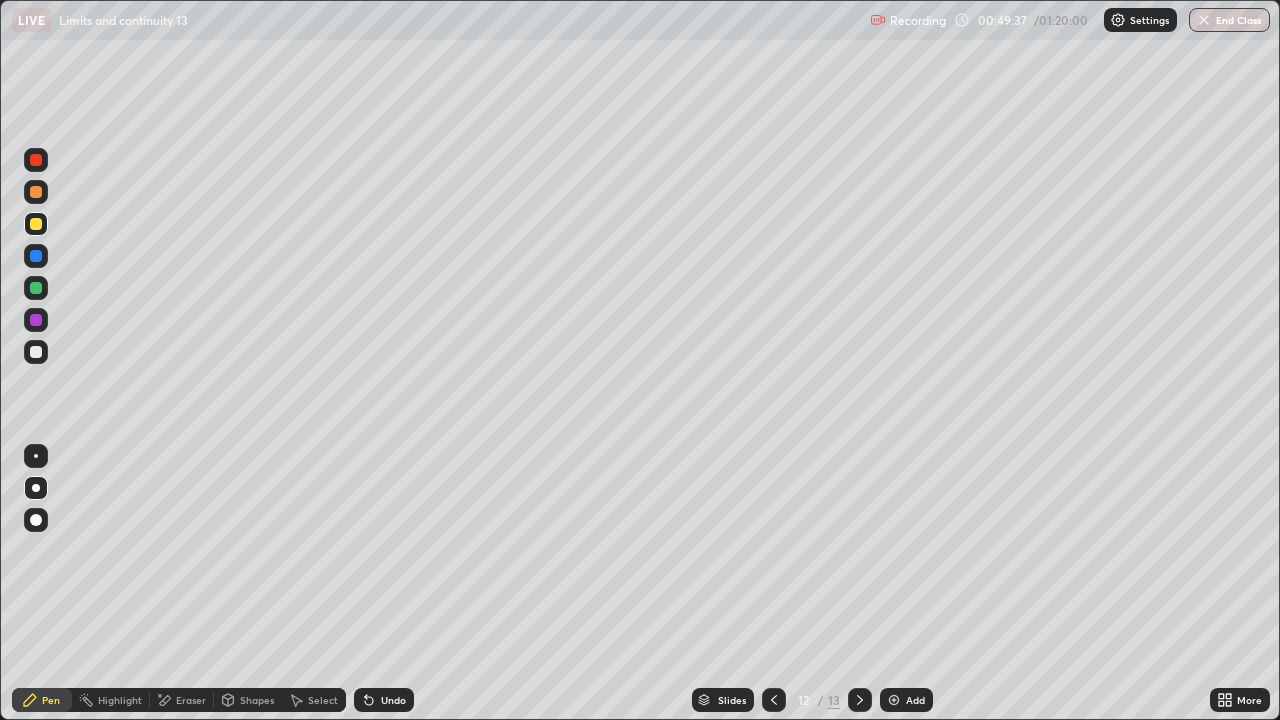 click on "Eraser" at bounding box center (191, 700) 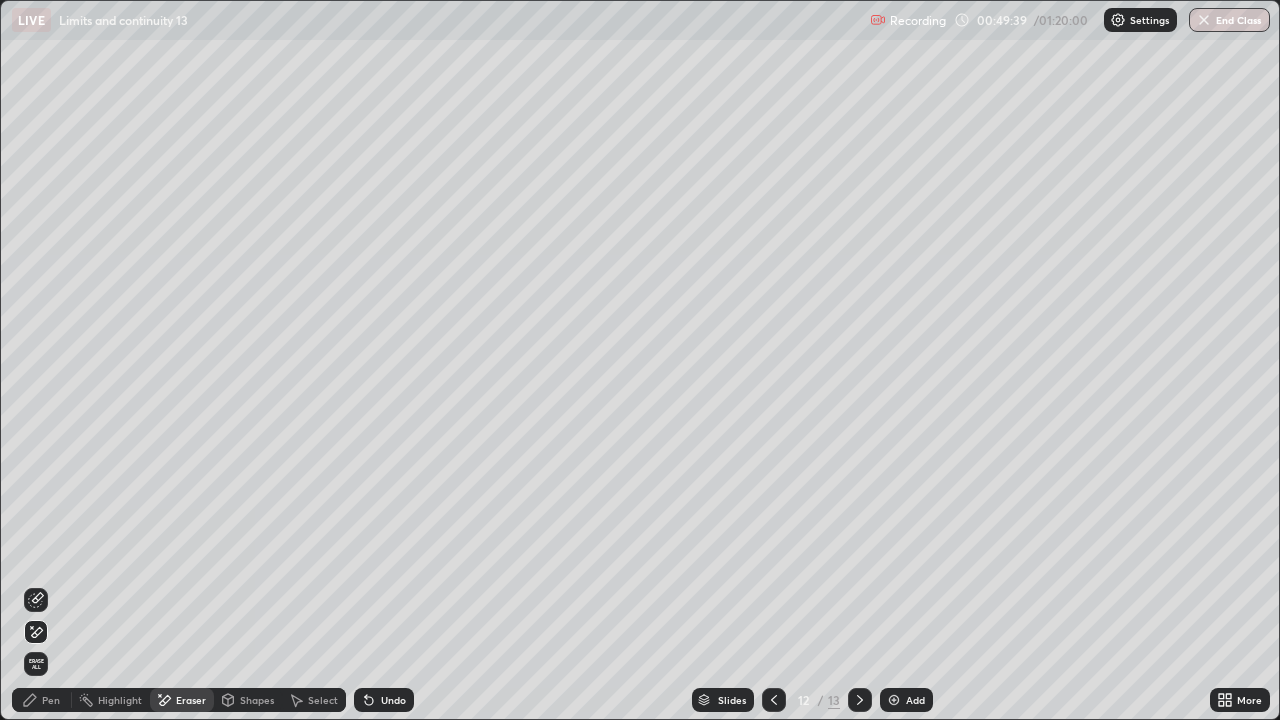 click on "Pen" at bounding box center [42, 700] 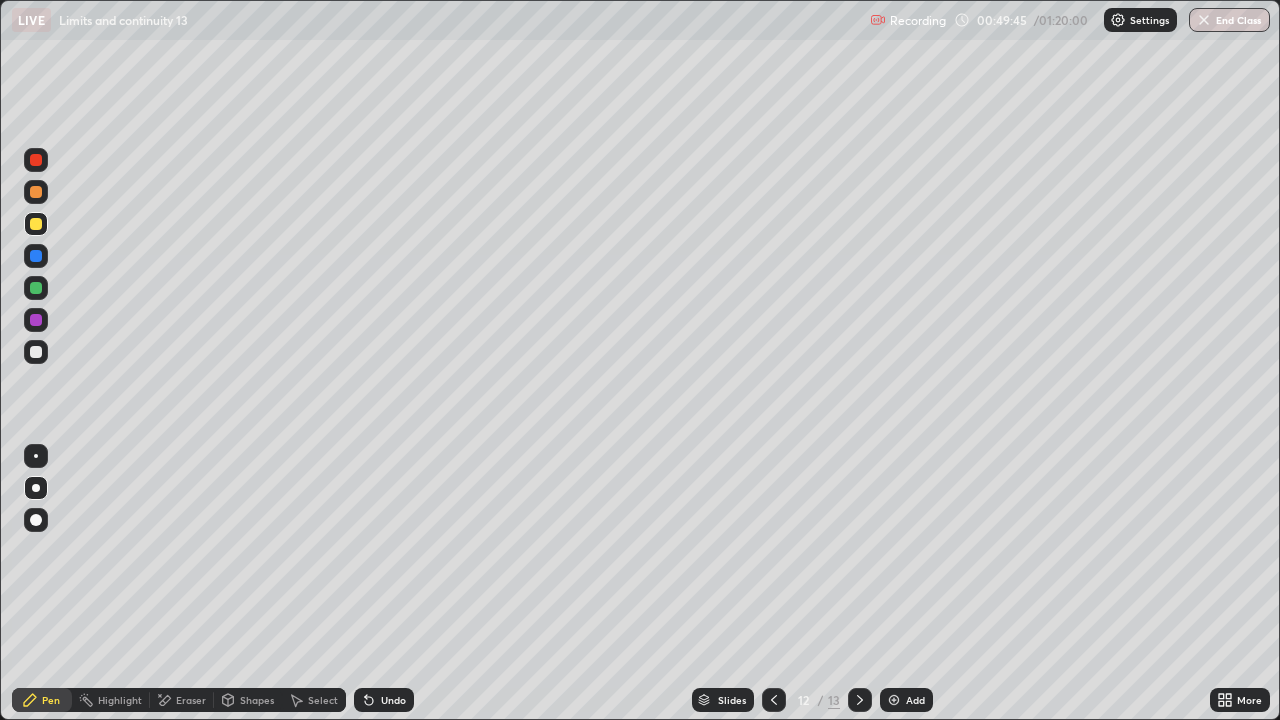 click on "Eraser" at bounding box center [191, 700] 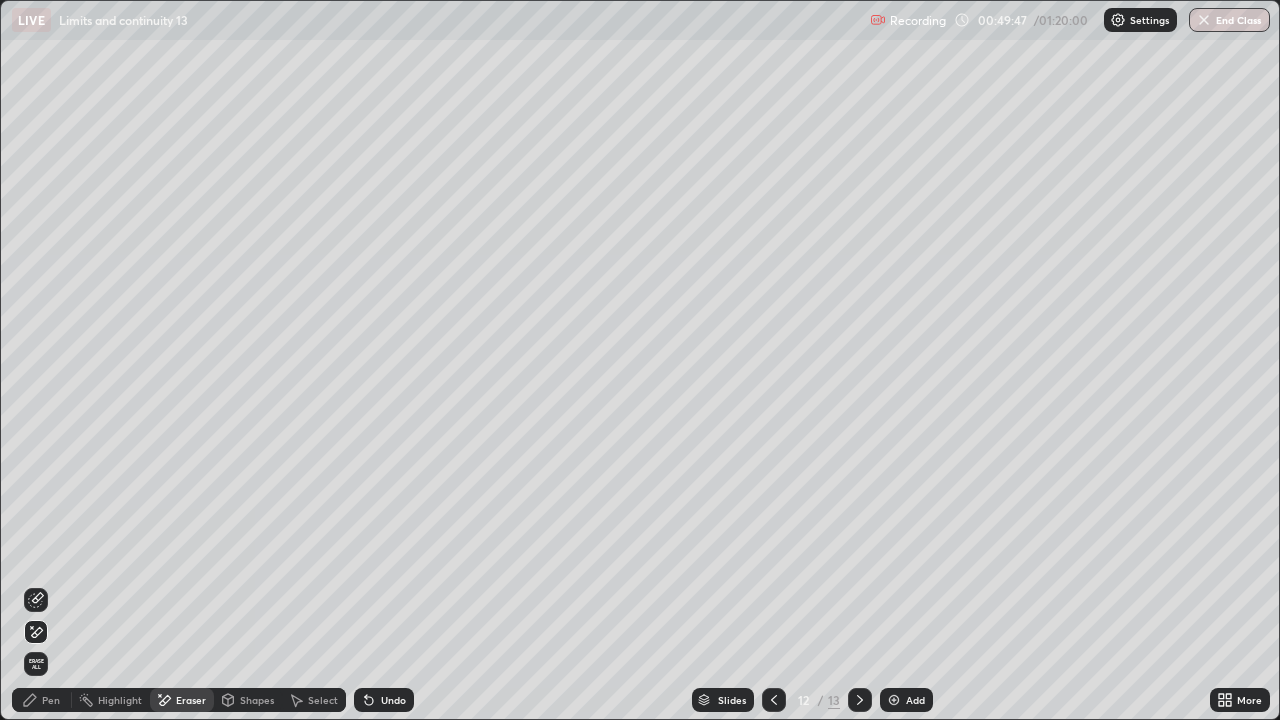 click on "Pen" at bounding box center [42, 700] 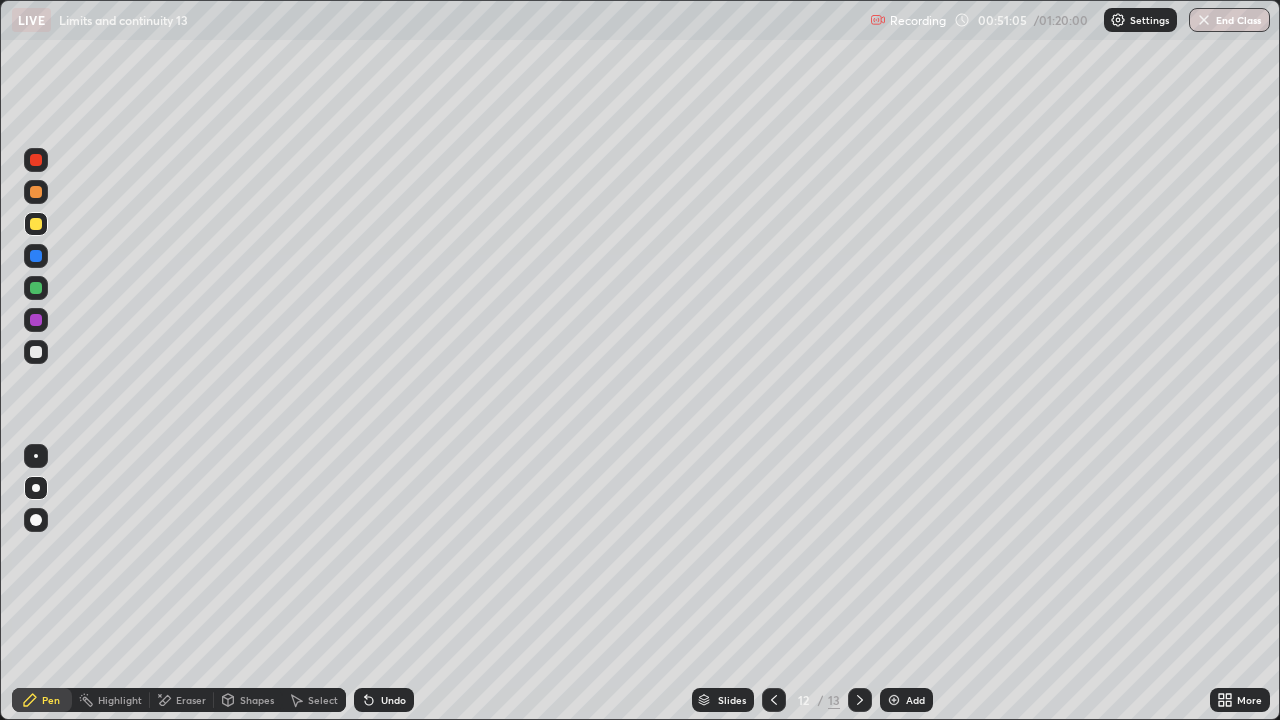 click 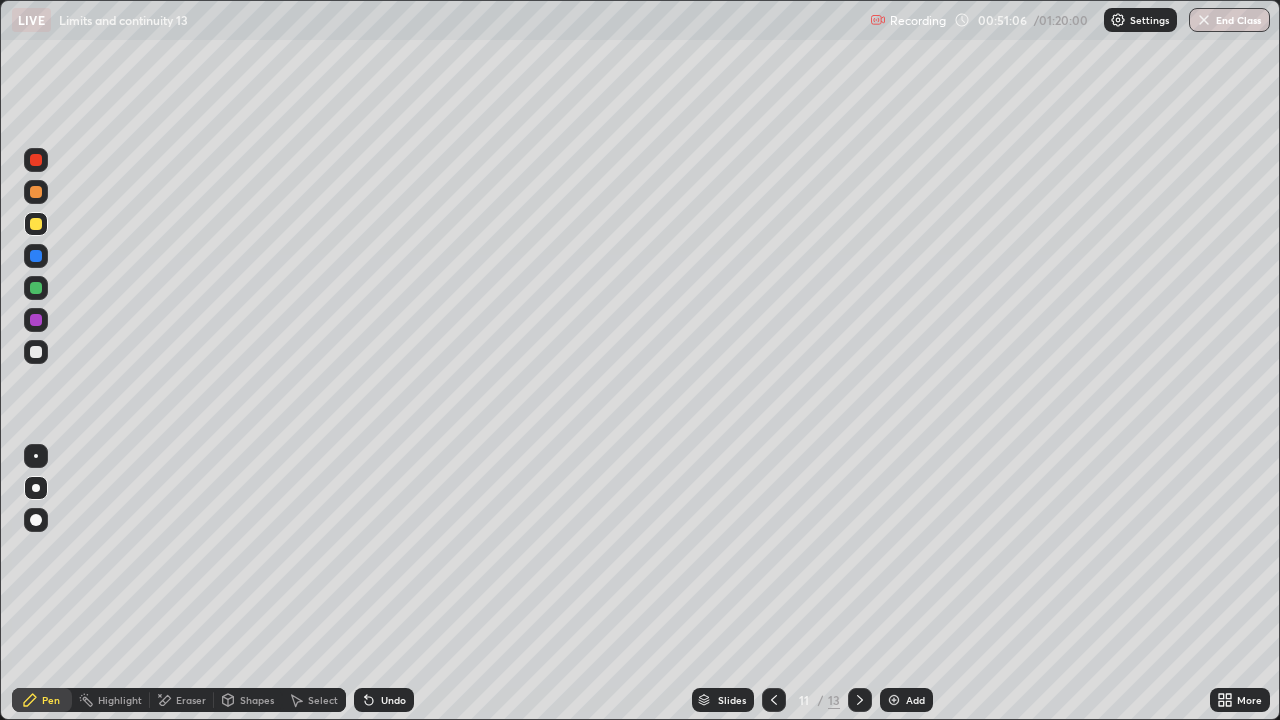 click 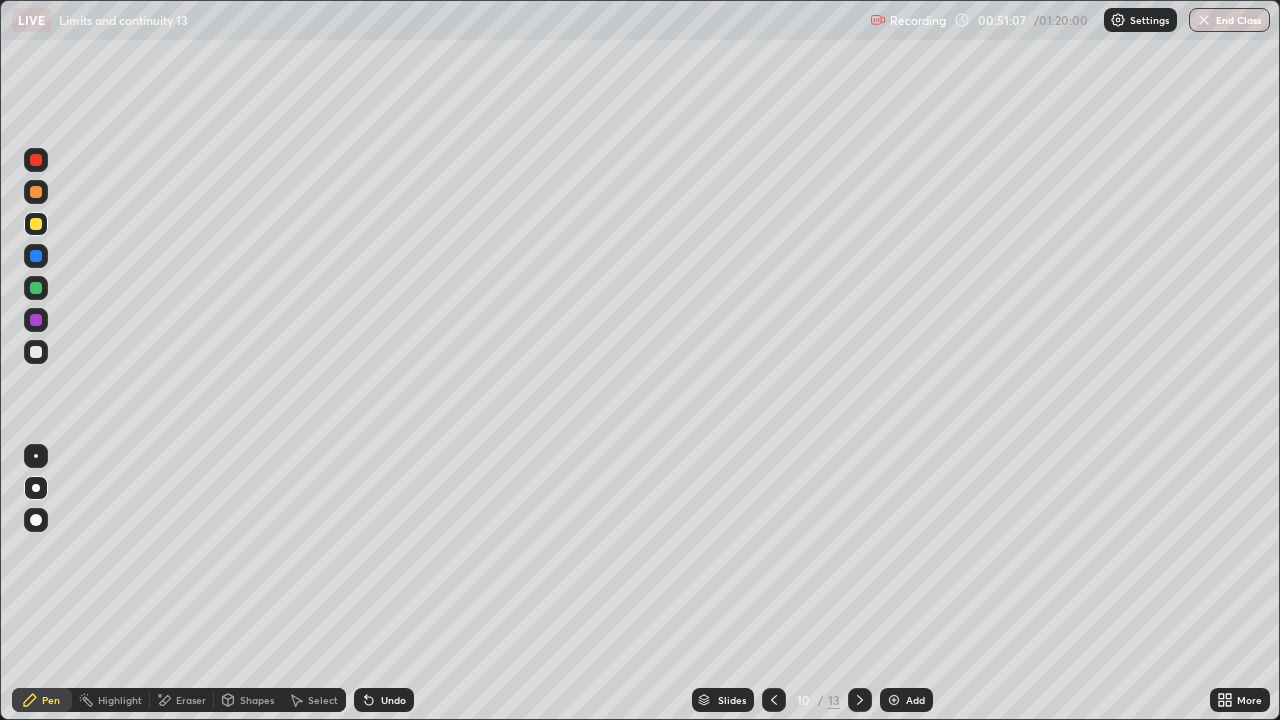 click 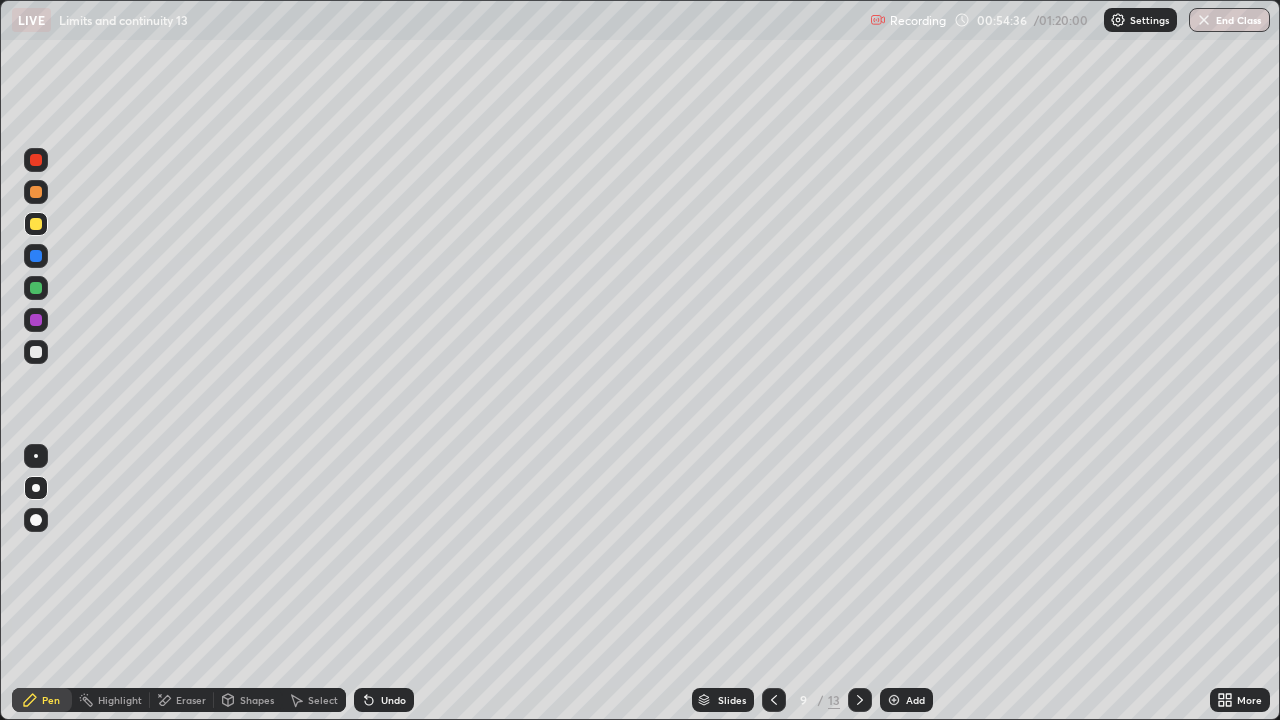 click at bounding box center [860, 700] 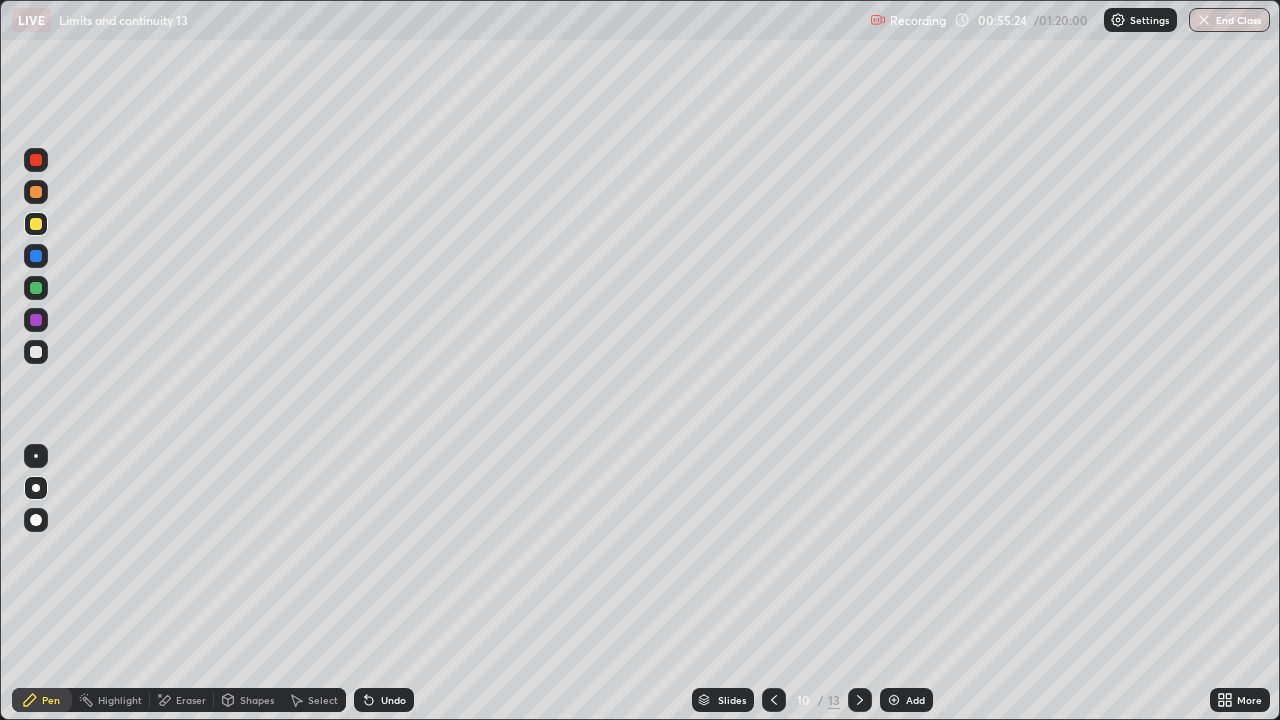 click 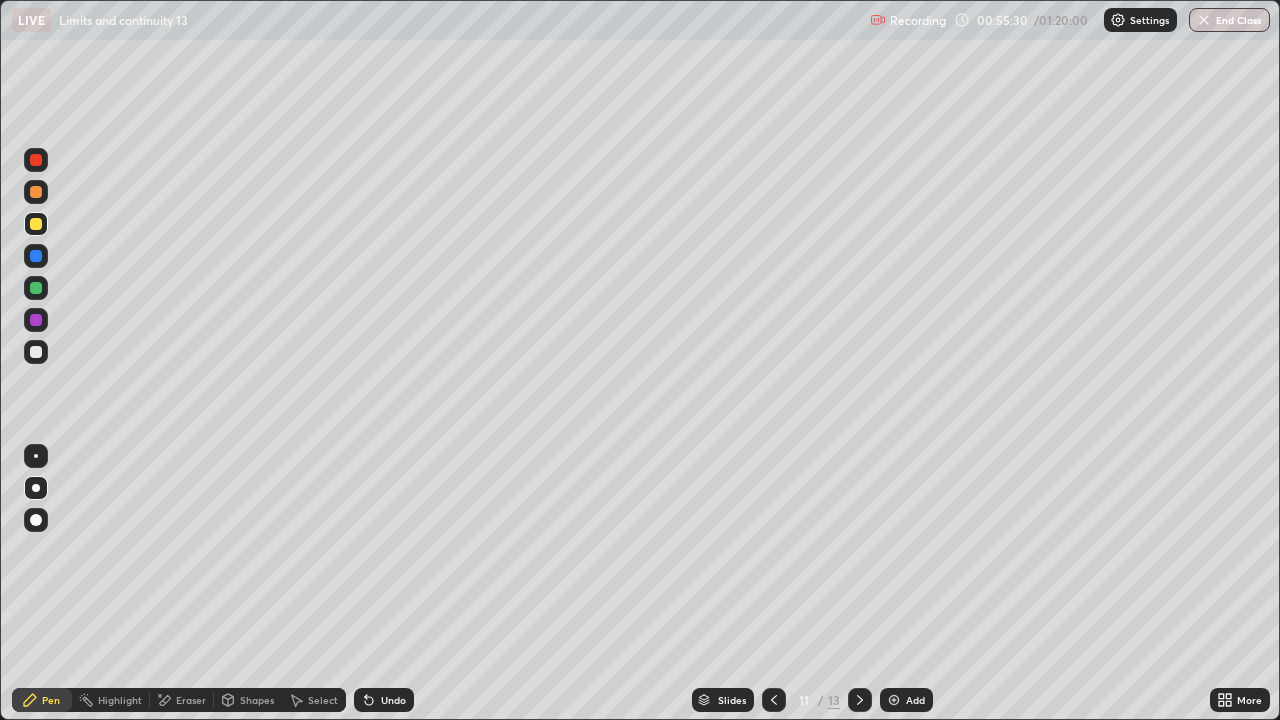click at bounding box center (36, 256) 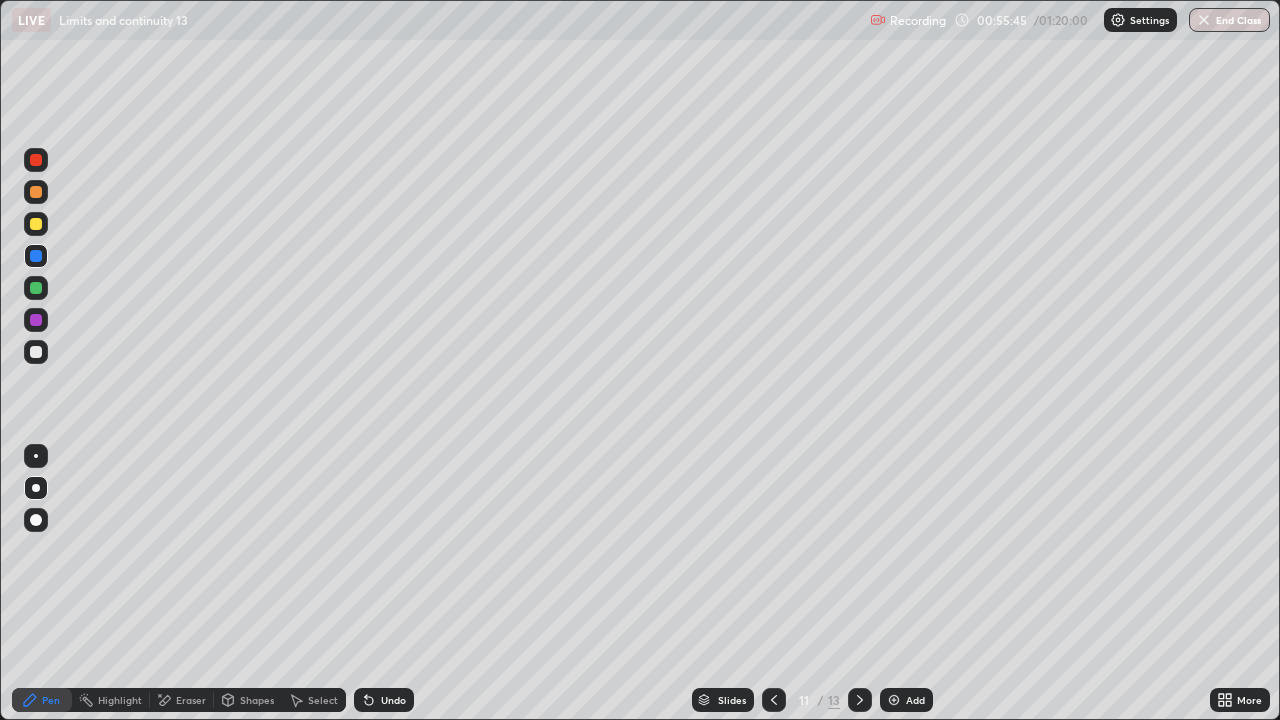 click 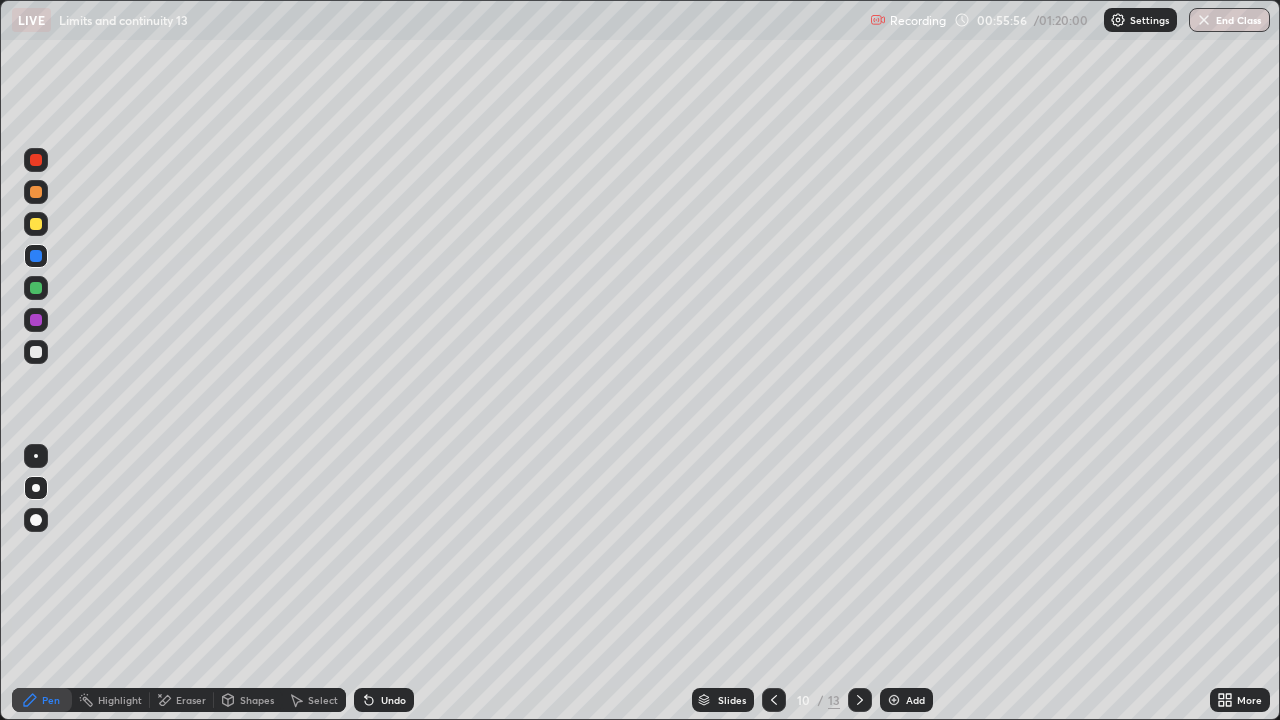 click at bounding box center (860, 700) 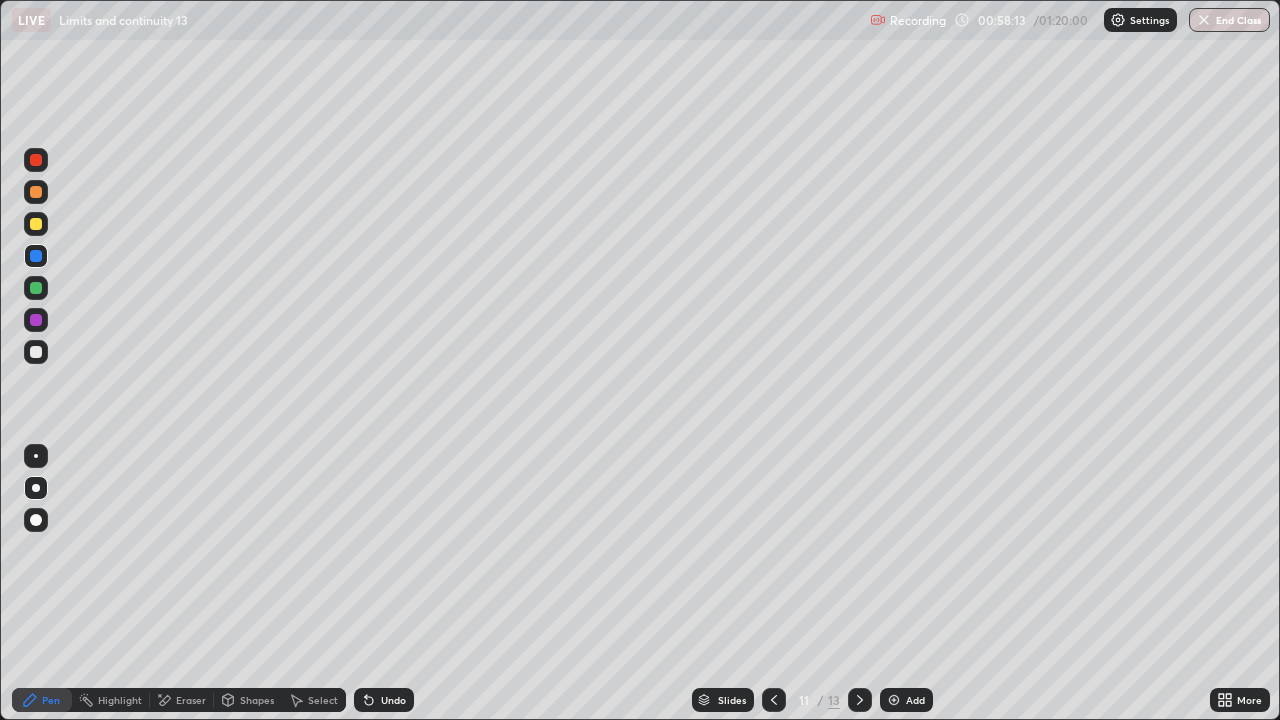 click on "13" at bounding box center [834, 700] 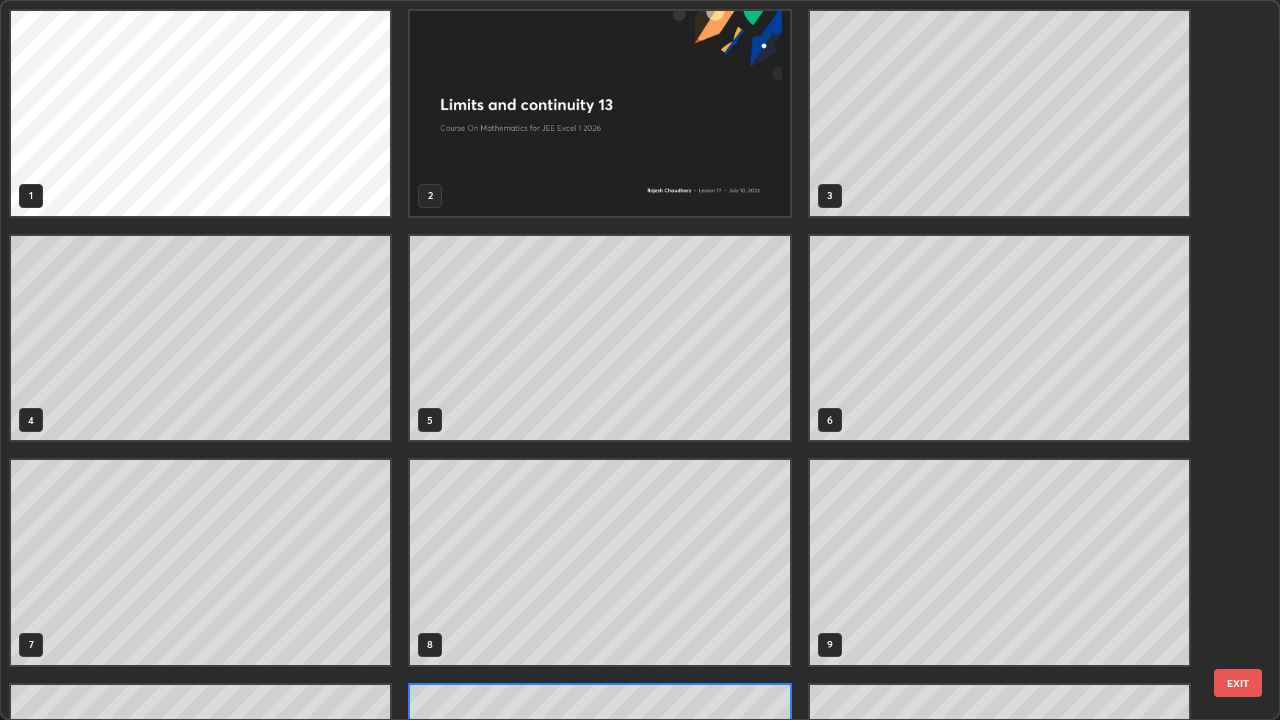 scroll, scrollTop: 180, scrollLeft: 0, axis: vertical 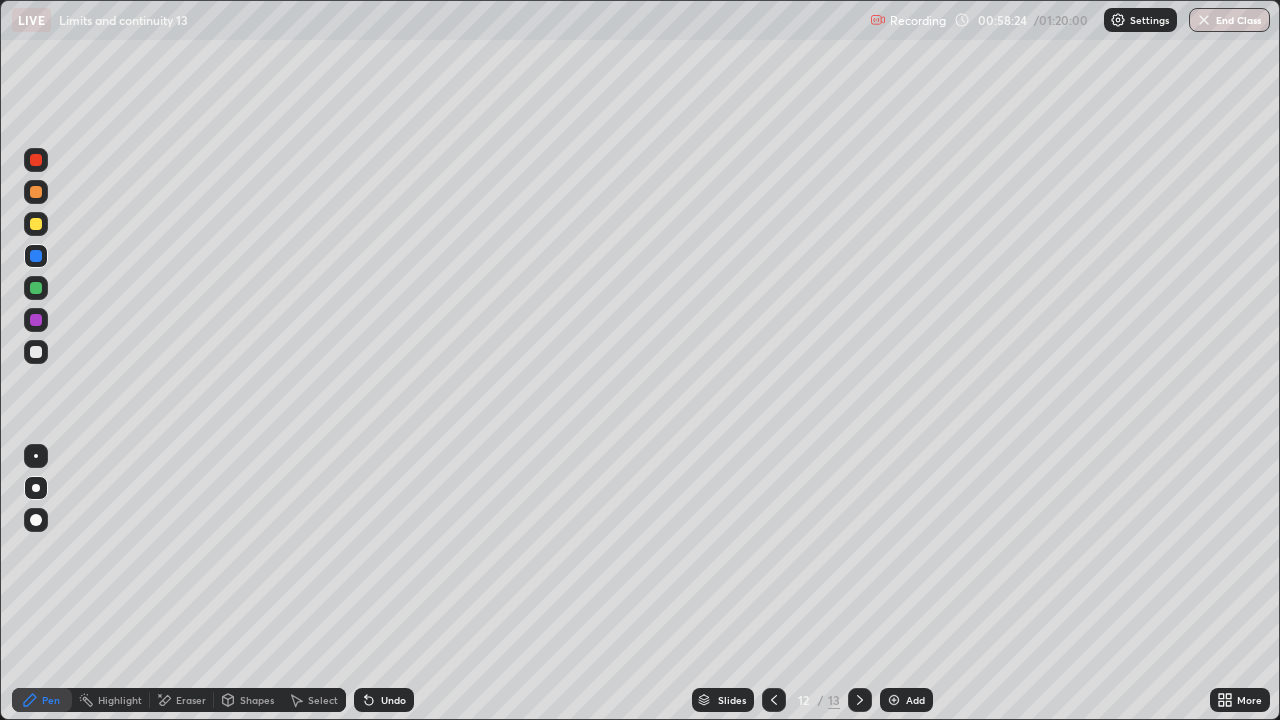 click 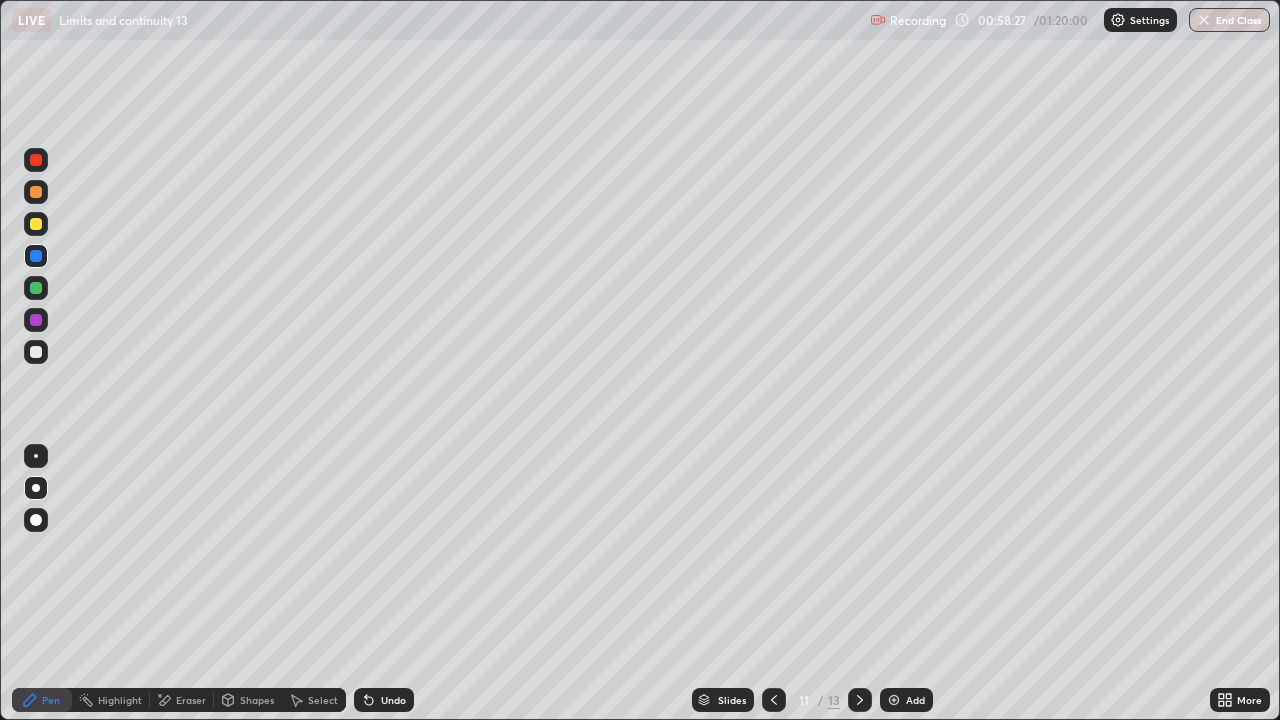 click 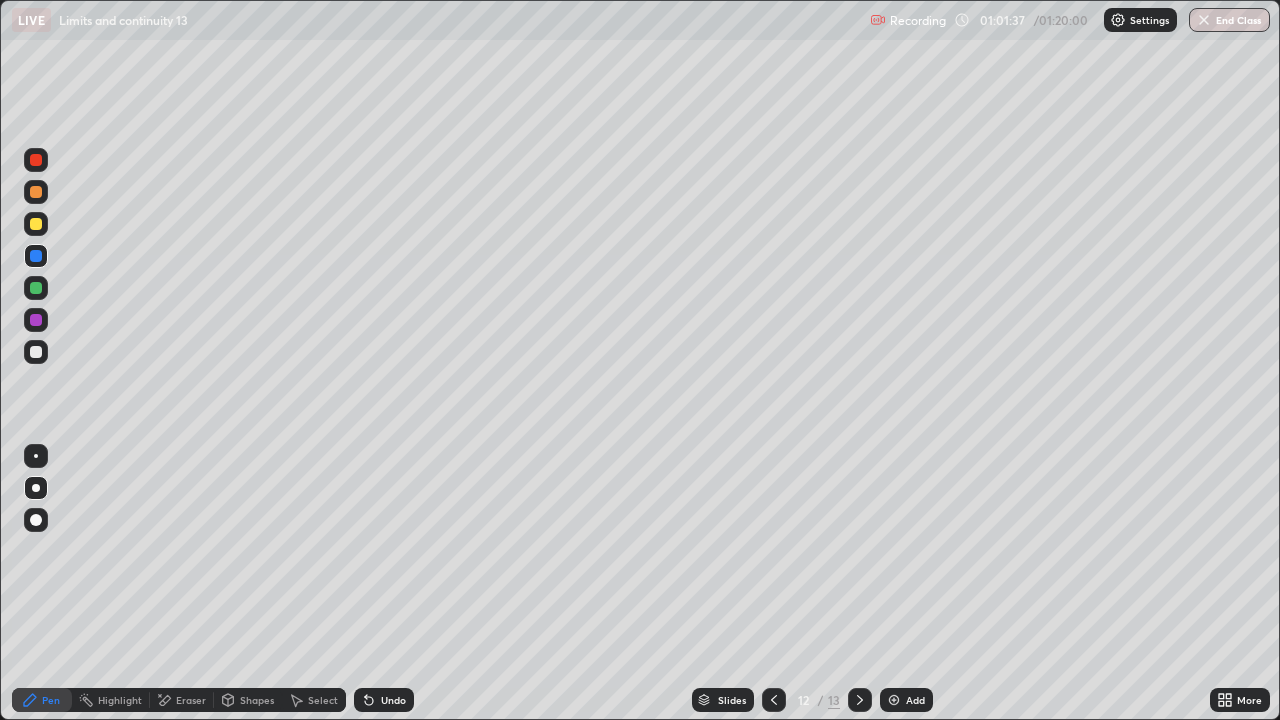 click 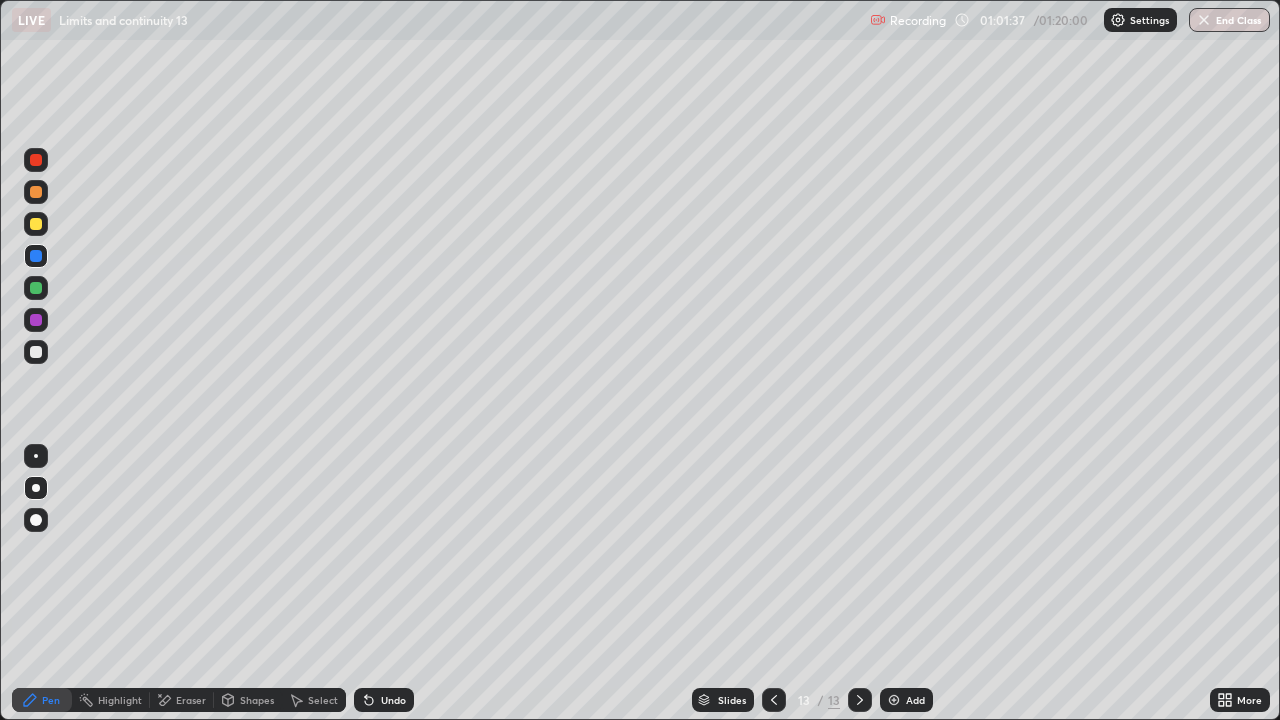 click 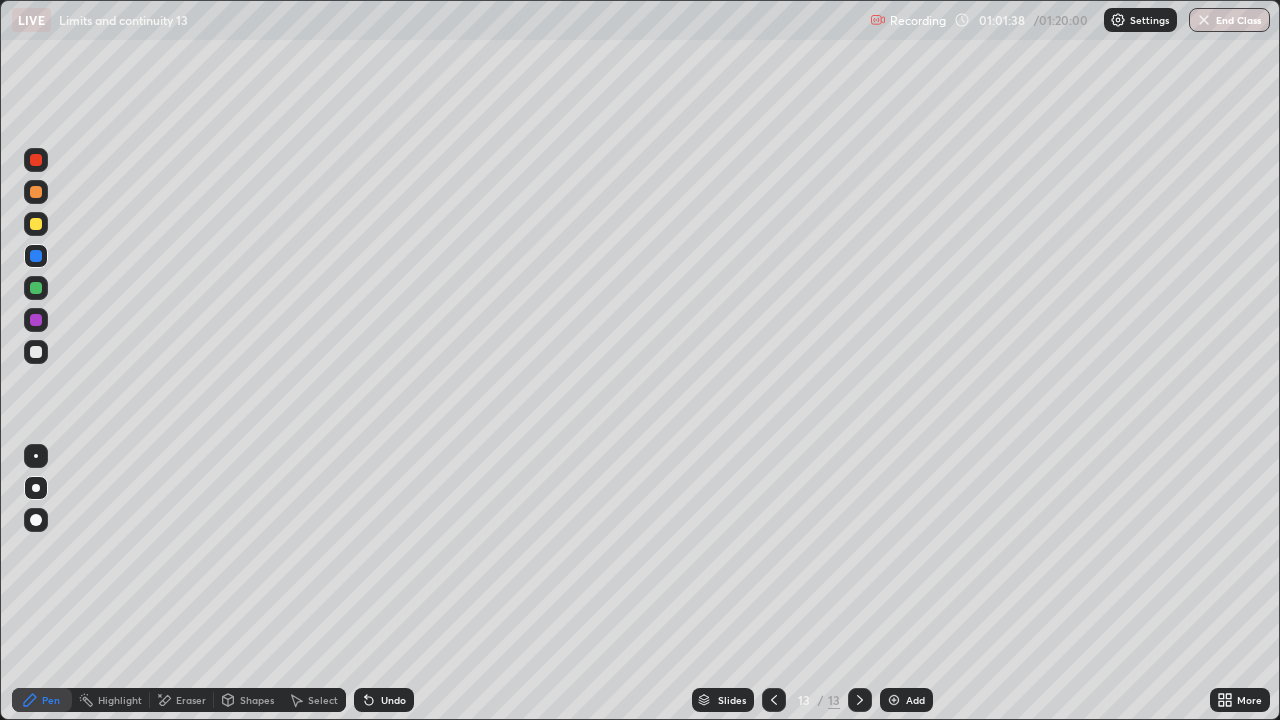 click at bounding box center (860, 700) 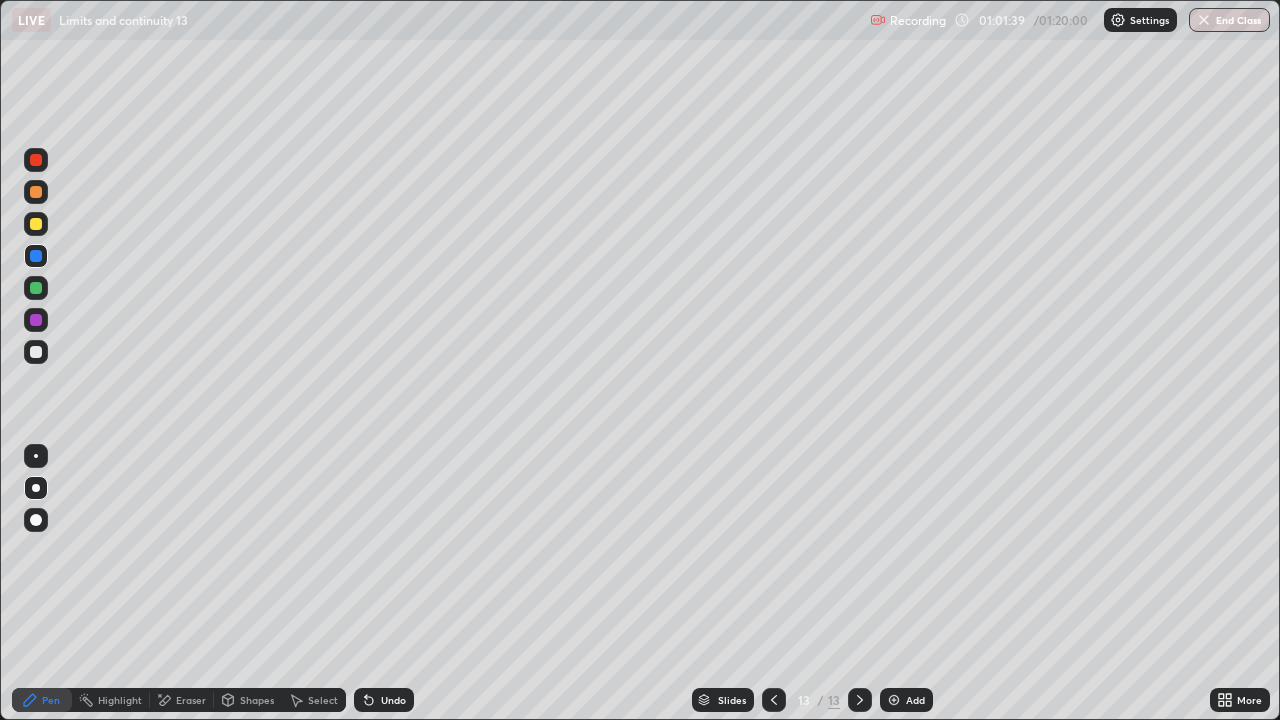 click at bounding box center (894, 700) 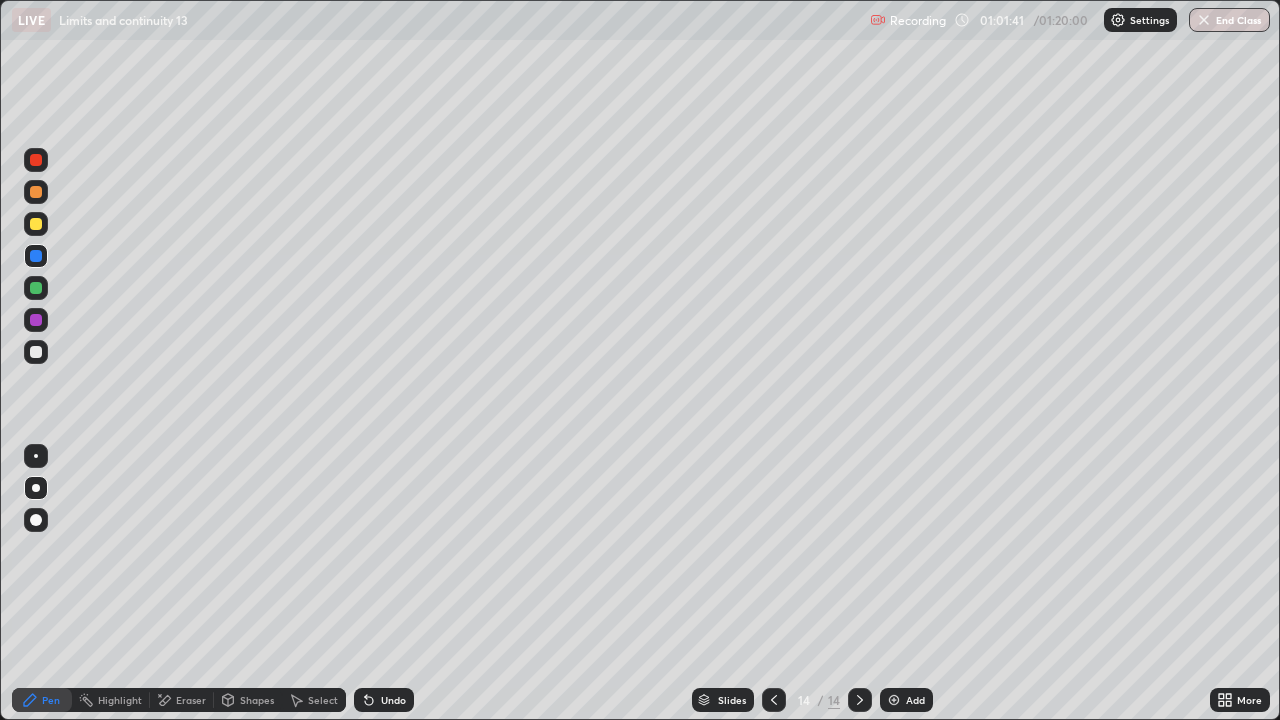 click at bounding box center [36, 224] 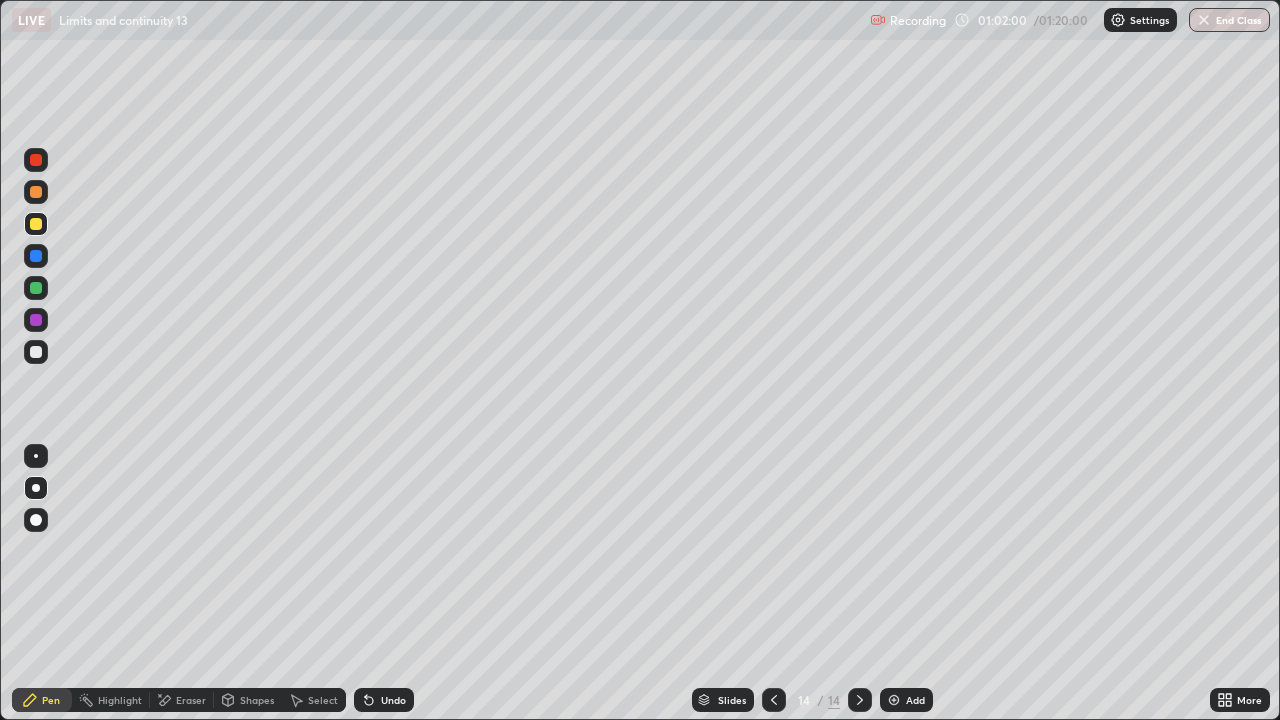 click at bounding box center [36, 288] 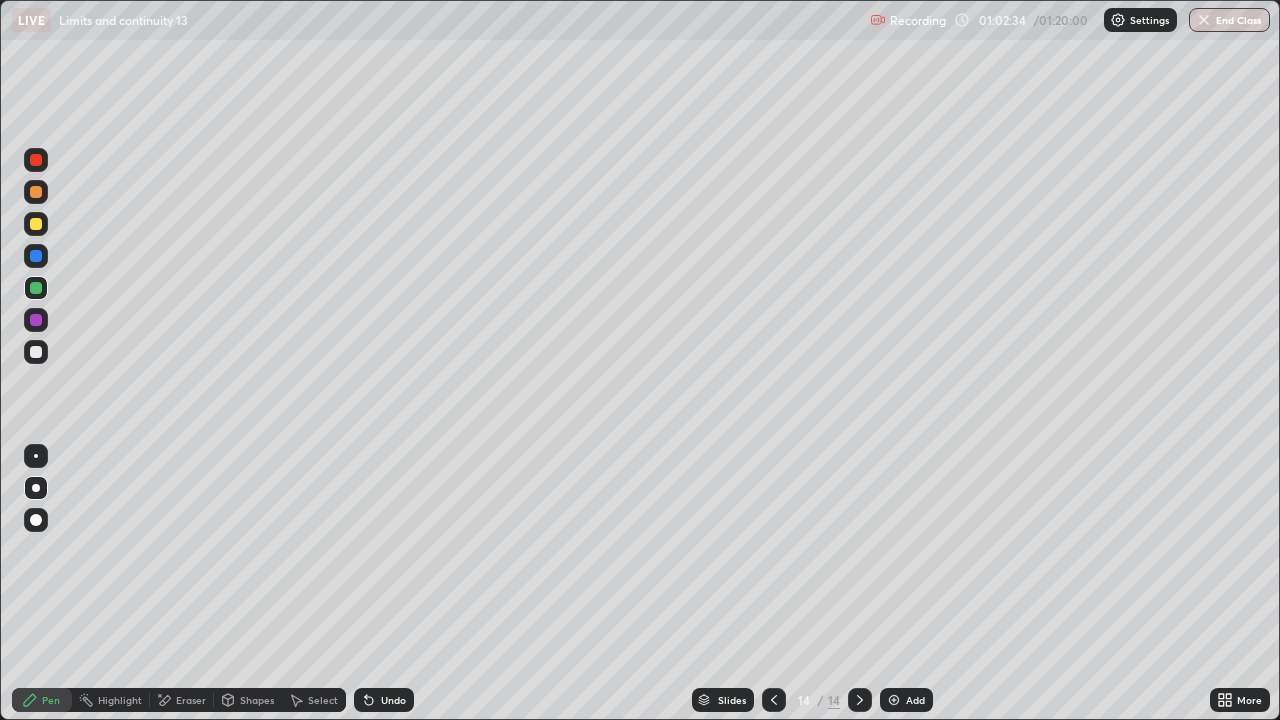 click at bounding box center (36, 192) 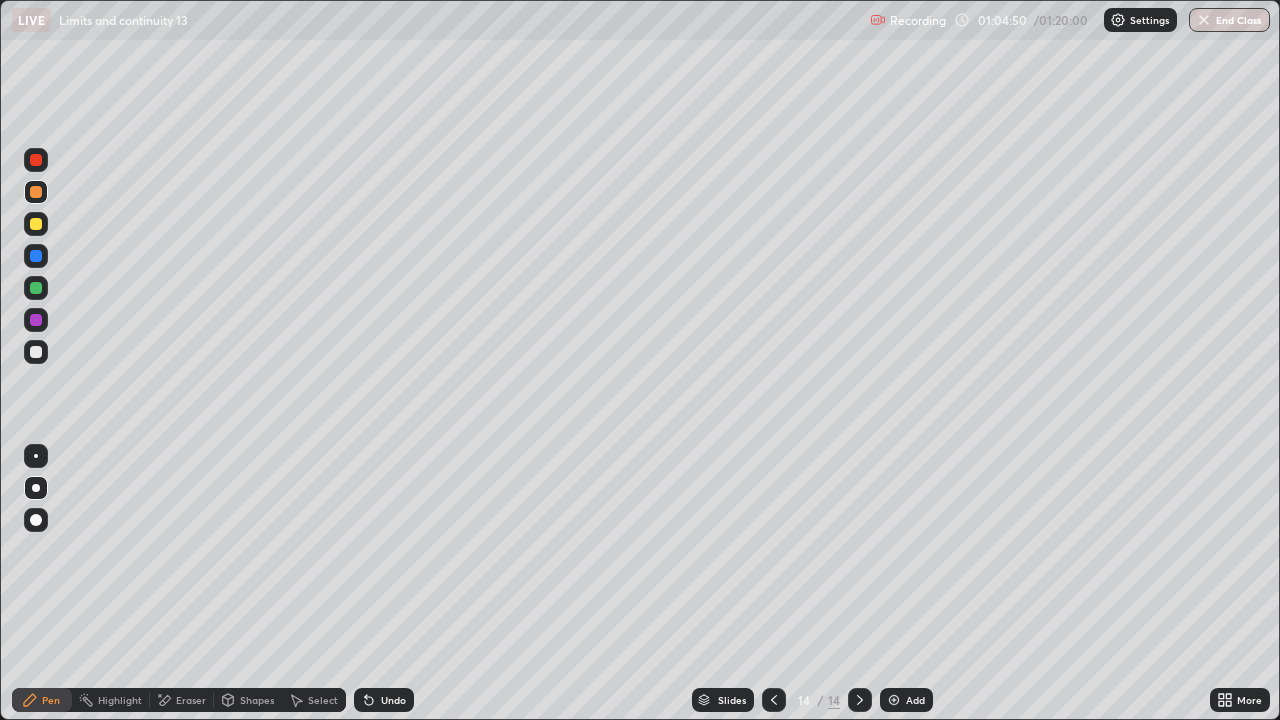 click 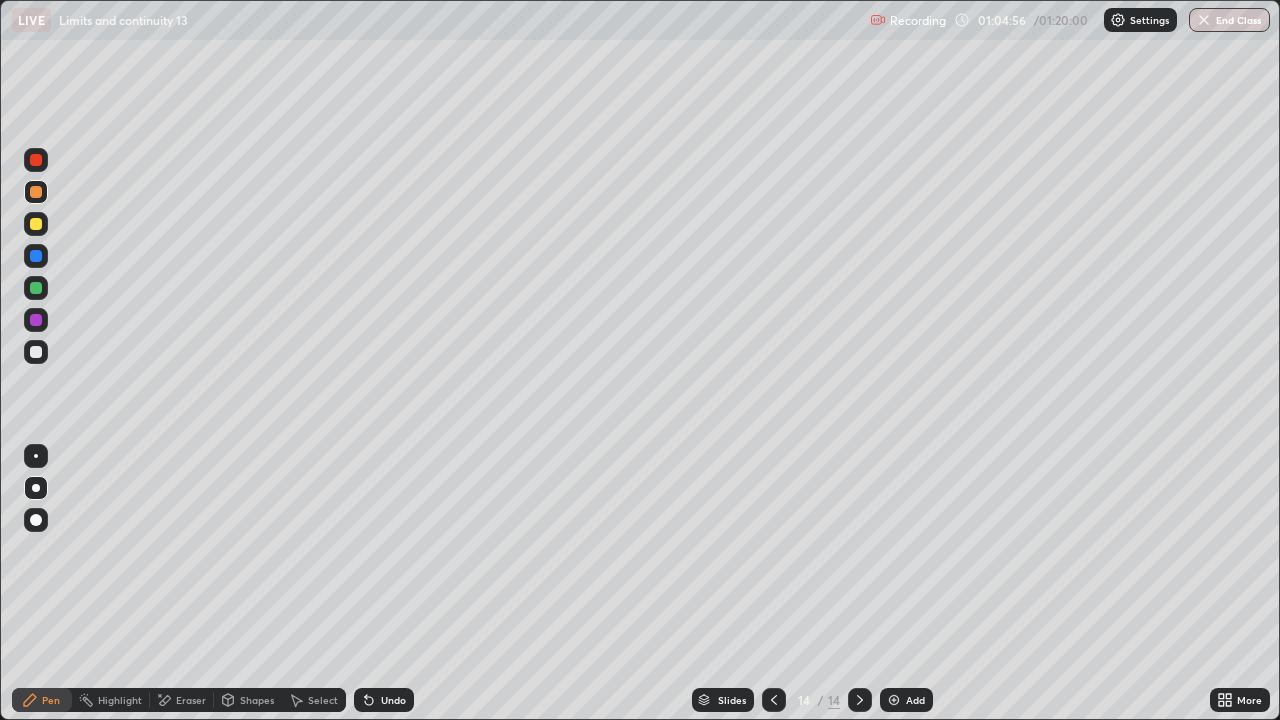 click 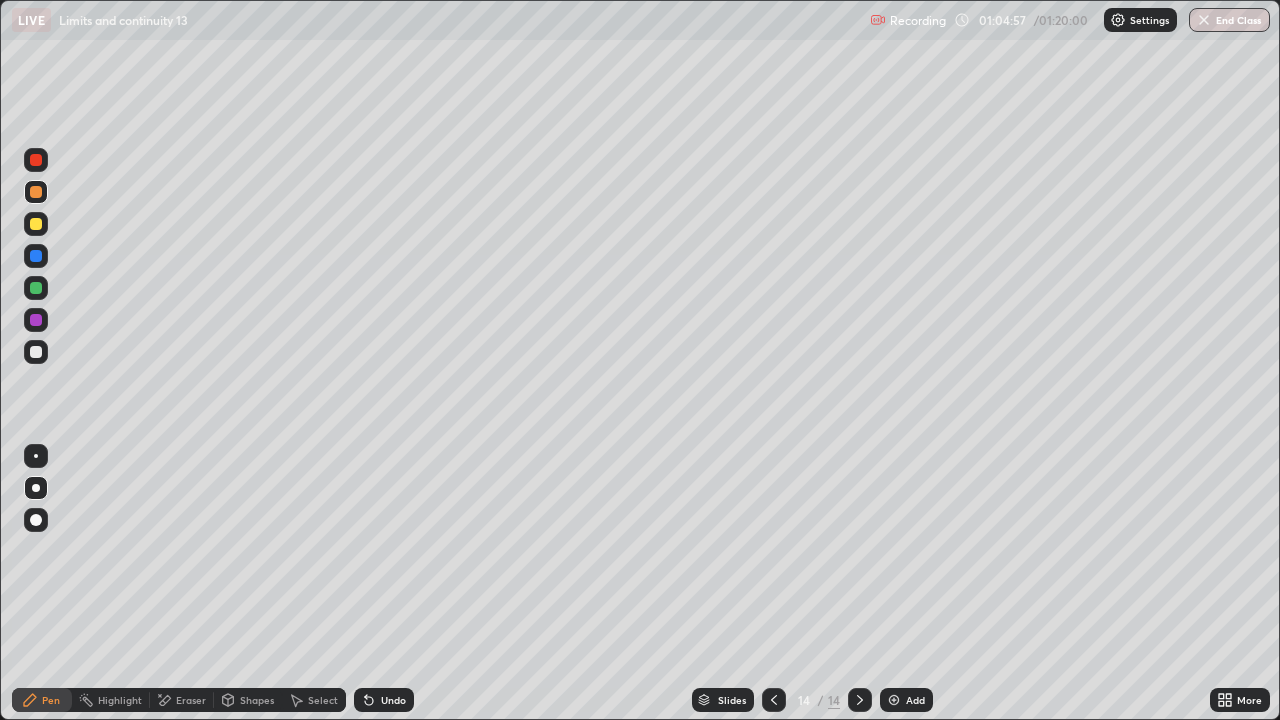 click at bounding box center (894, 700) 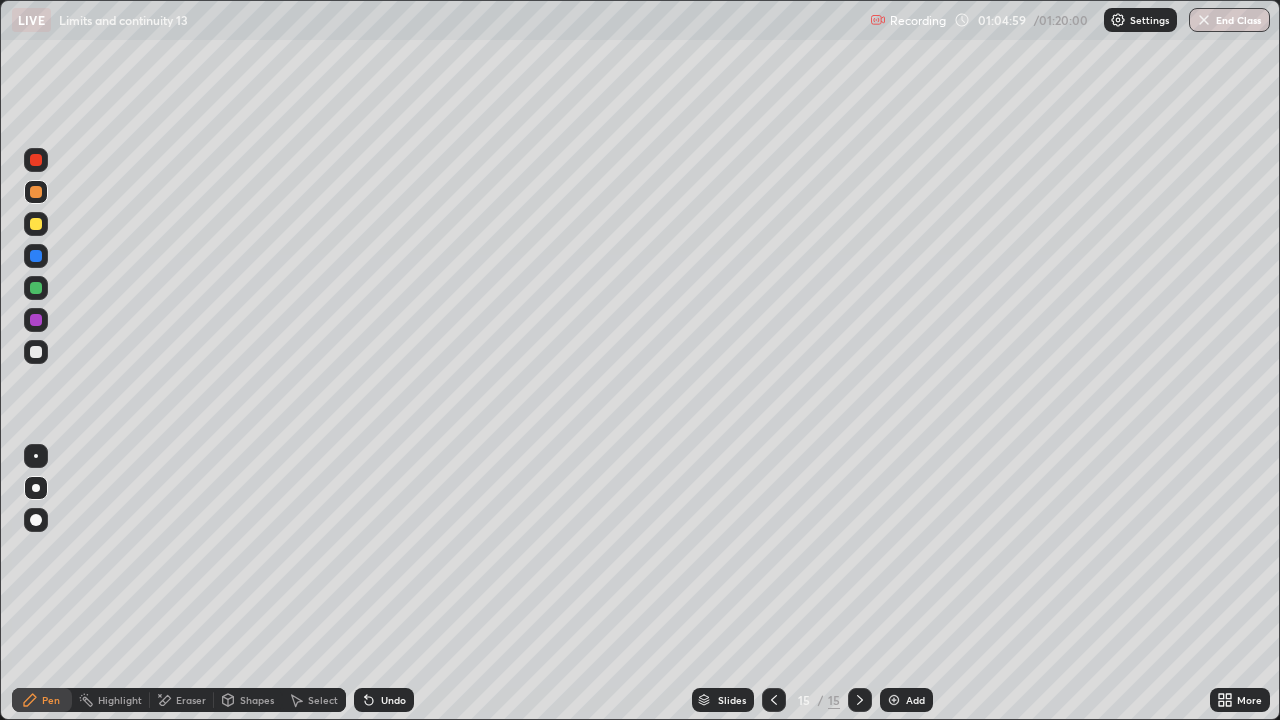 click at bounding box center (36, 224) 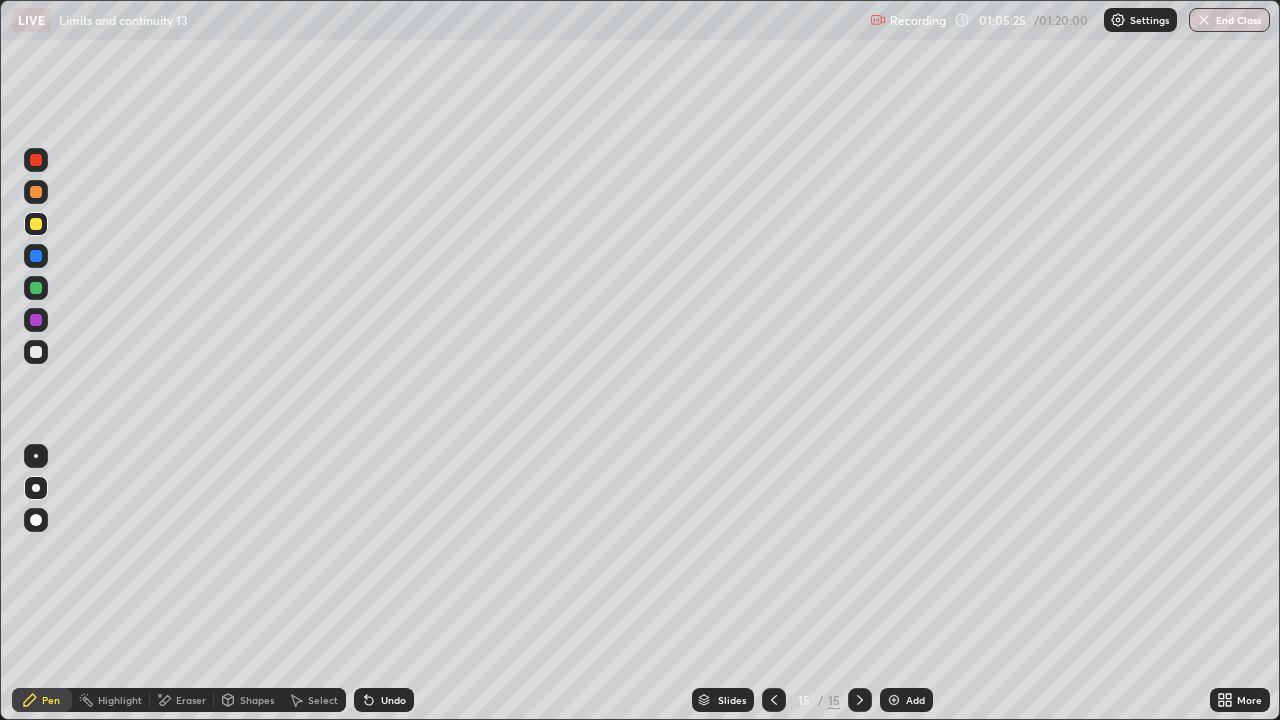click at bounding box center (774, 700) 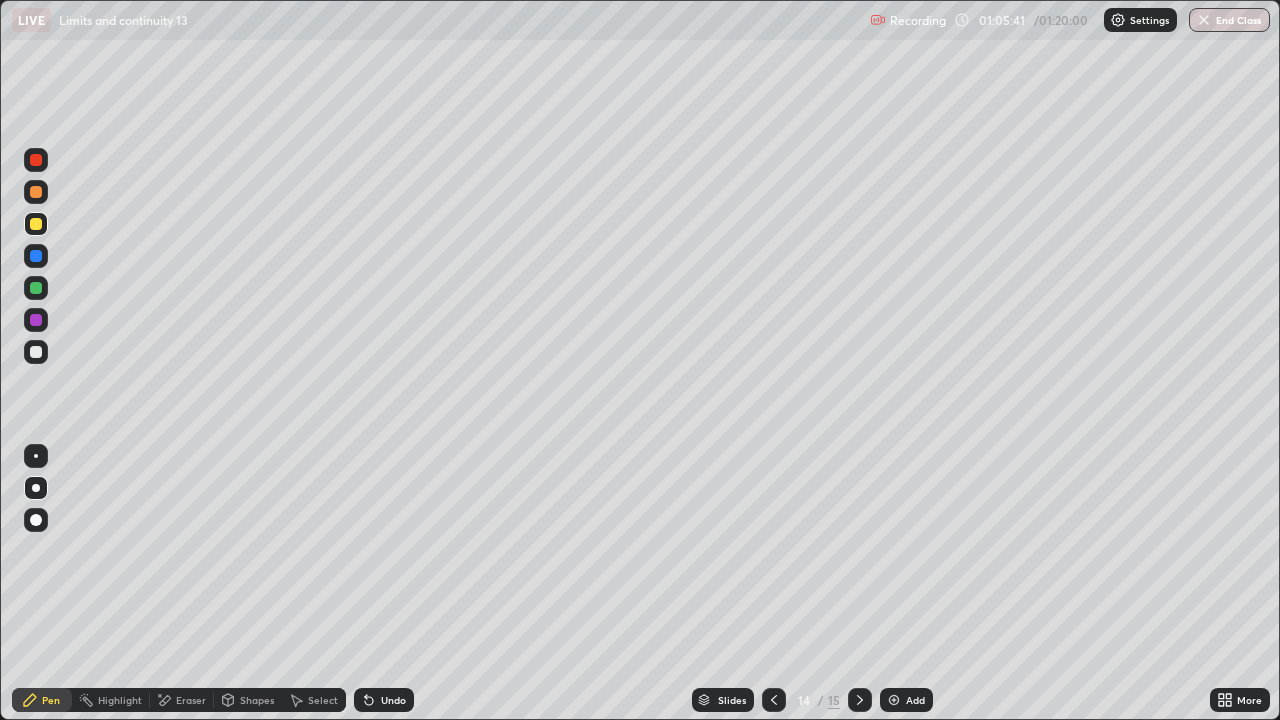 click at bounding box center [860, 700] 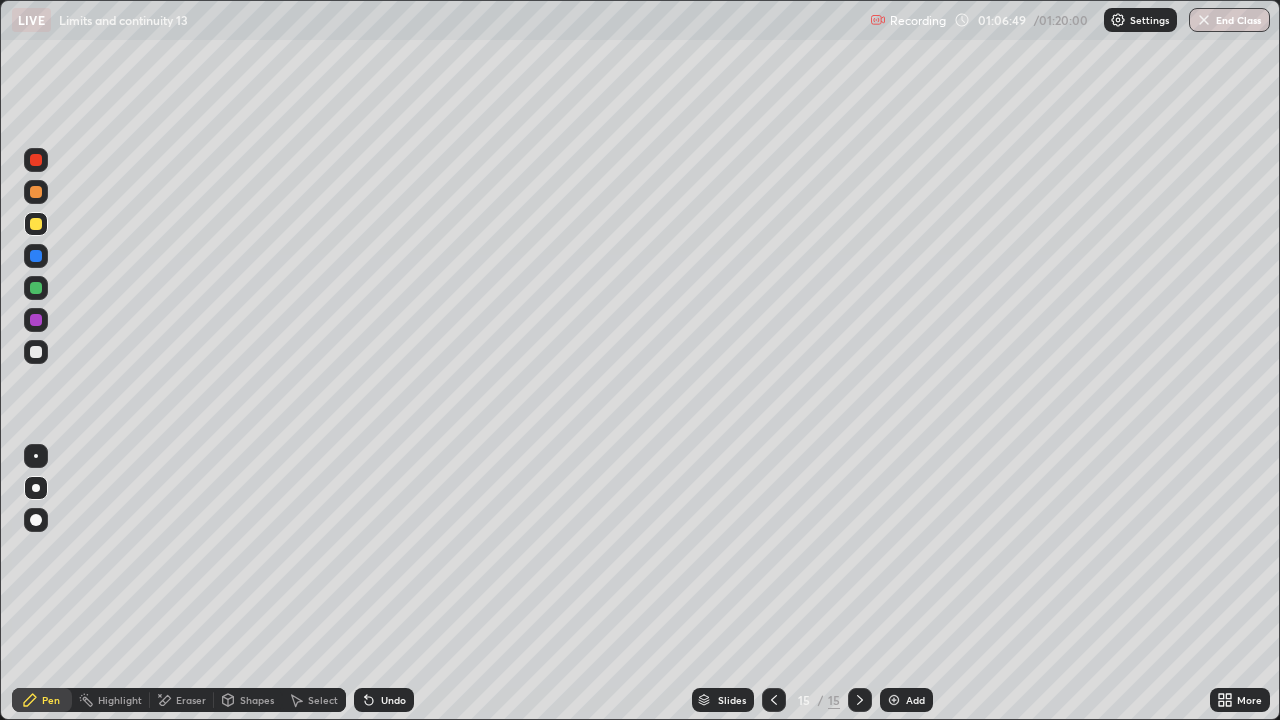 click at bounding box center (36, 288) 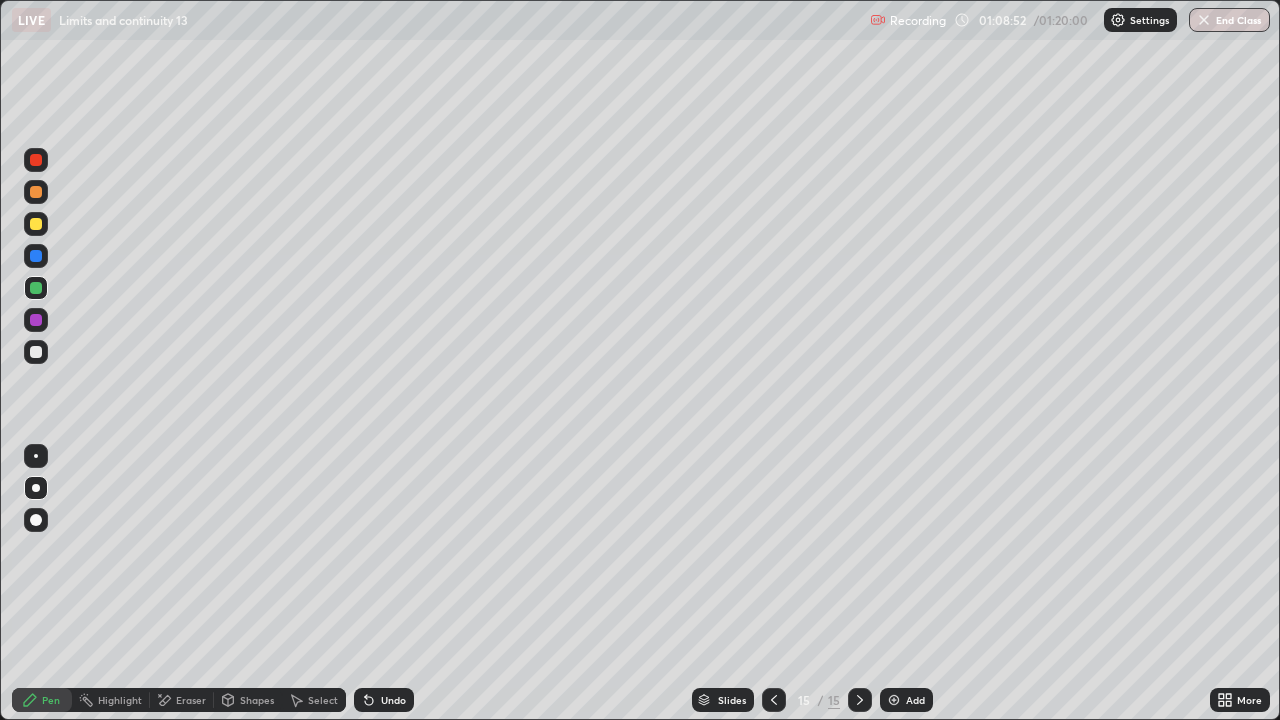 click at bounding box center (36, 224) 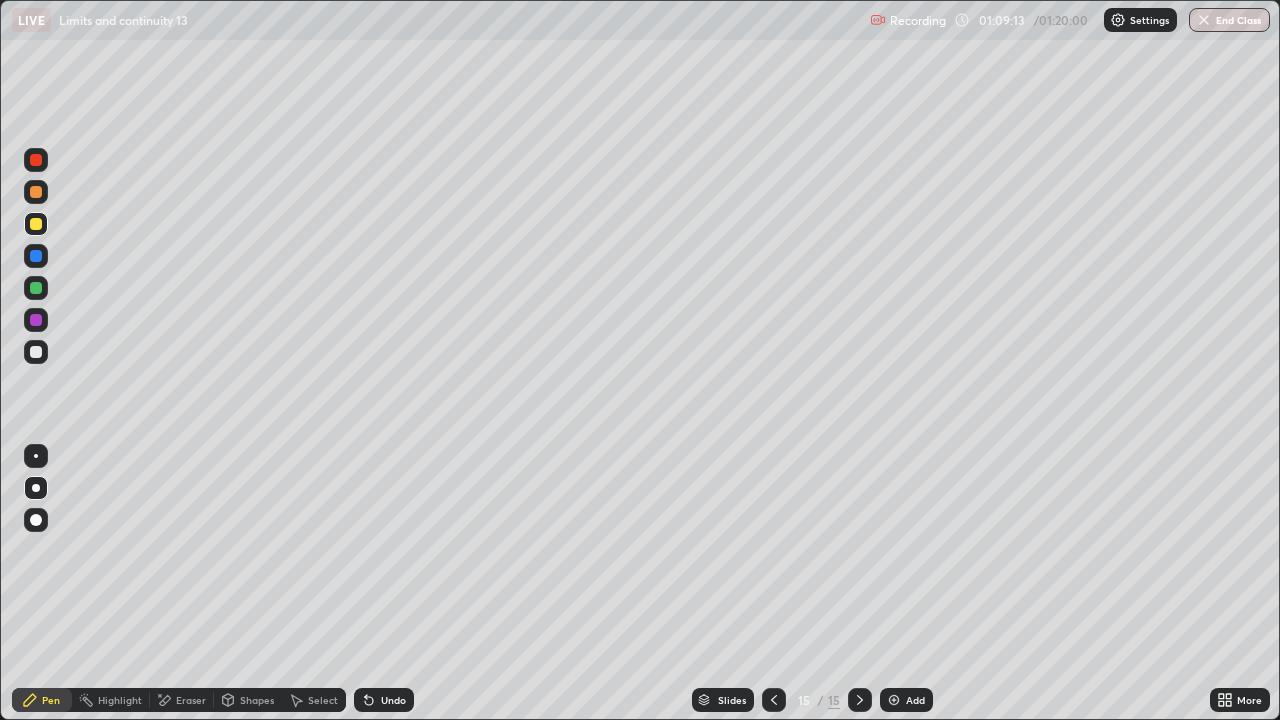 click on "Eraser" at bounding box center [191, 700] 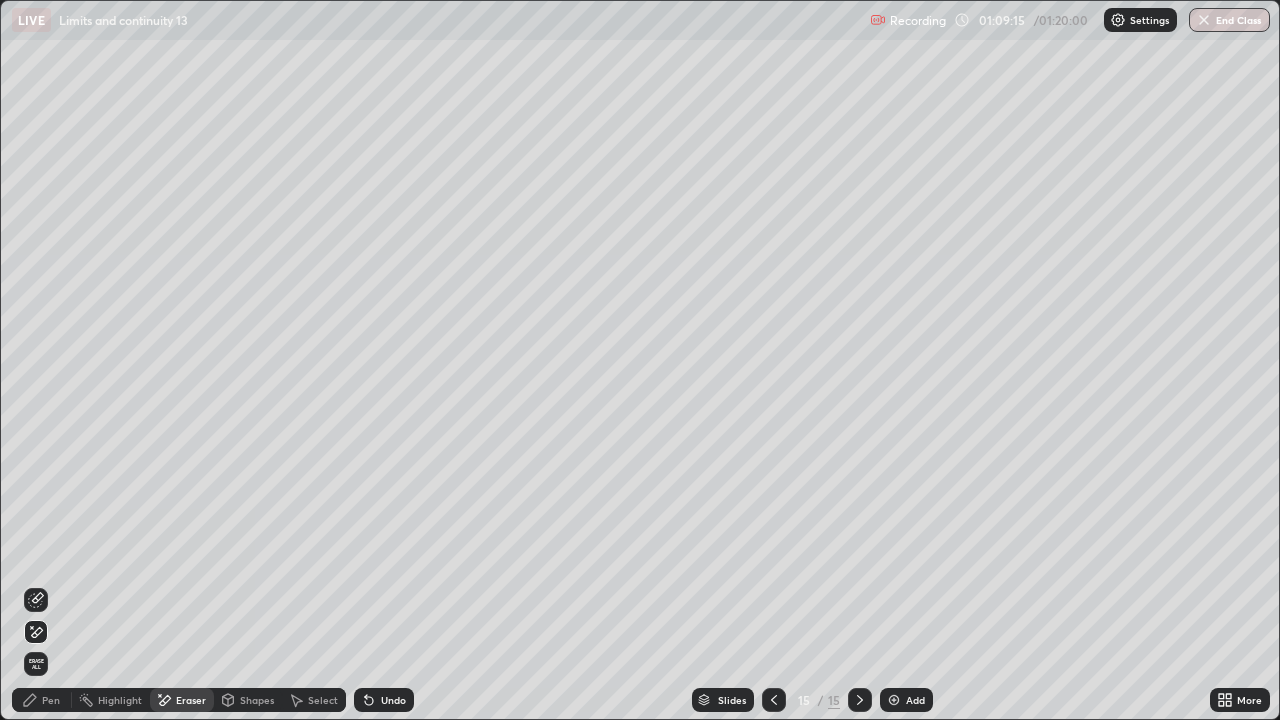click 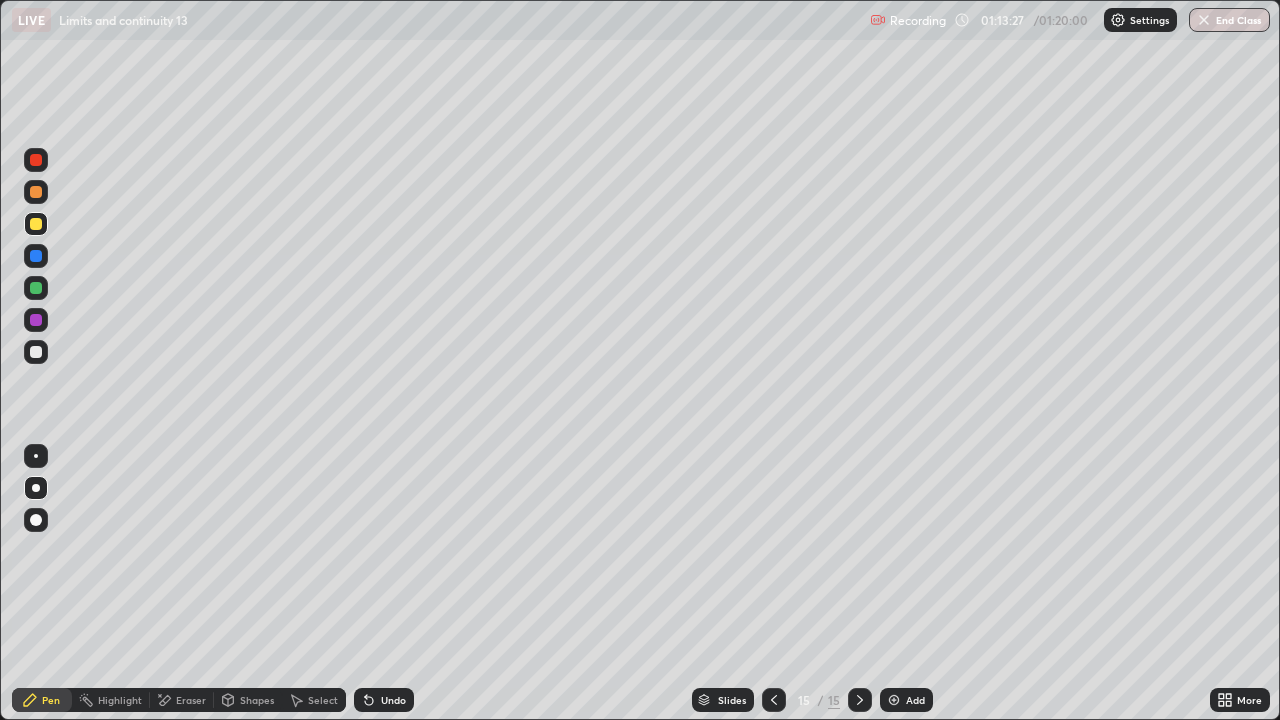 click on "End Class" at bounding box center (1229, 20) 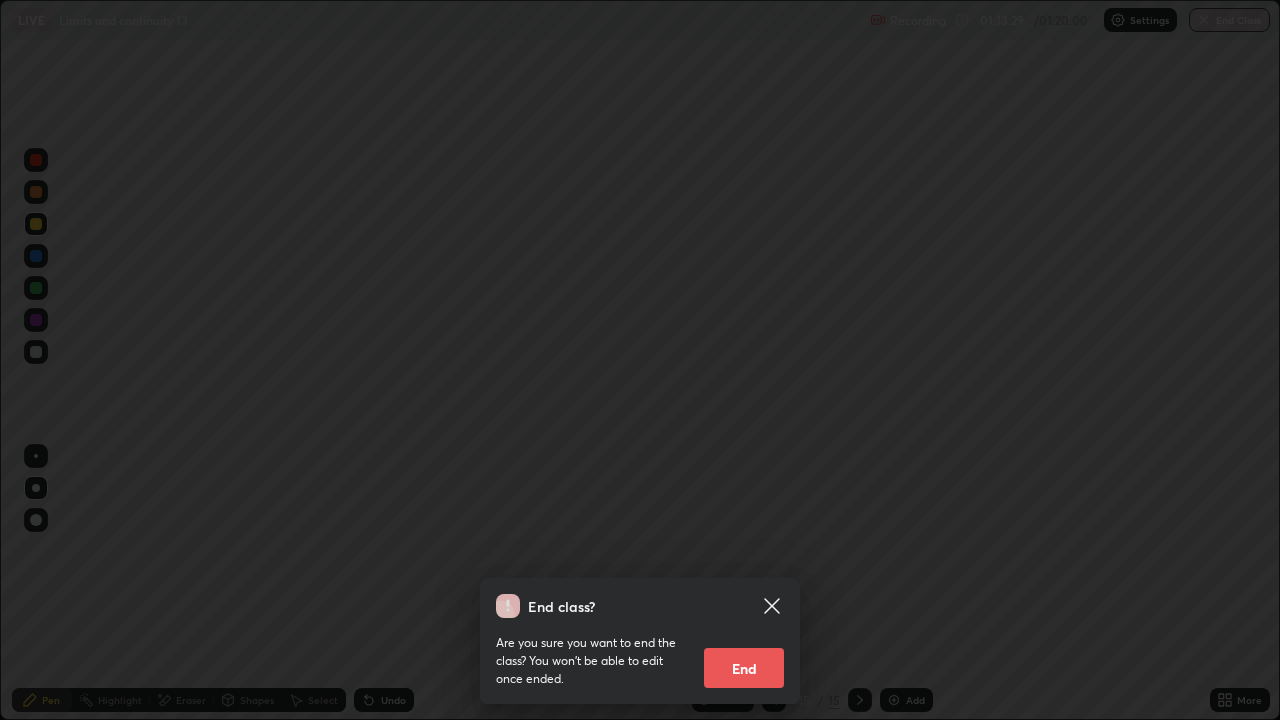 click 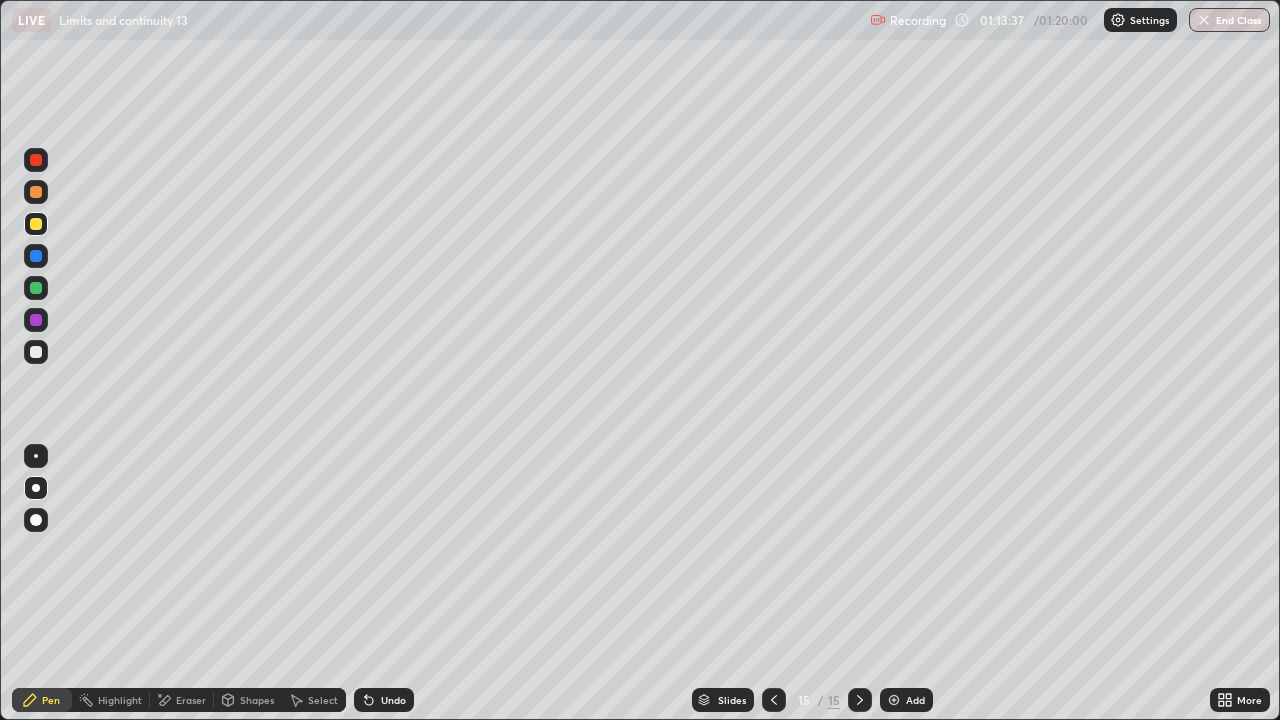 click on "End Class" at bounding box center [1229, 20] 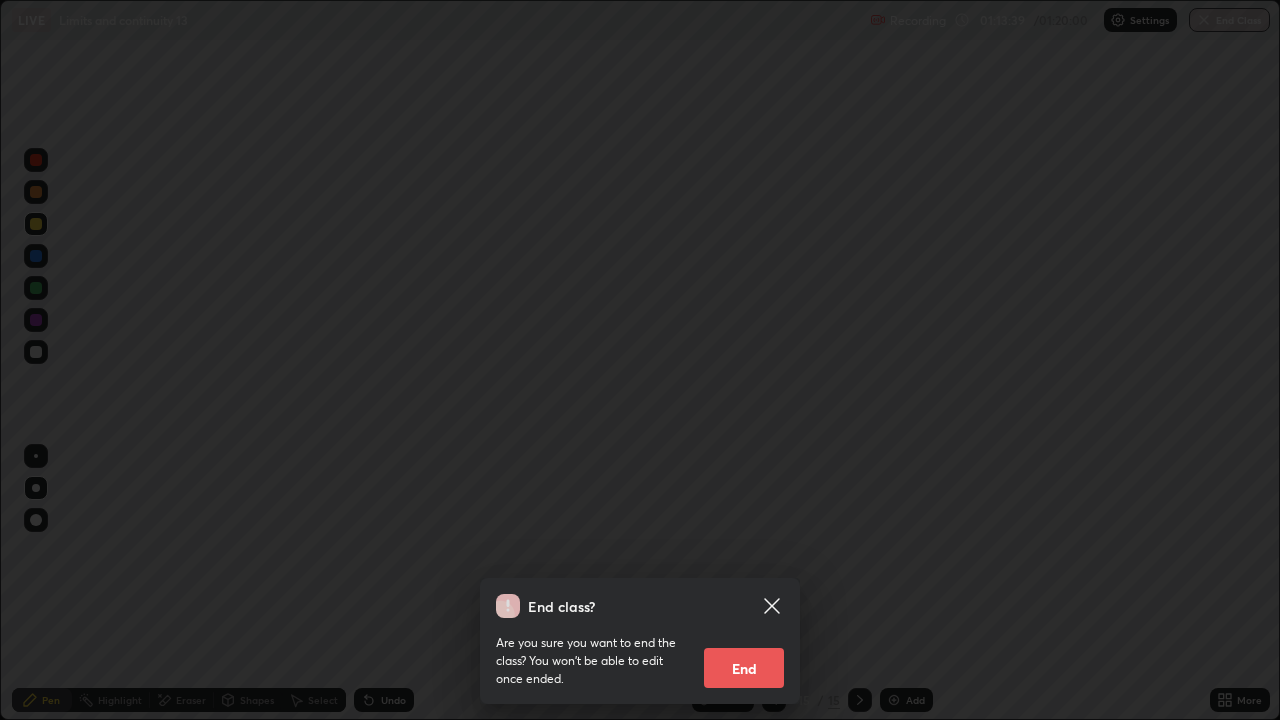 click on "End" at bounding box center (744, 668) 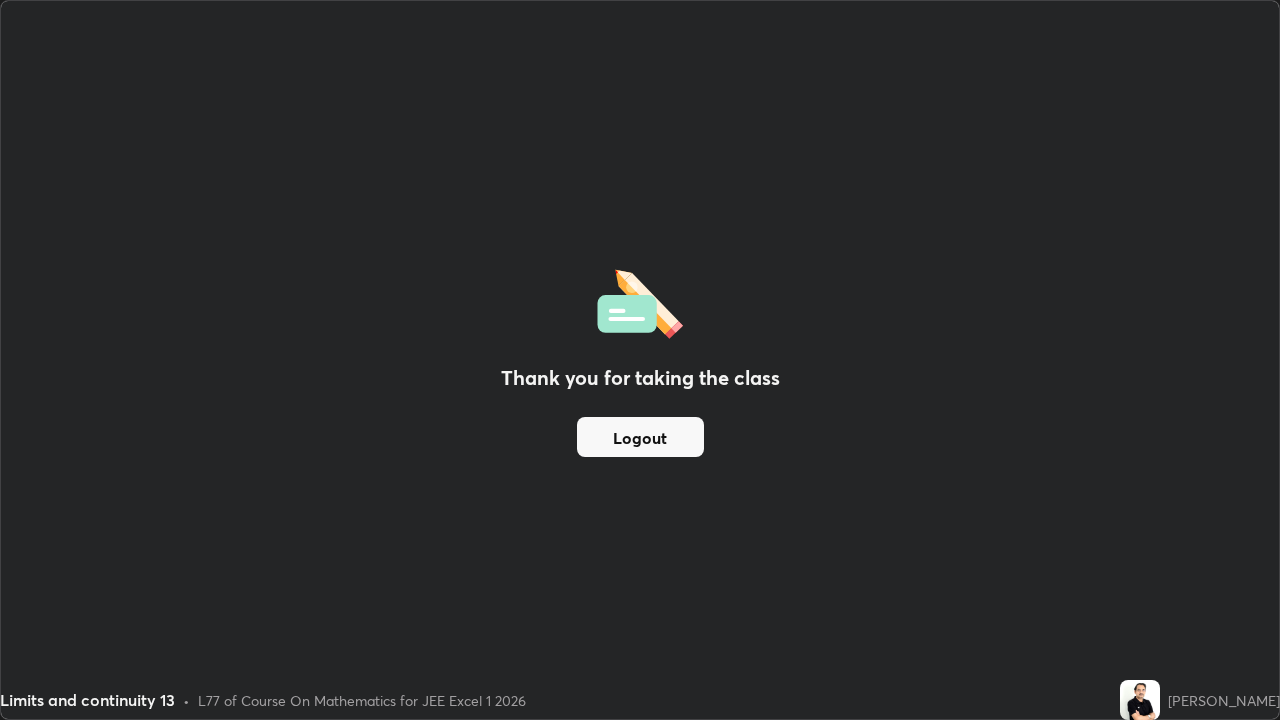 click on "Logout" at bounding box center (640, 437) 